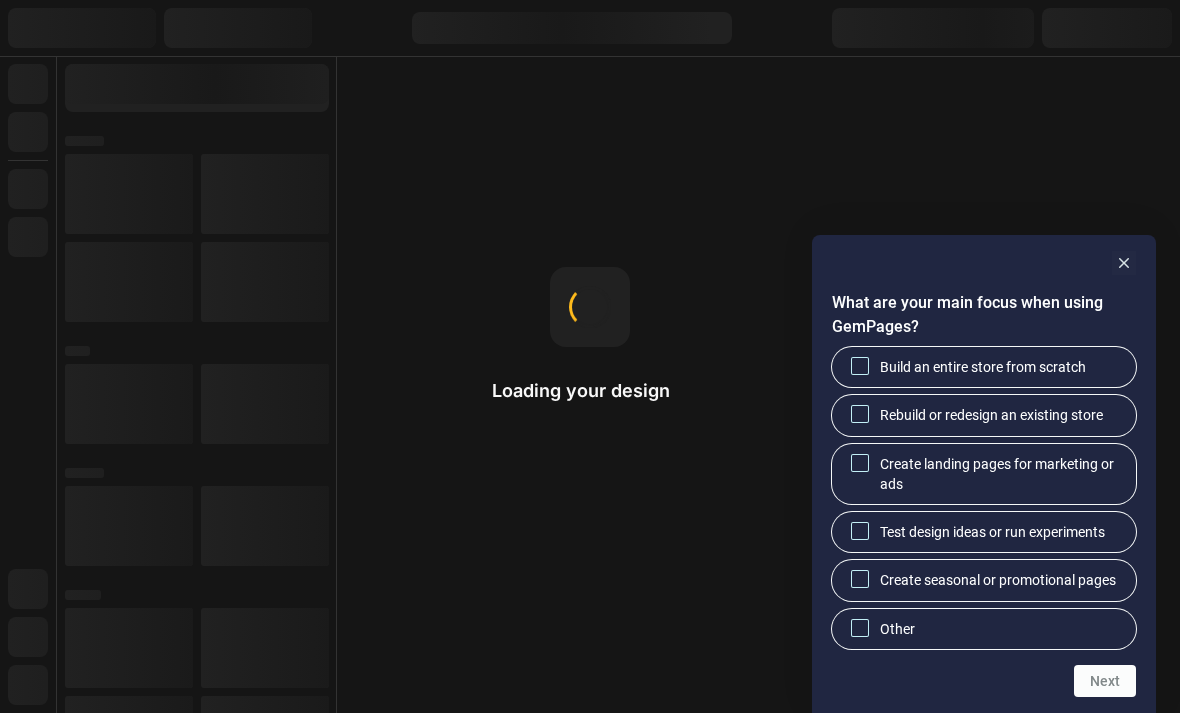 scroll, scrollTop: 0, scrollLeft: 0, axis: both 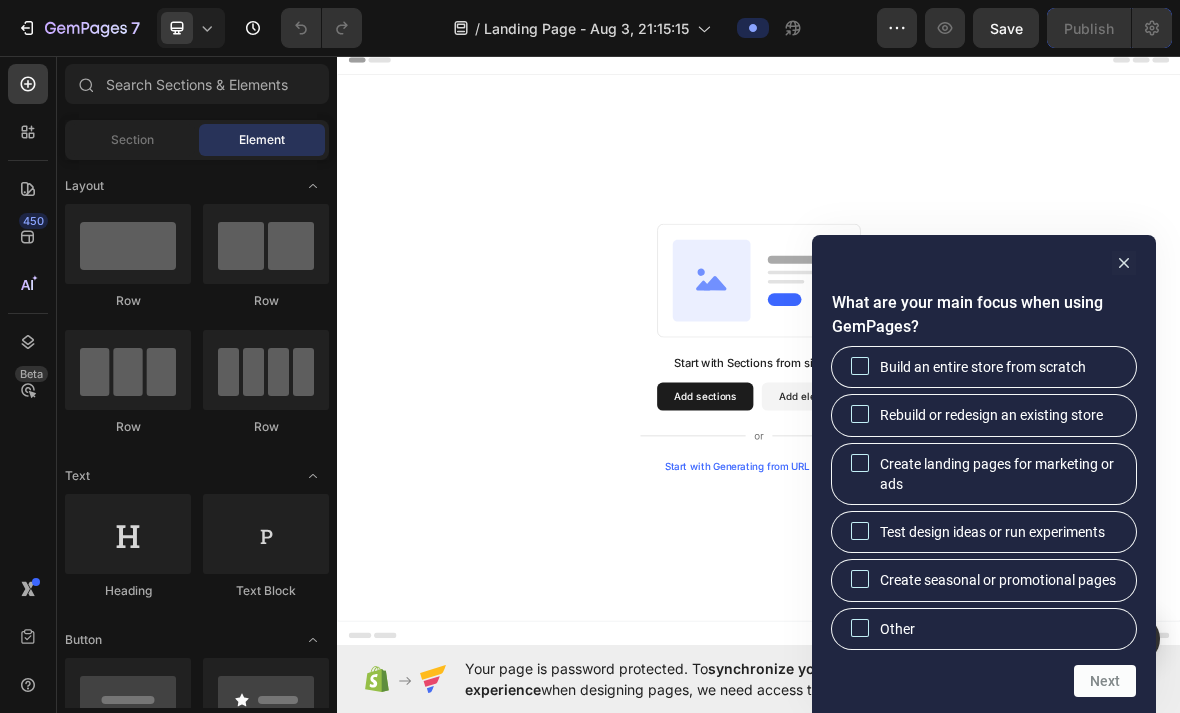 click 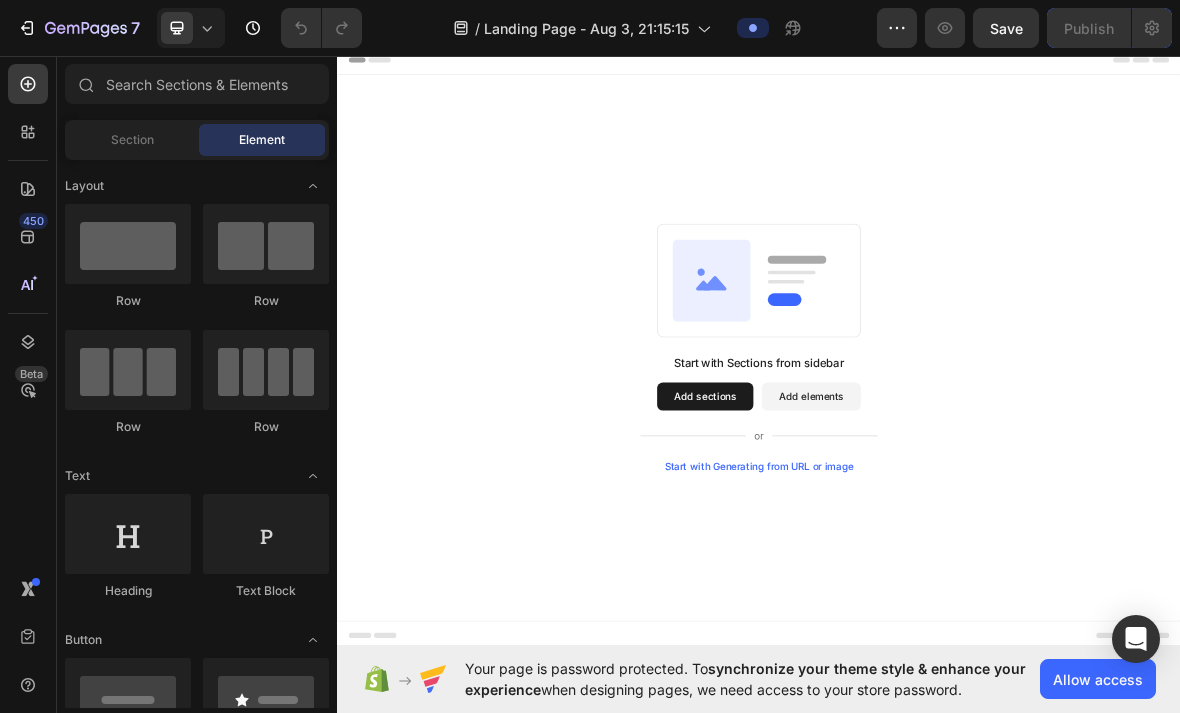 click on "Add sections" at bounding box center [860, 544] 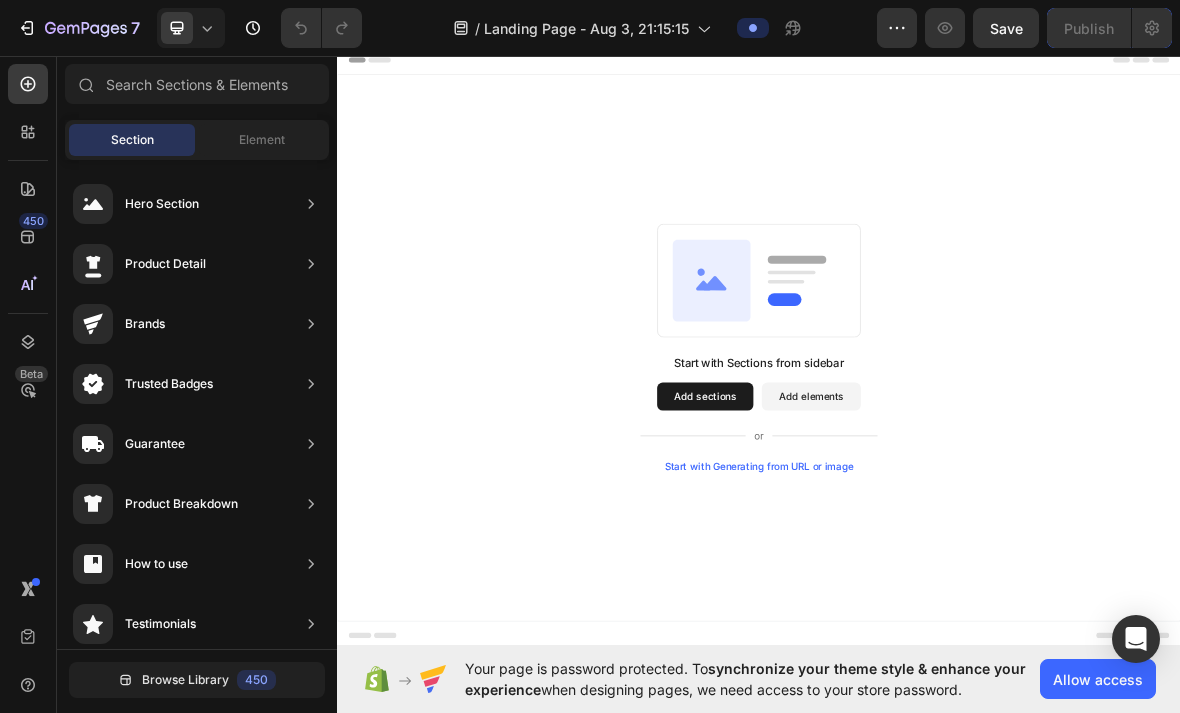 click on "Hero Section" 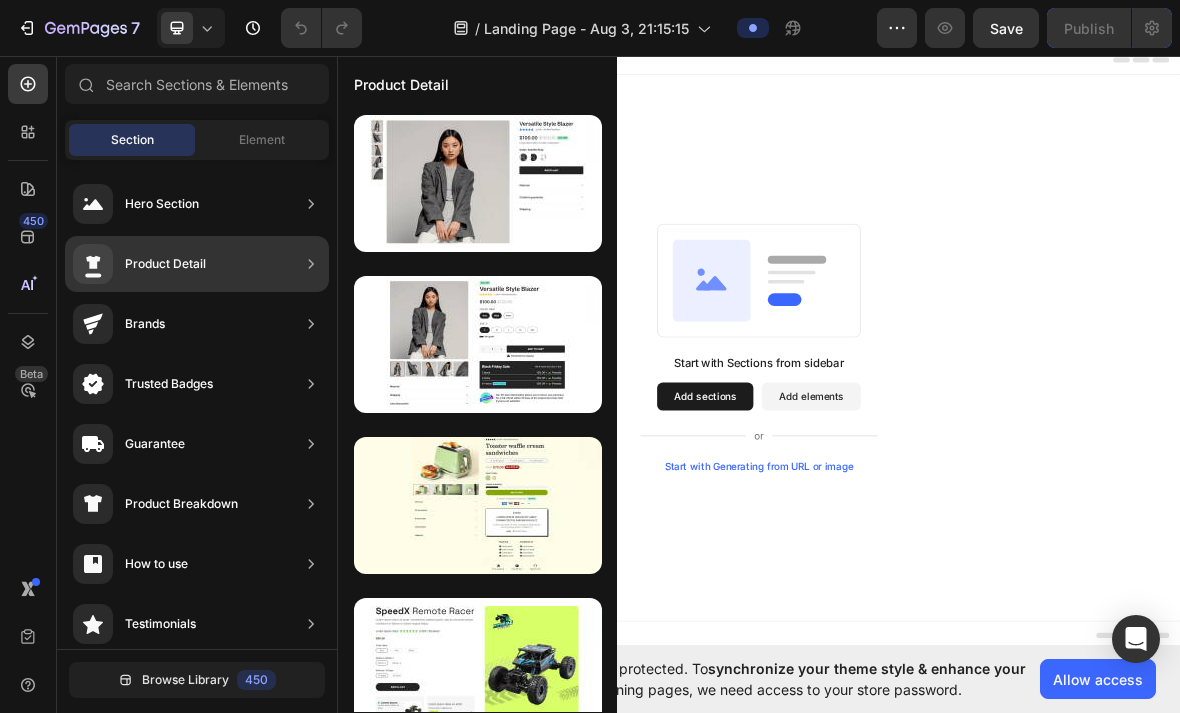 click on "Product Detail" 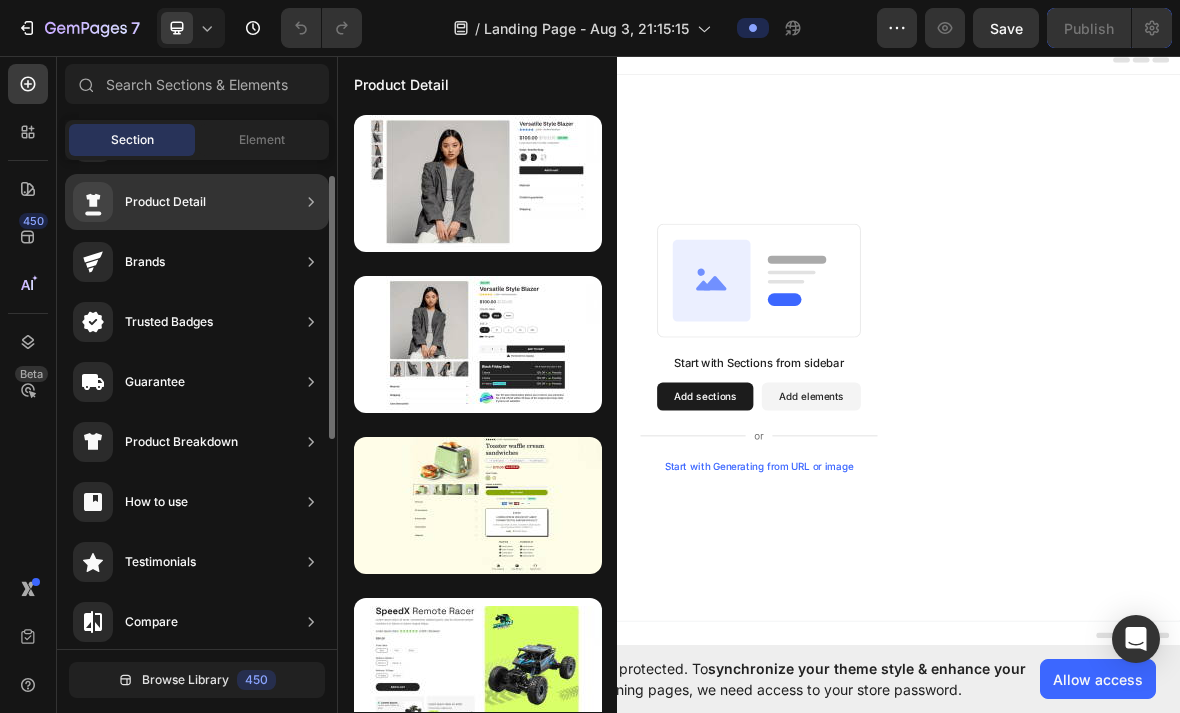 scroll, scrollTop: 51, scrollLeft: 0, axis: vertical 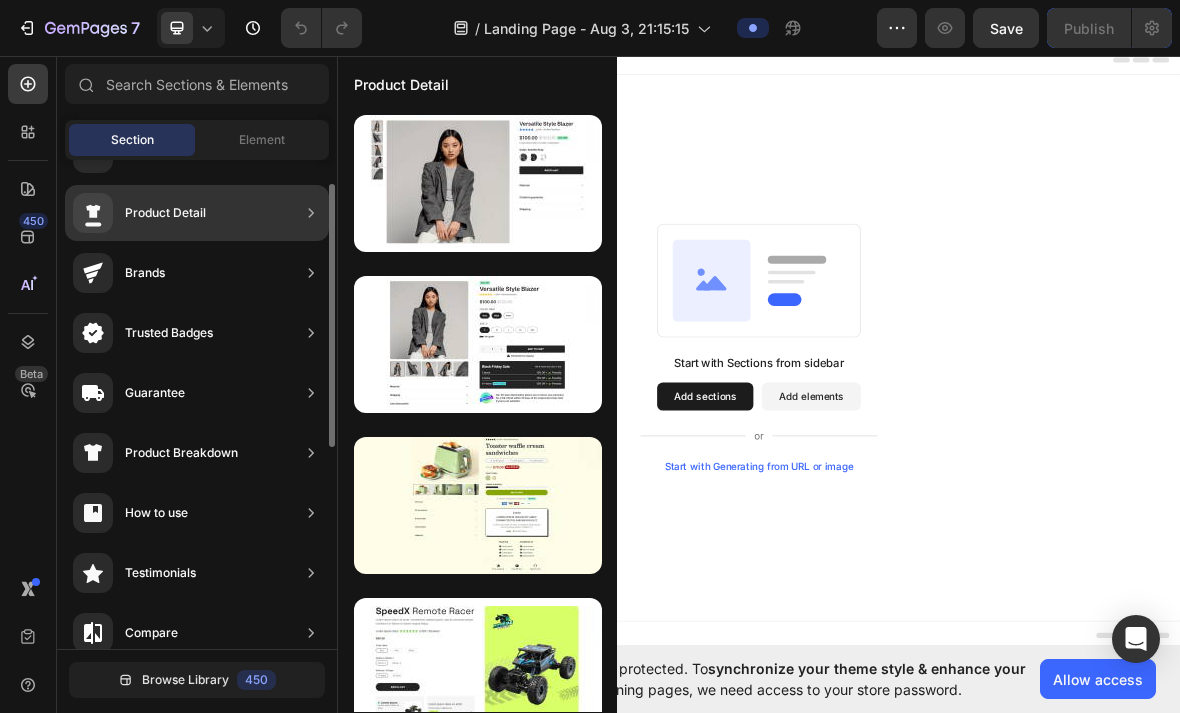 click 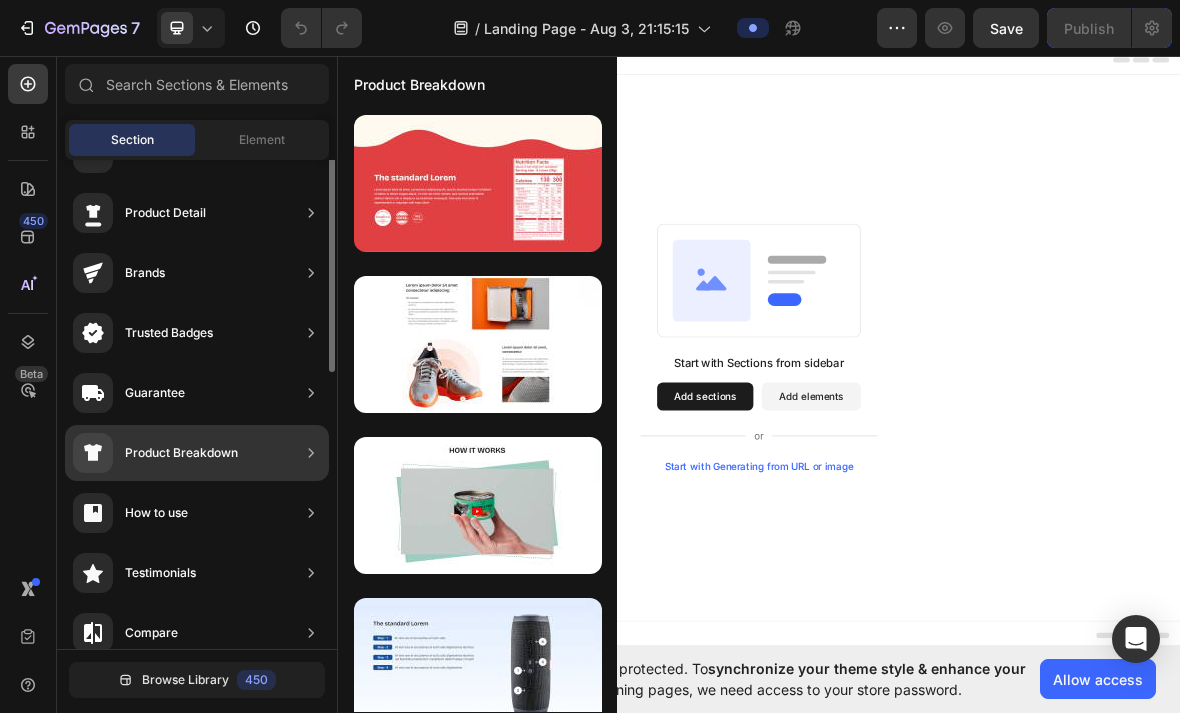 scroll, scrollTop: 0, scrollLeft: 0, axis: both 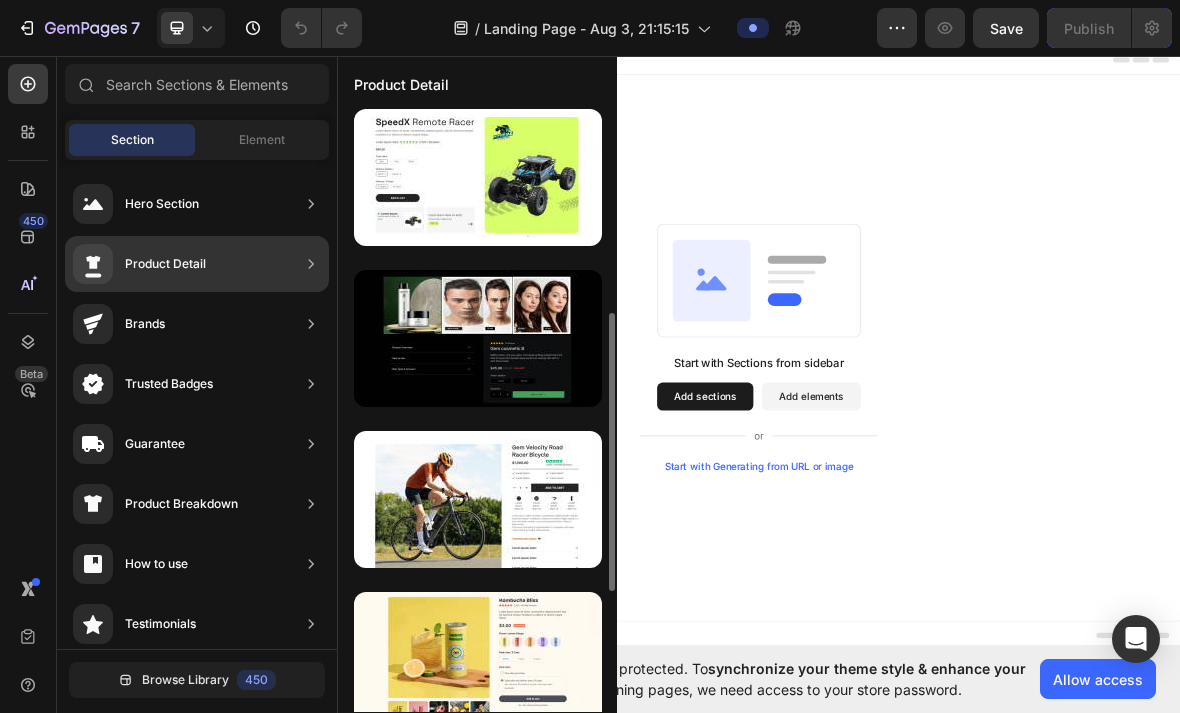 click at bounding box center [478, 338] 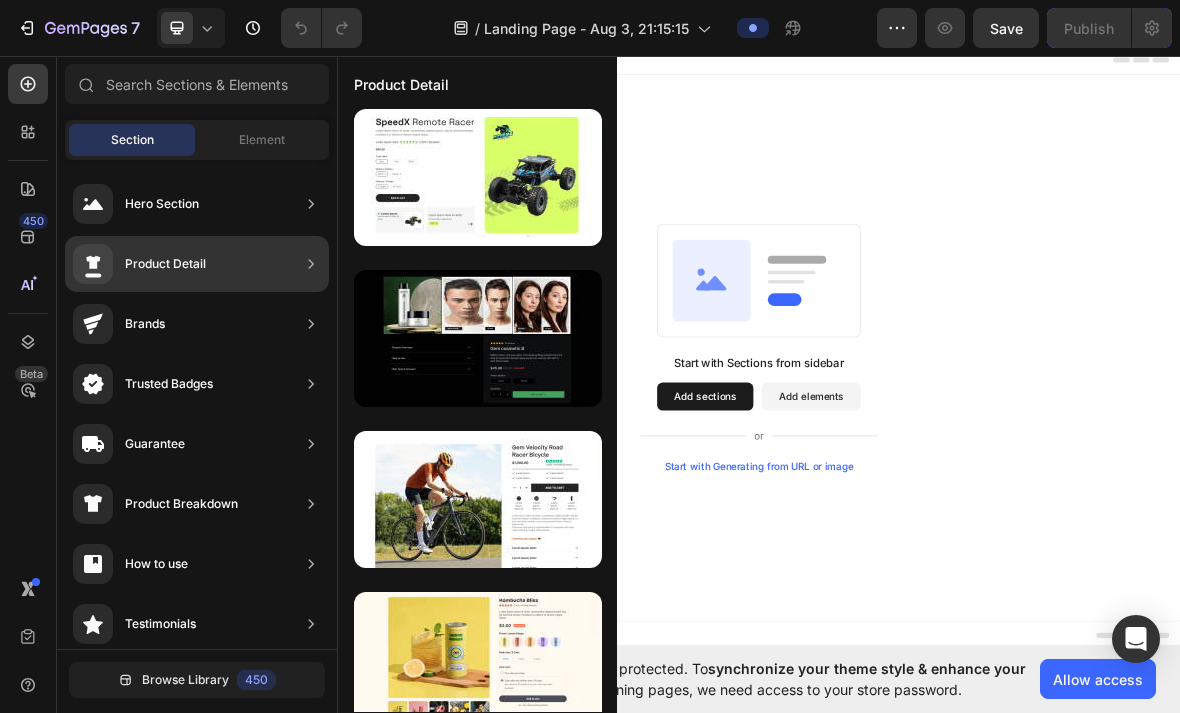 click at bounding box center (478, 338) 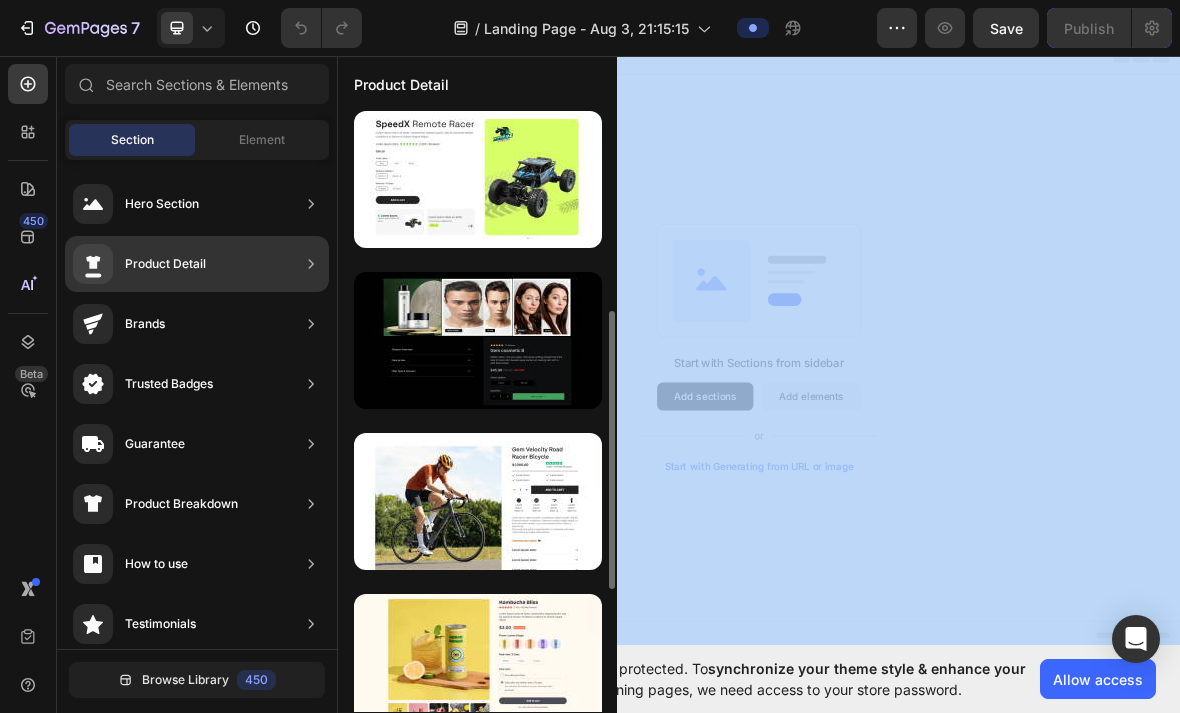 scroll, scrollTop: 483, scrollLeft: 0, axis: vertical 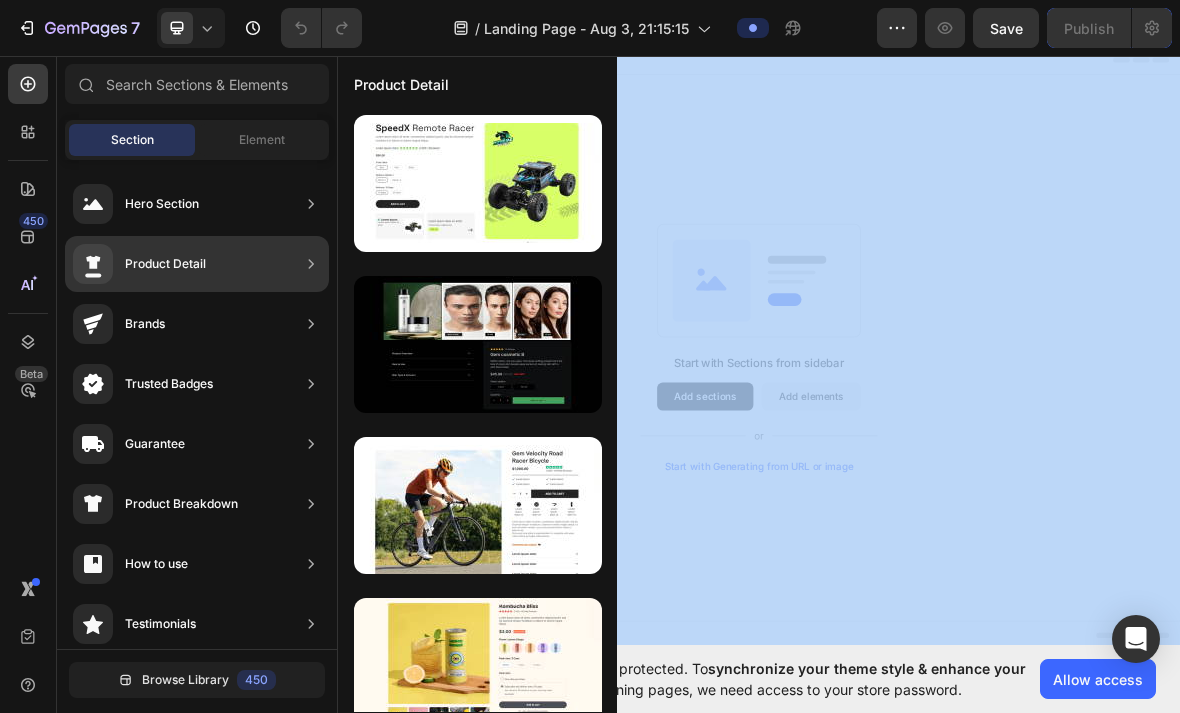 click on "Start with Sections from sidebar Add sections Add elements Start with Generating from URL or image" at bounding box center [937, 474] 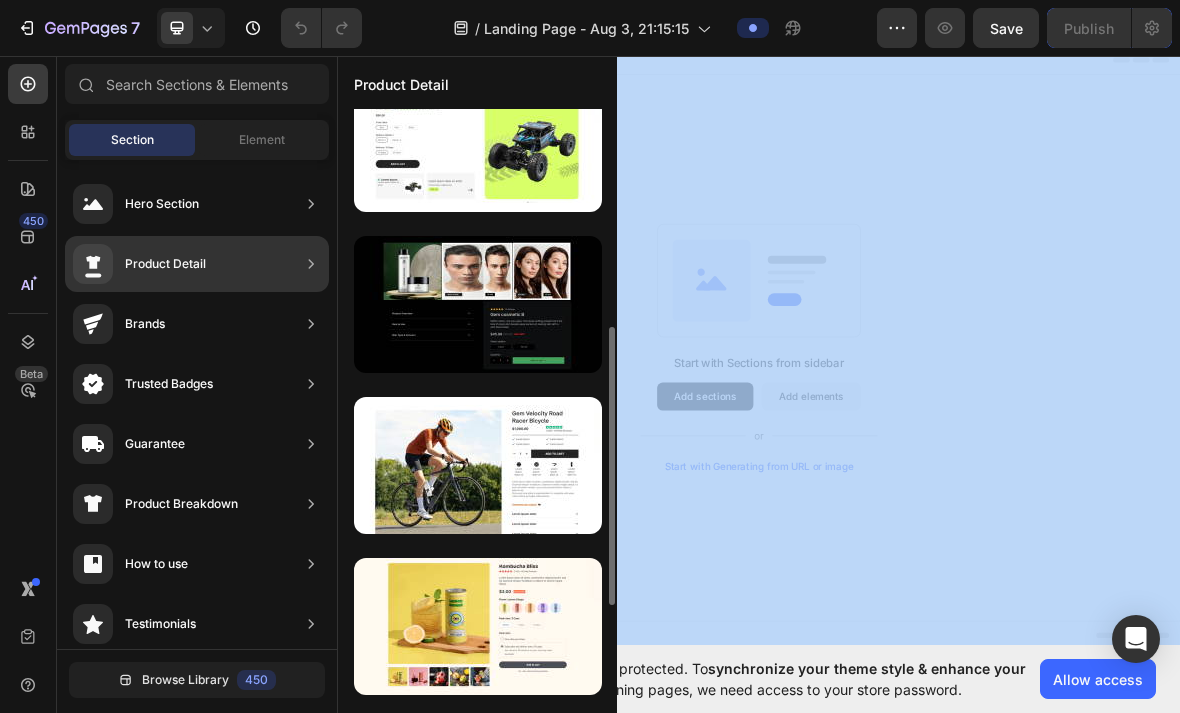 scroll, scrollTop: 540, scrollLeft: 0, axis: vertical 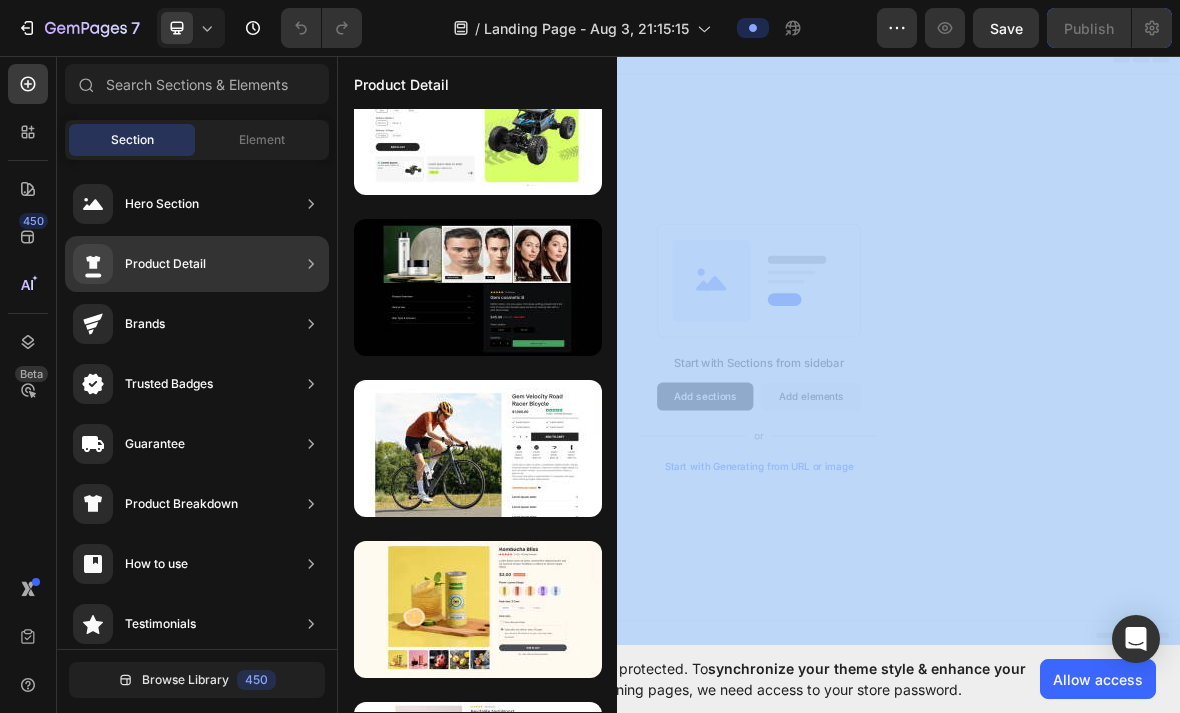 click on "Trusted Badges" 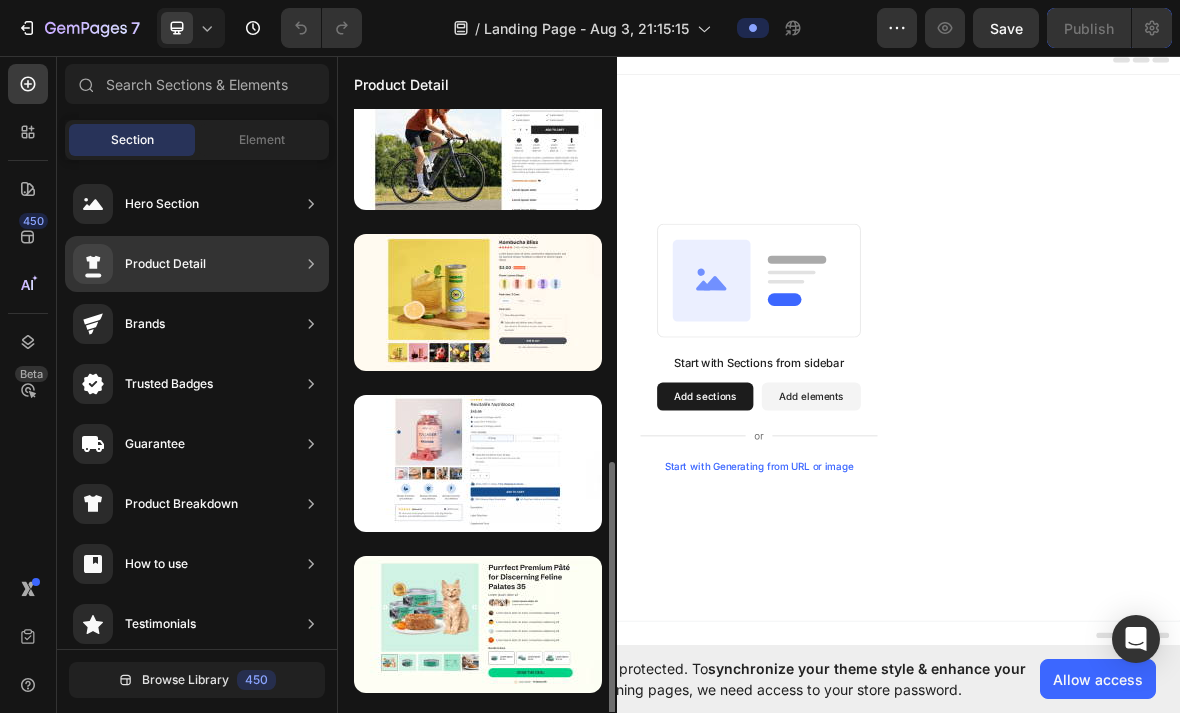 scroll, scrollTop: 852, scrollLeft: 0, axis: vertical 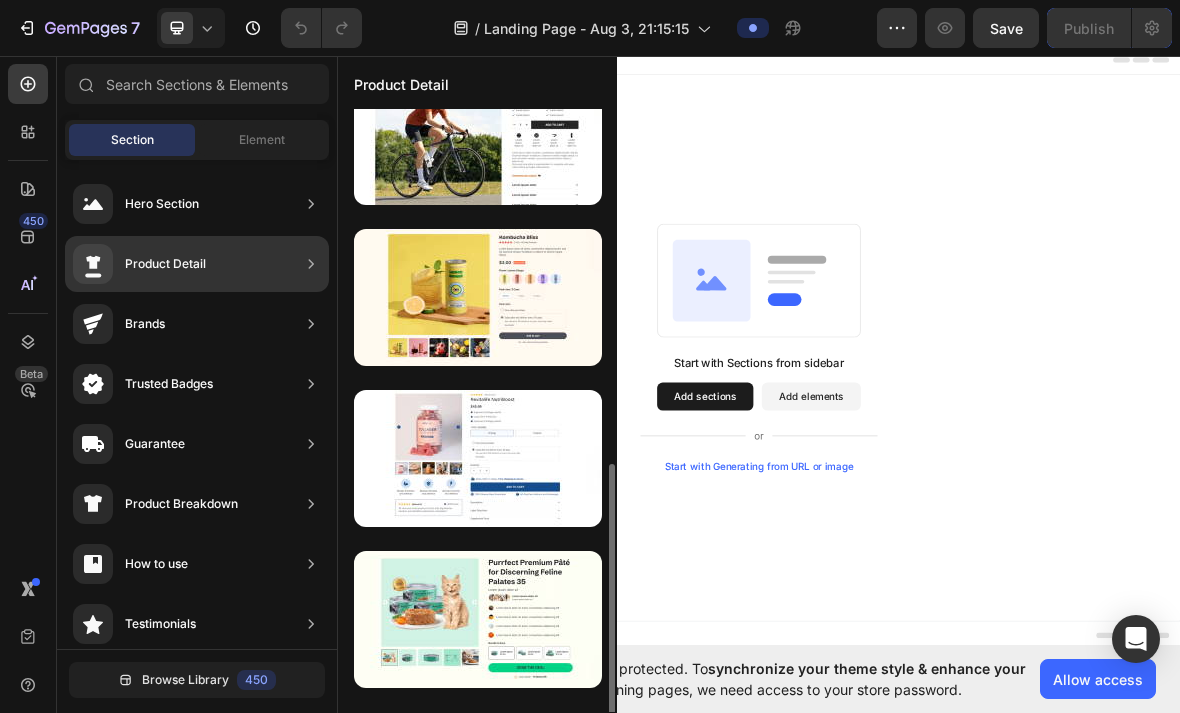 click on "Add elements" at bounding box center (1011, 544) 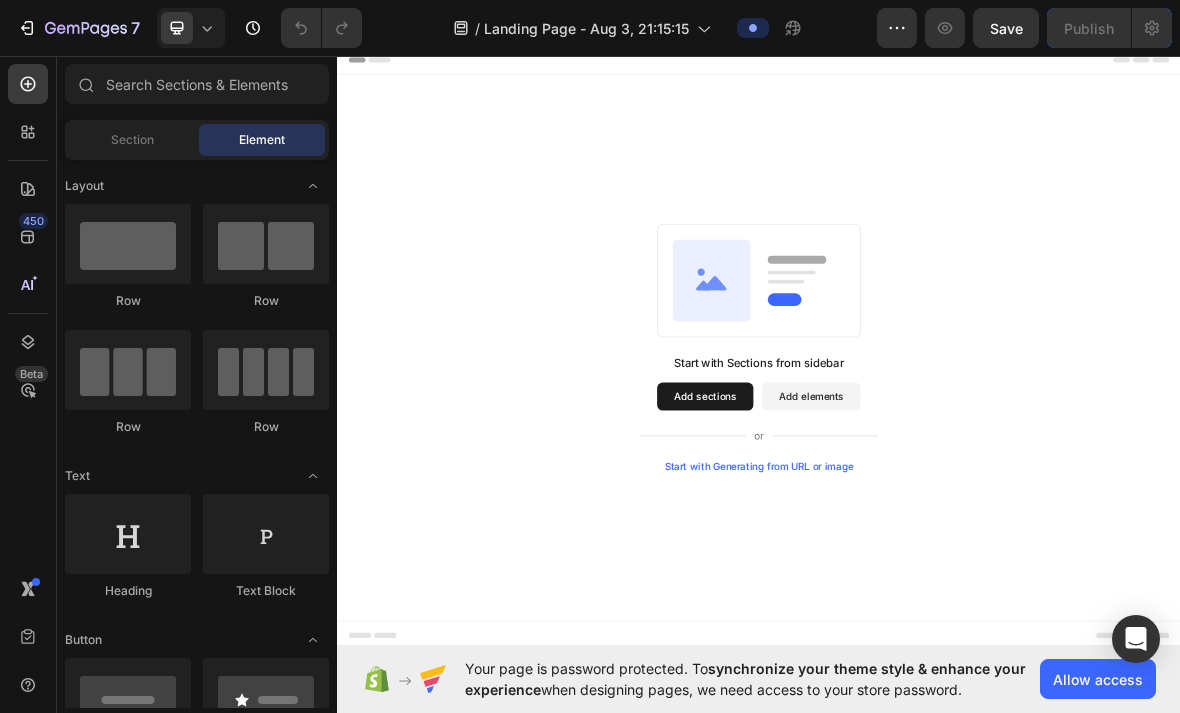 click on "Start with Sections from sidebar Add sections Add elements Start with Generating from URL or image" at bounding box center (937, 568) 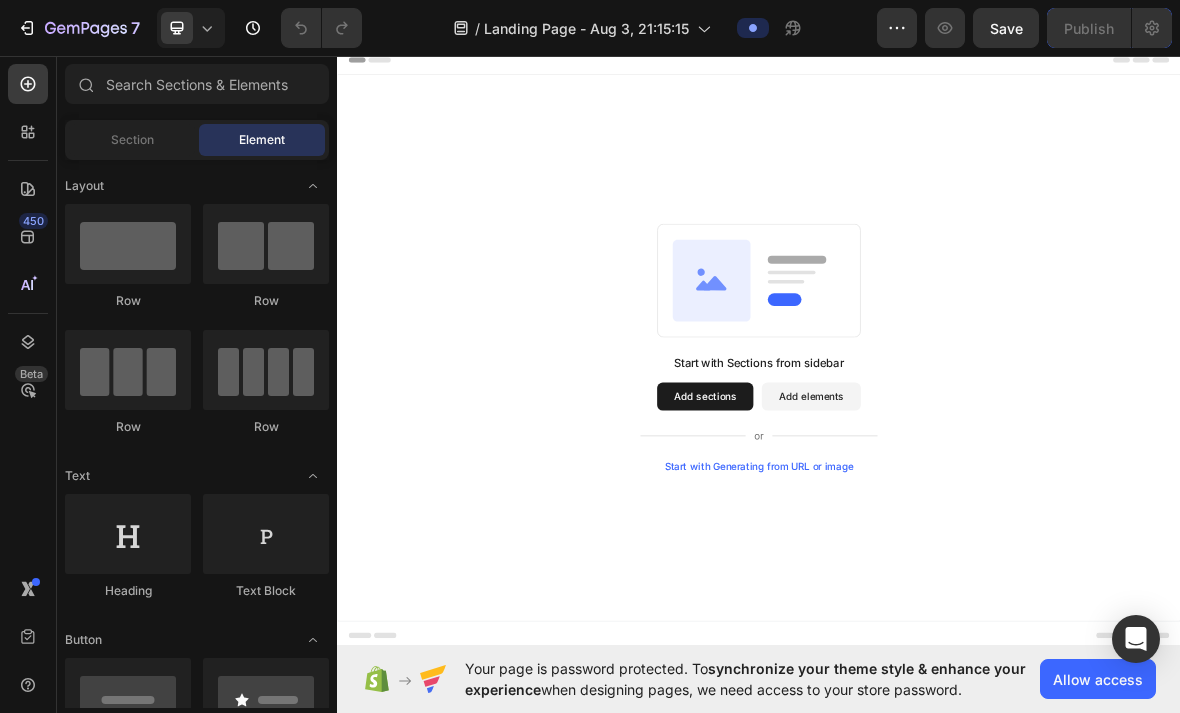 click on "Add sections" at bounding box center (860, 544) 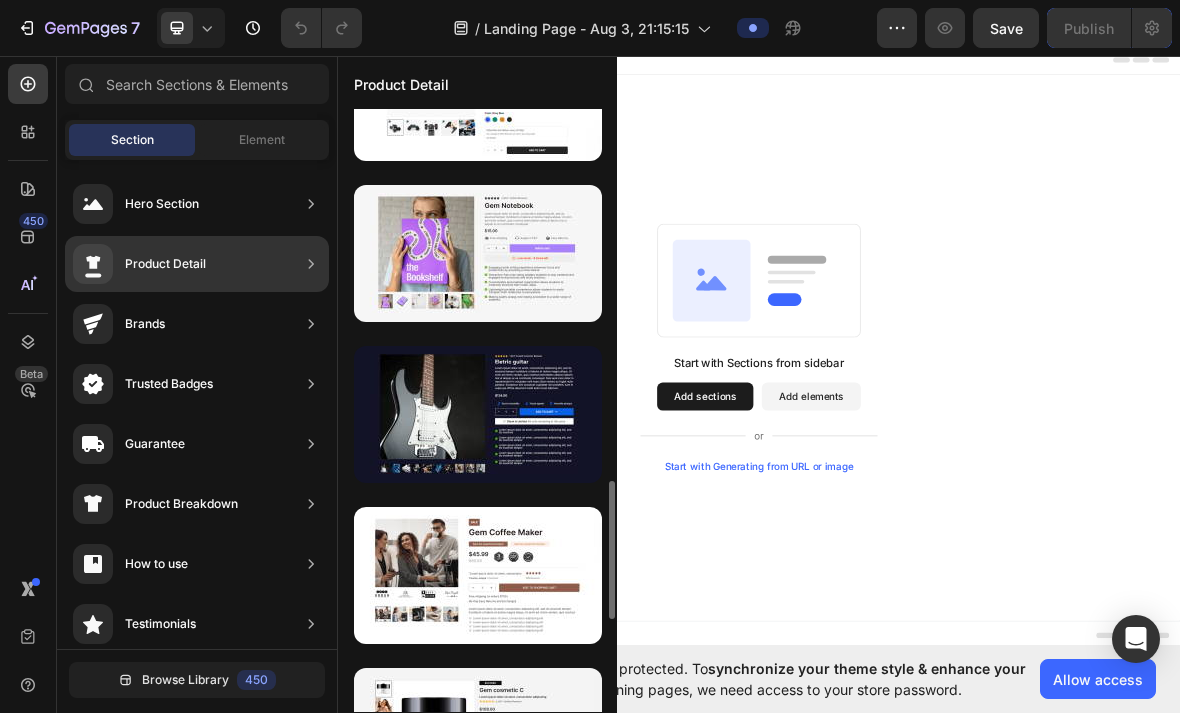 scroll, scrollTop: 1769, scrollLeft: 0, axis: vertical 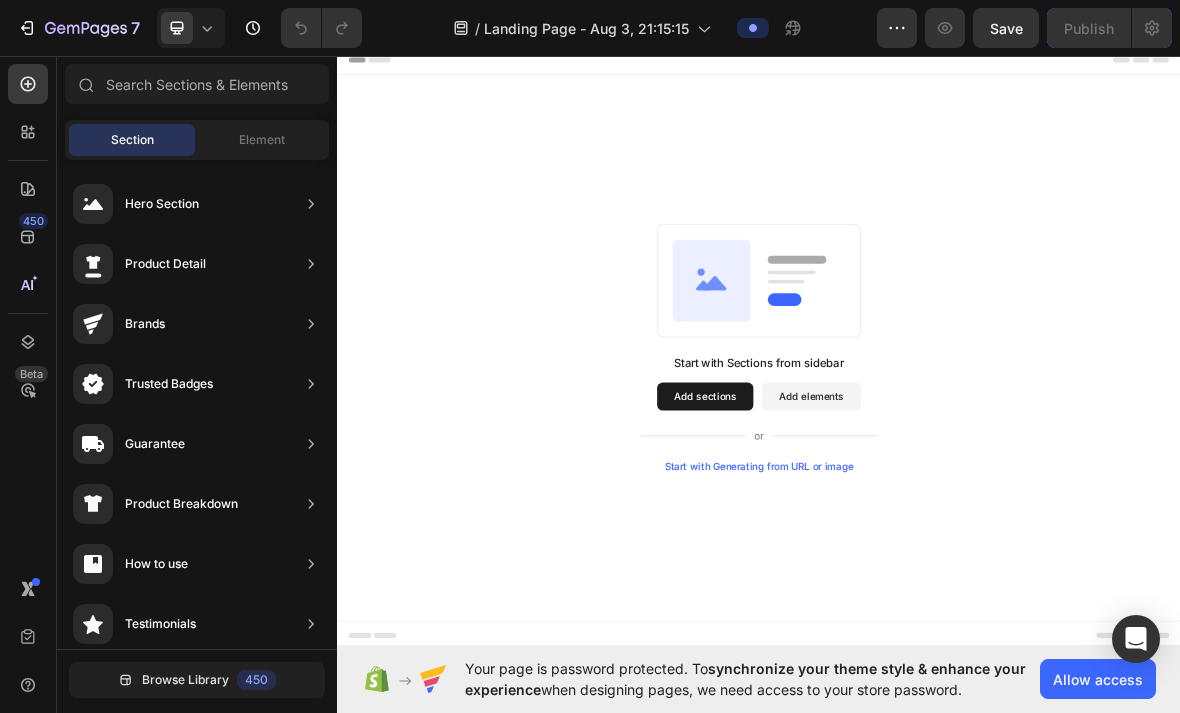 click 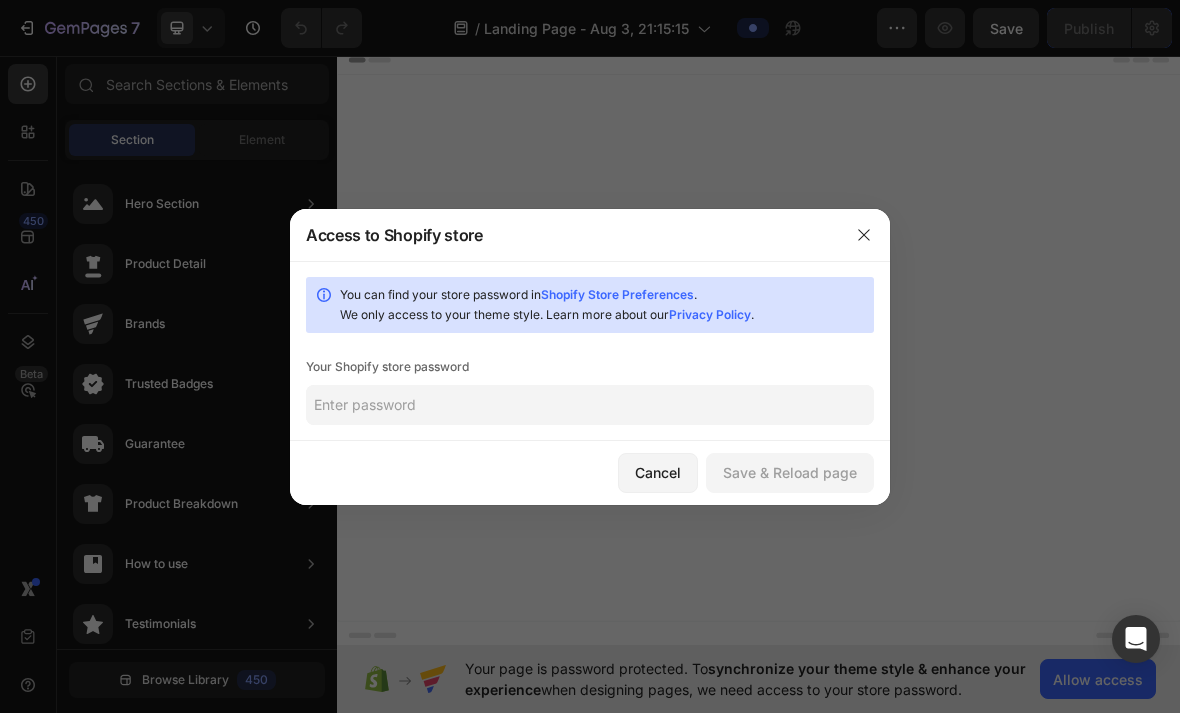 click 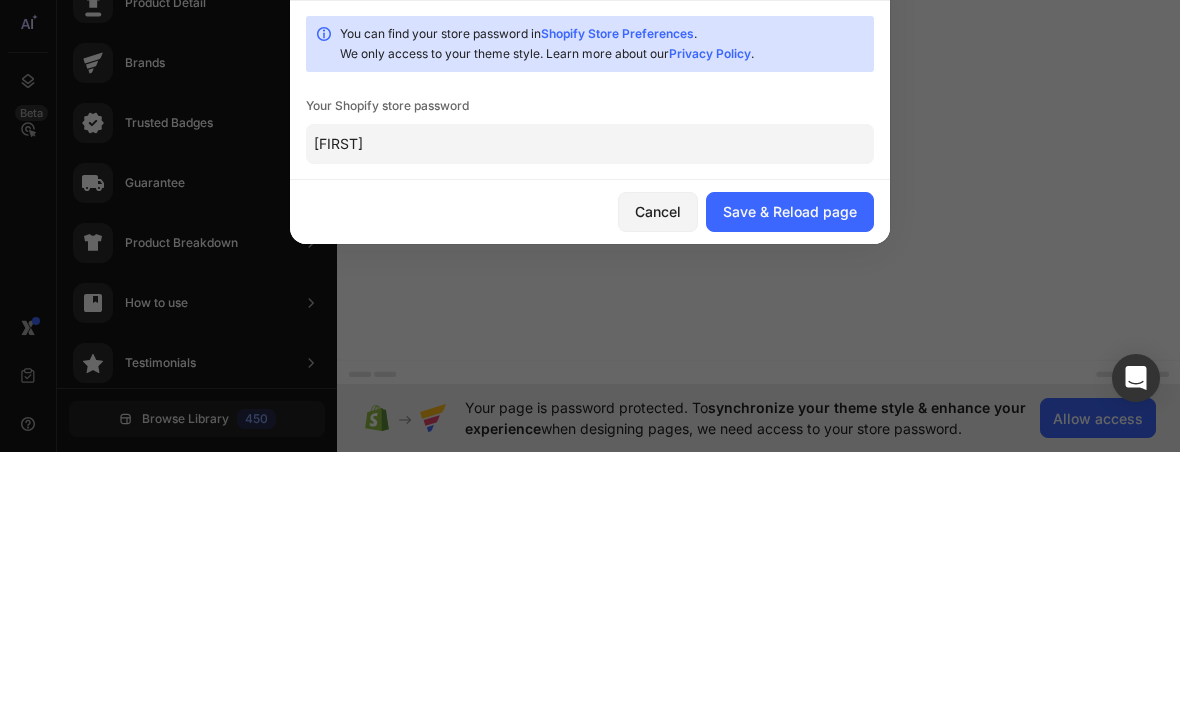 click on "Save & Reload page" at bounding box center [790, 472] 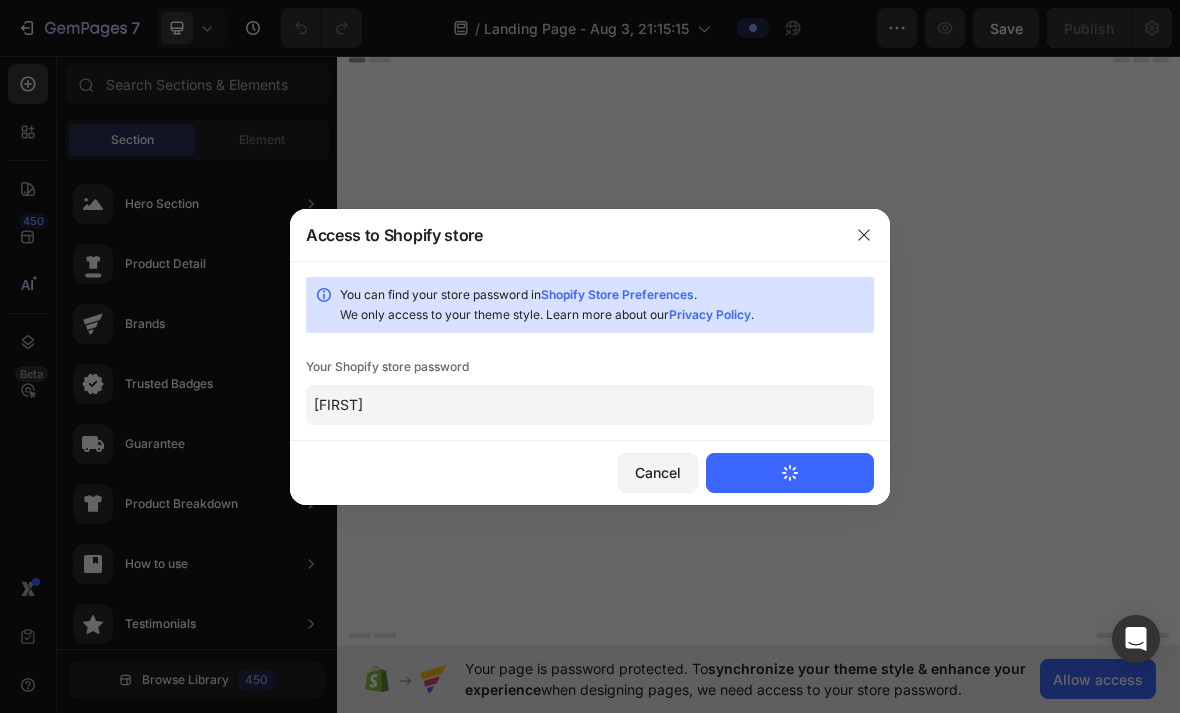 type on "Maxineau" 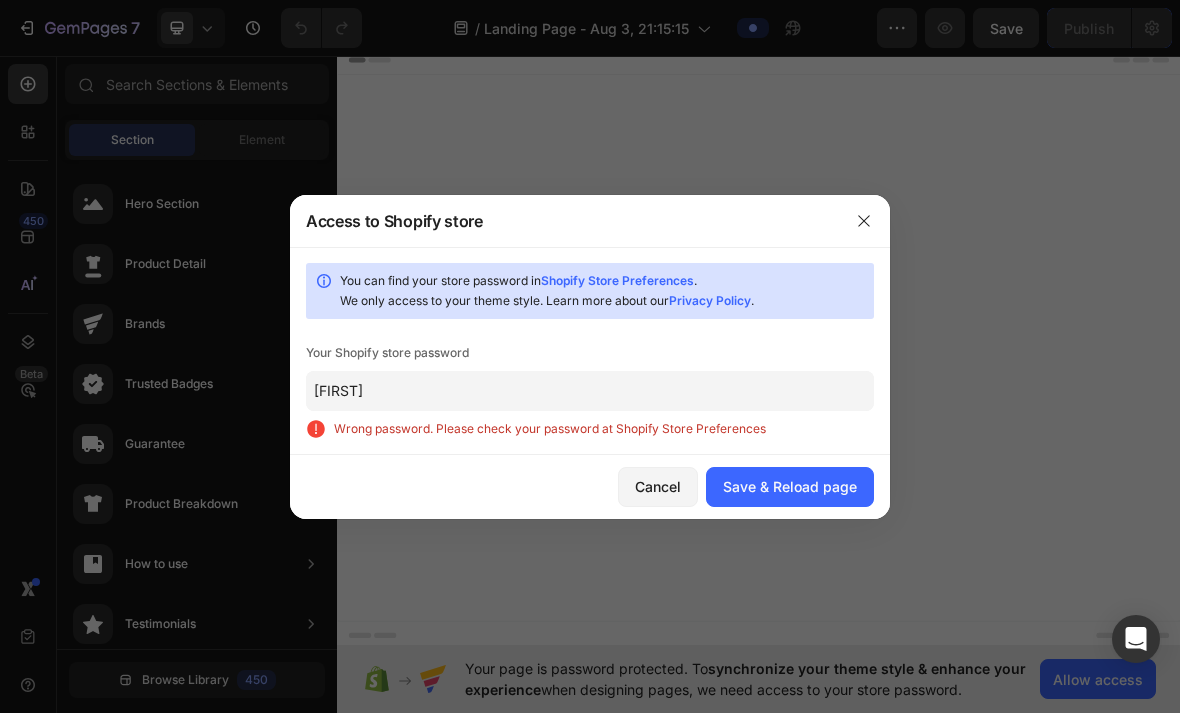 click on "Maxineau" 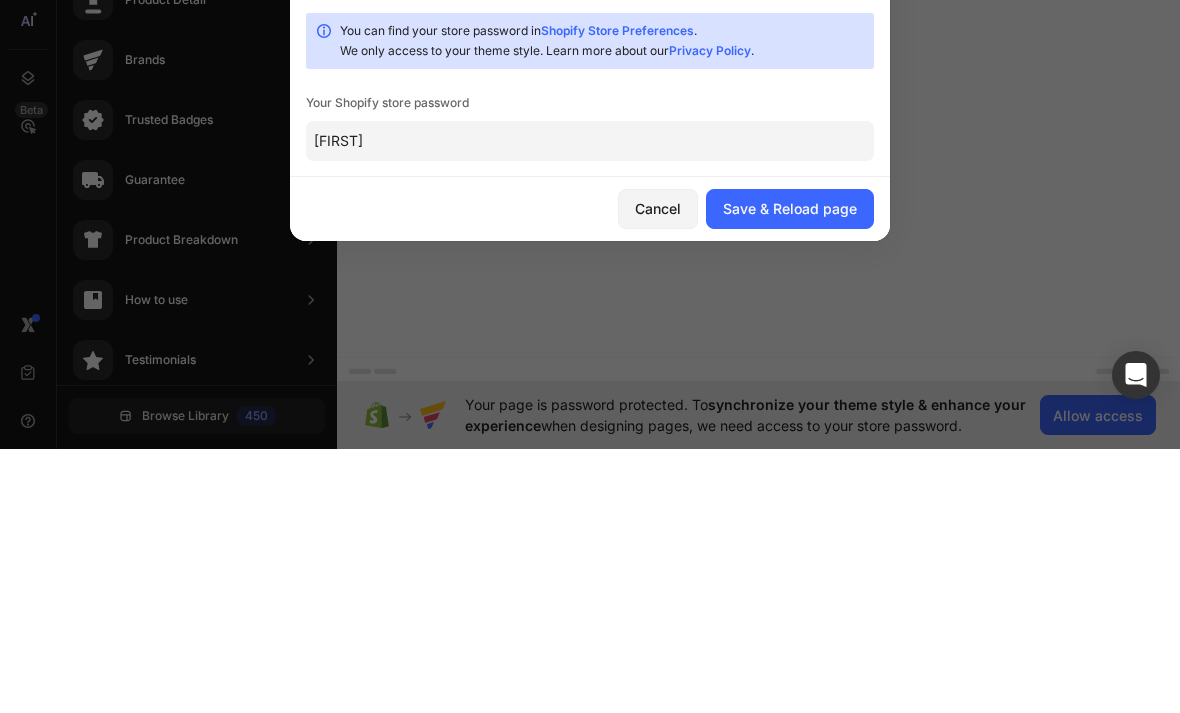 type on "Maxineau03" 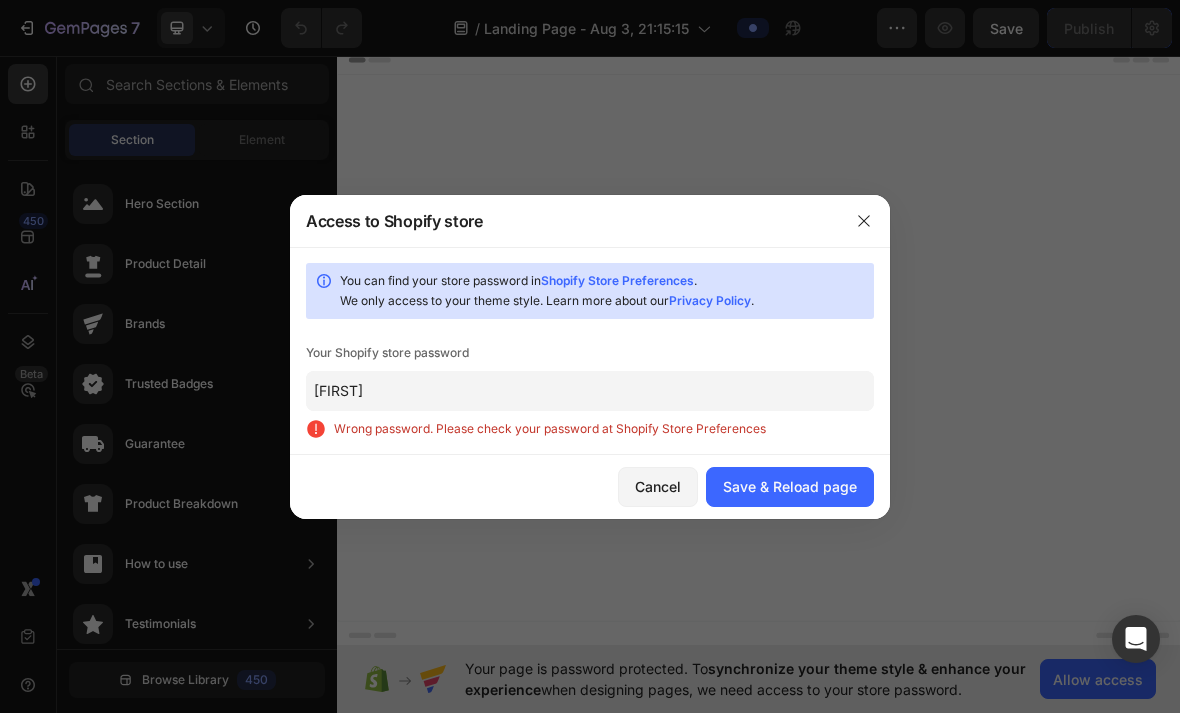 click on "Cancel" at bounding box center [658, 486] 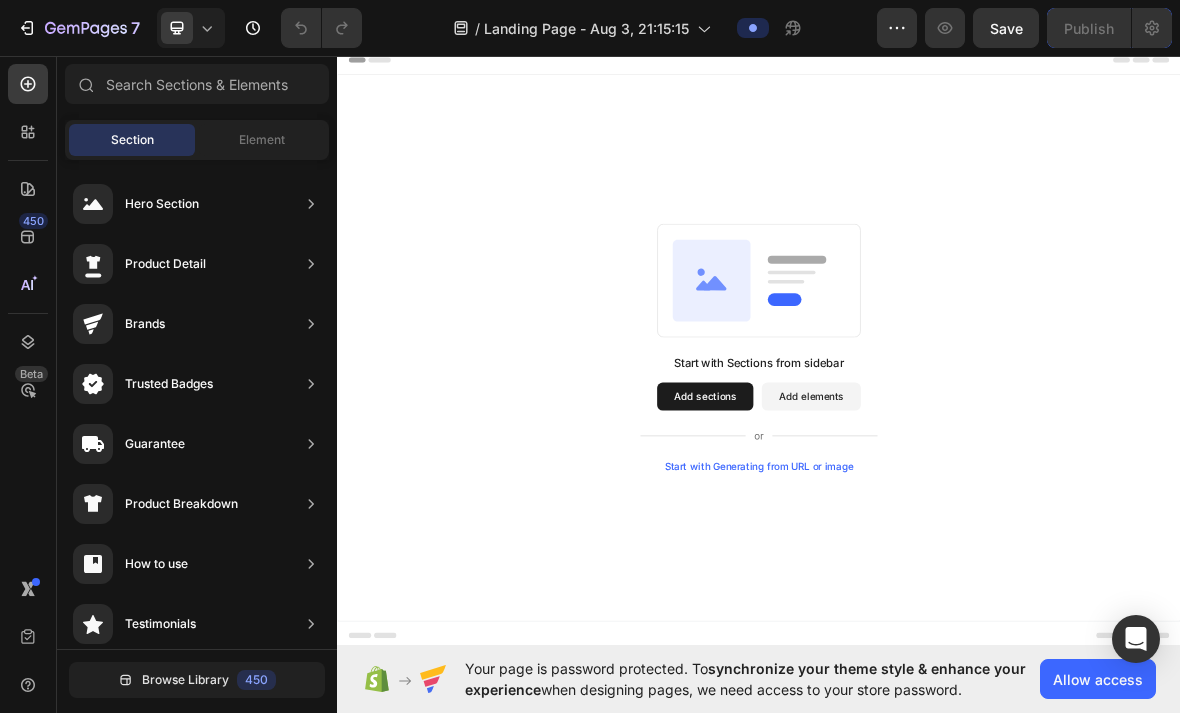 click on "Allow access" 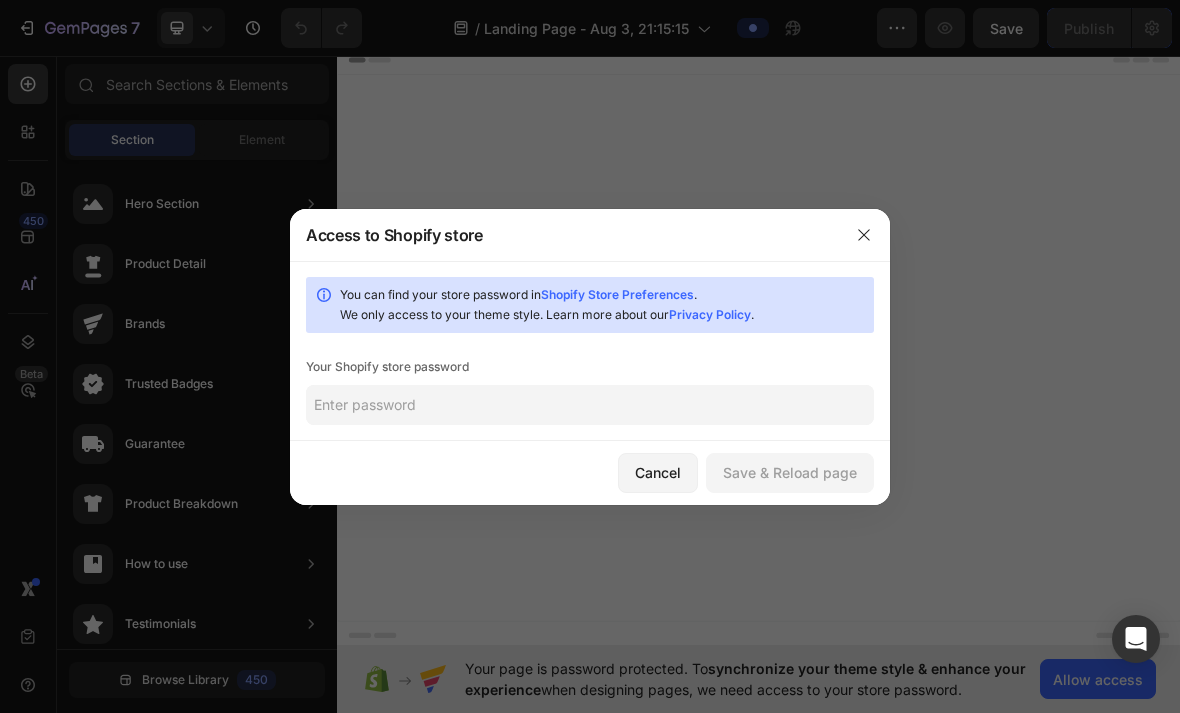 click on "You can find your store password in  Shopify Store Preferences .   We only access to your theme style. Learn more about our  Privacy Policy ." at bounding box center [590, 305] 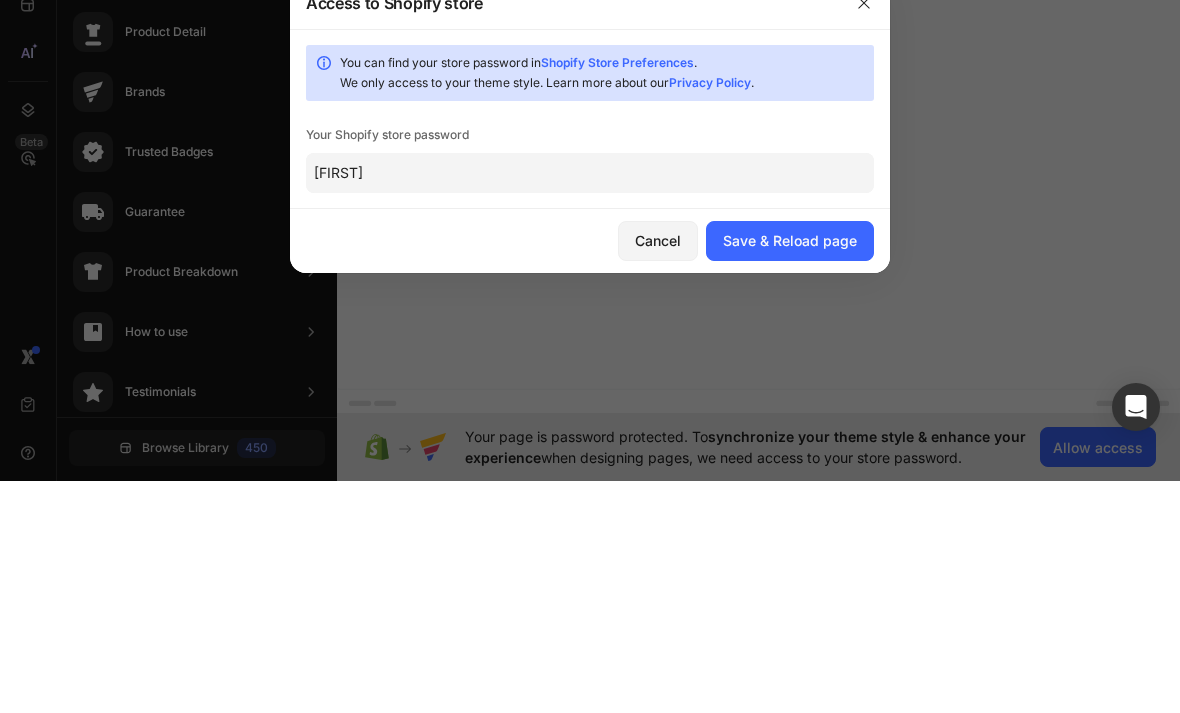 type on "Maxineau" 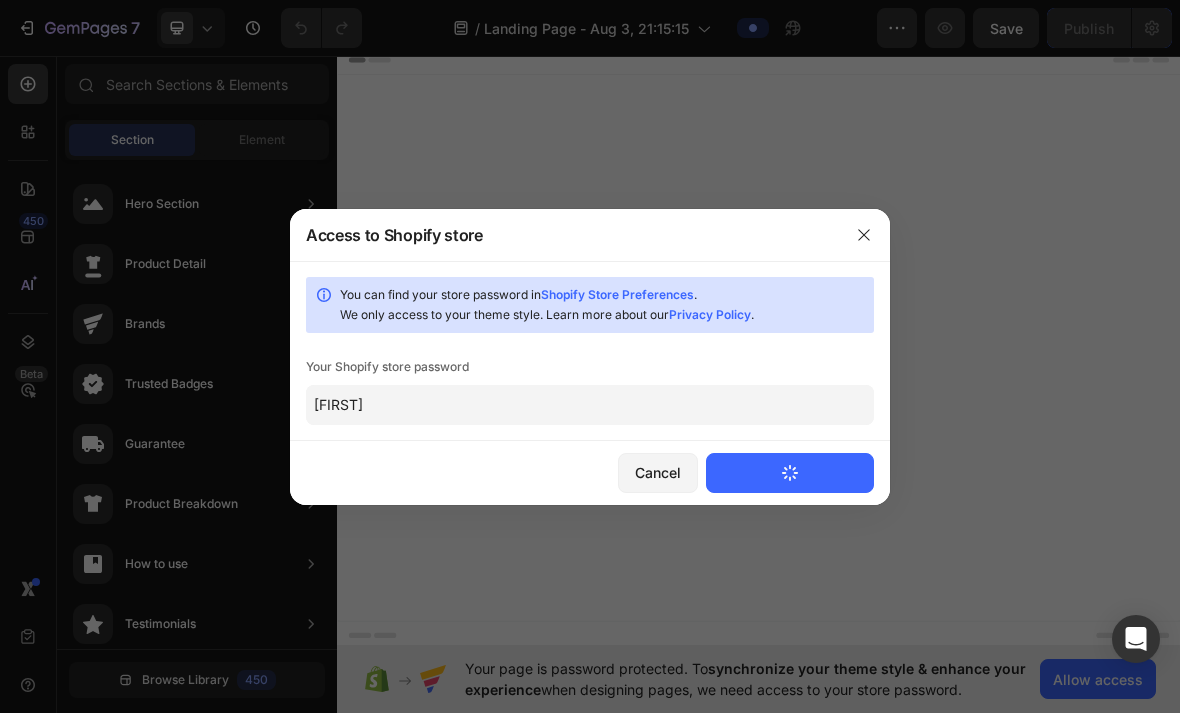 type 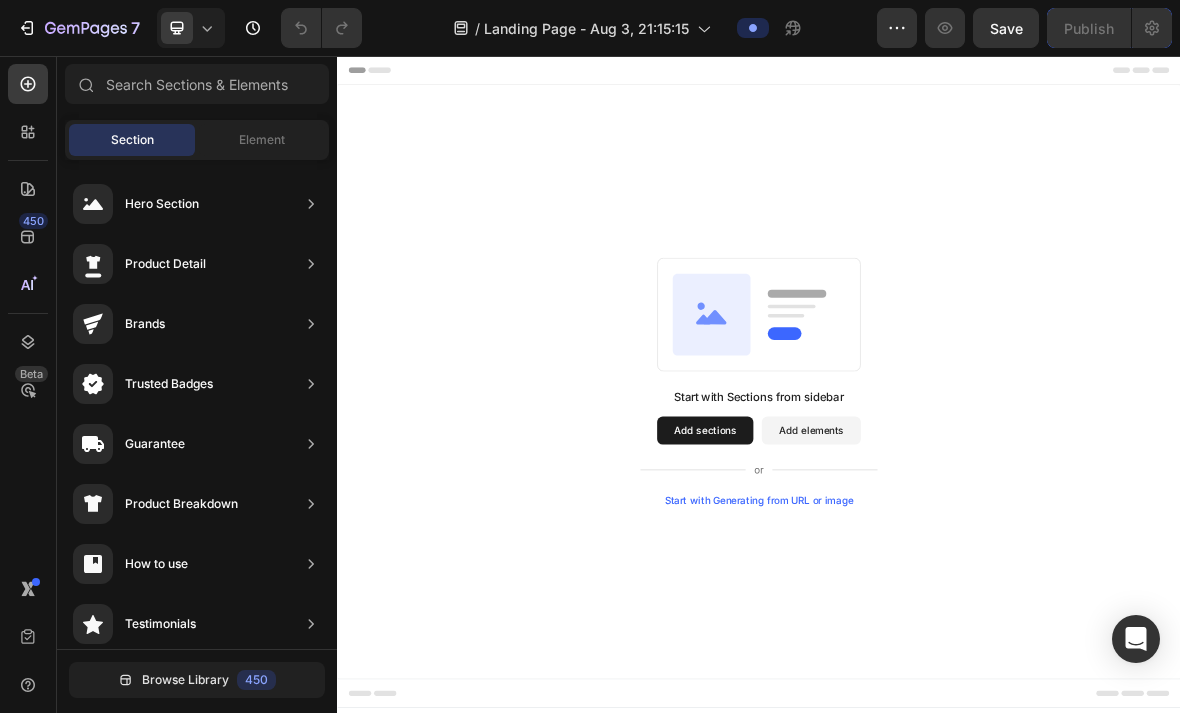 scroll, scrollTop: 0, scrollLeft: 0, axis: both 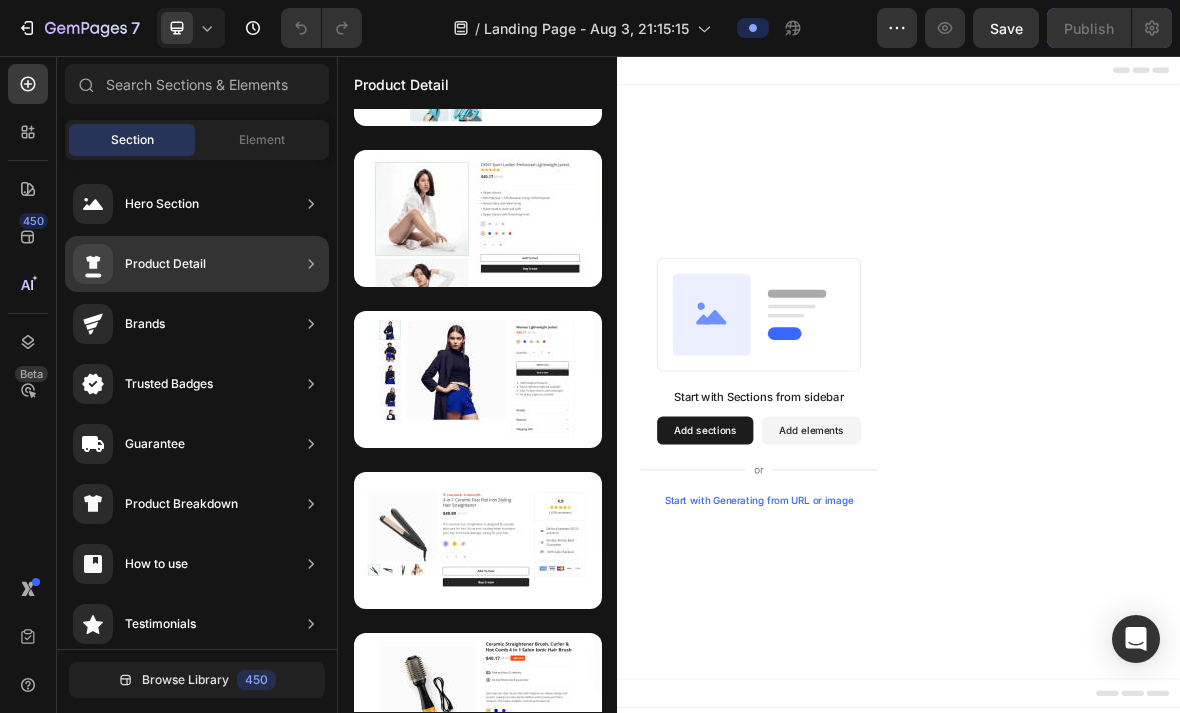 click at bounding box center [478, 540] 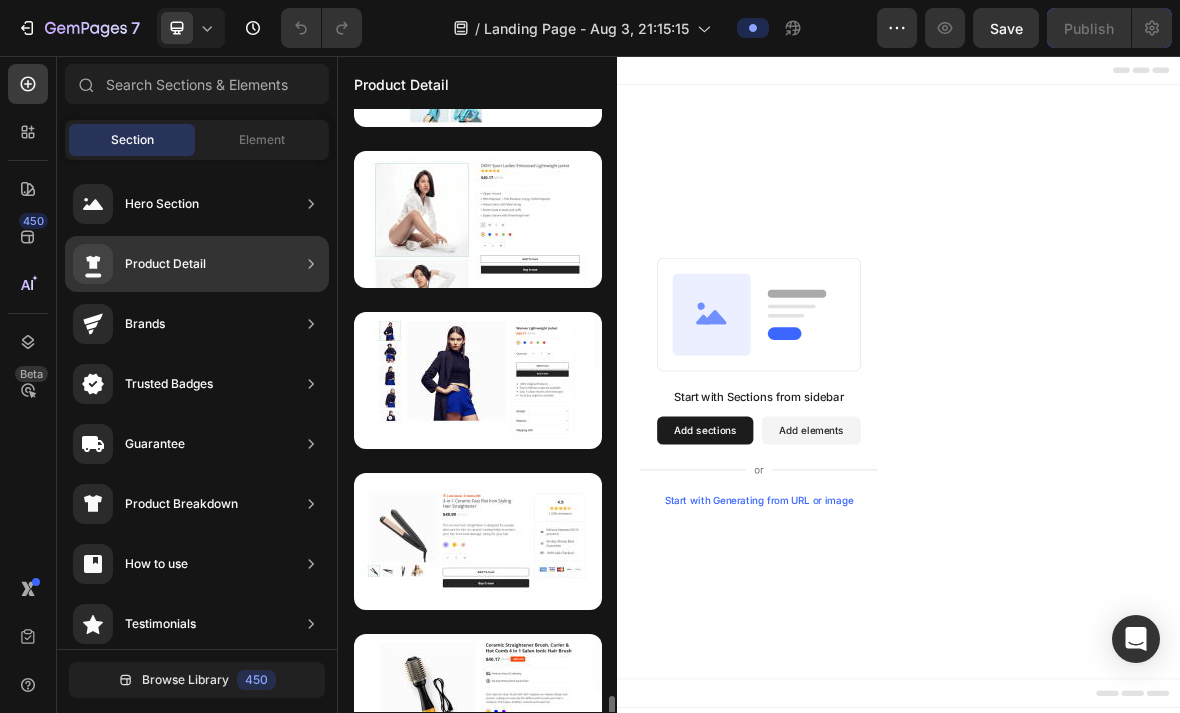scroll, scrollTop: 4795, scrollLeft: 0, axis: vertical 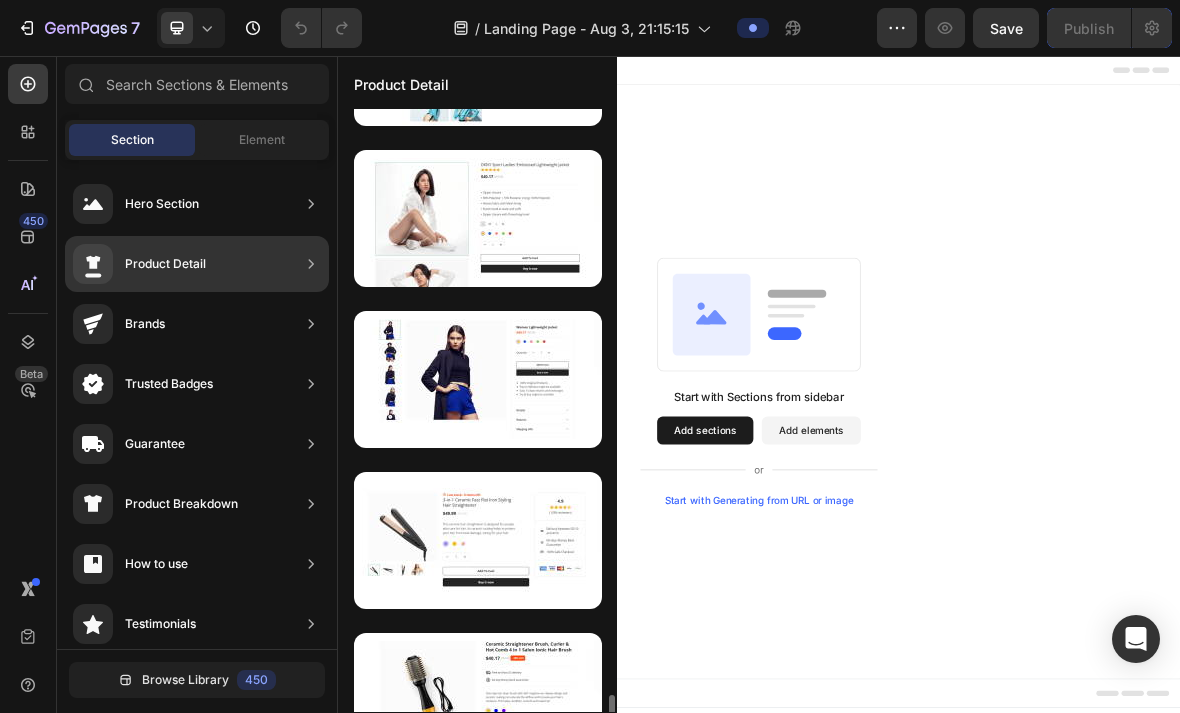click at bounding box center [478, 379] 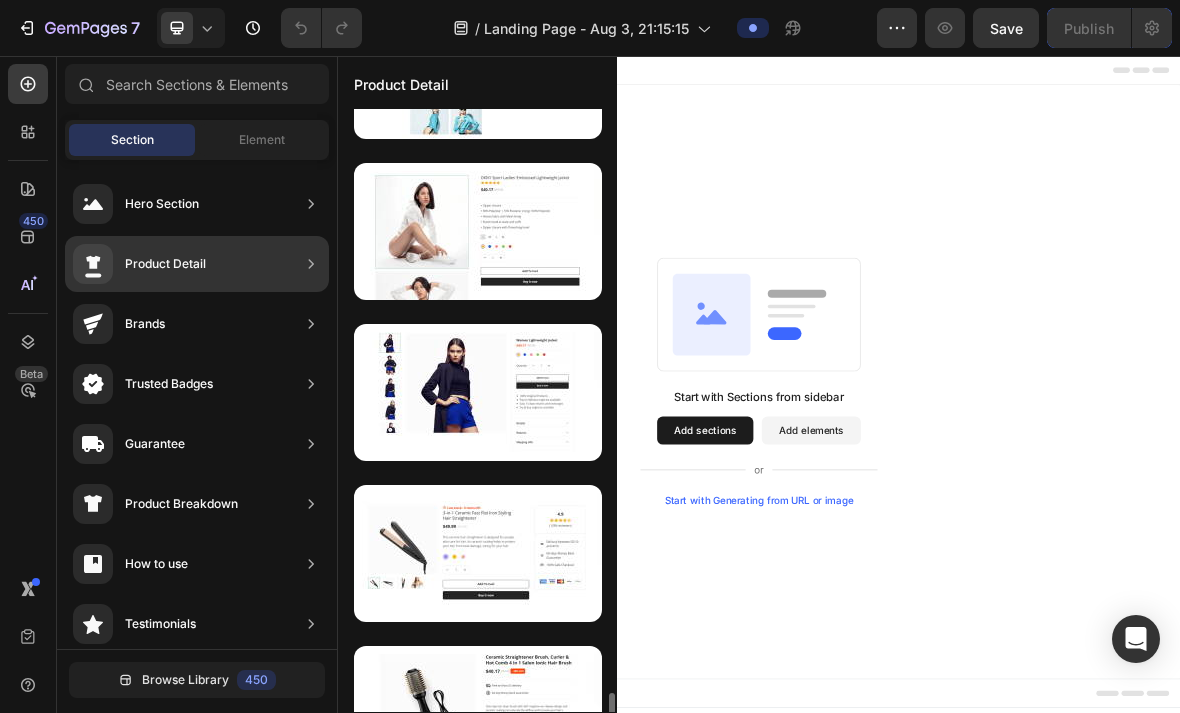 scroll, scrollTop: 126, scrollLeft: 0, axis: vertical 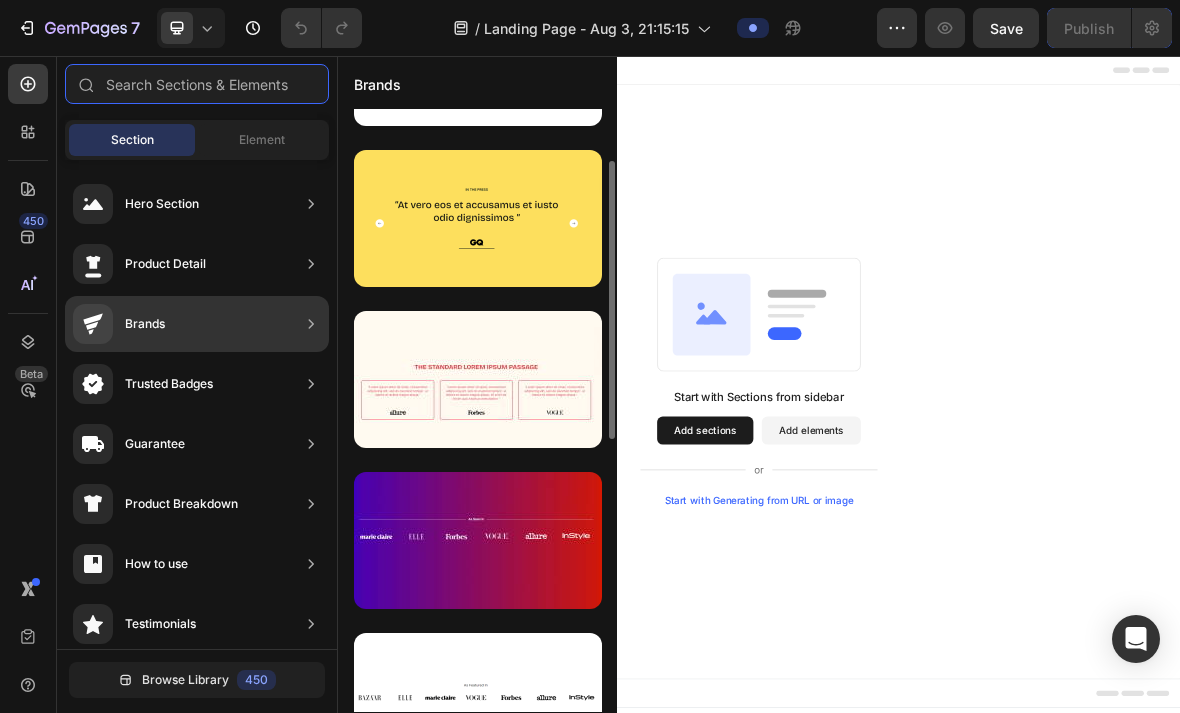 click at bounding box center (197, 84) 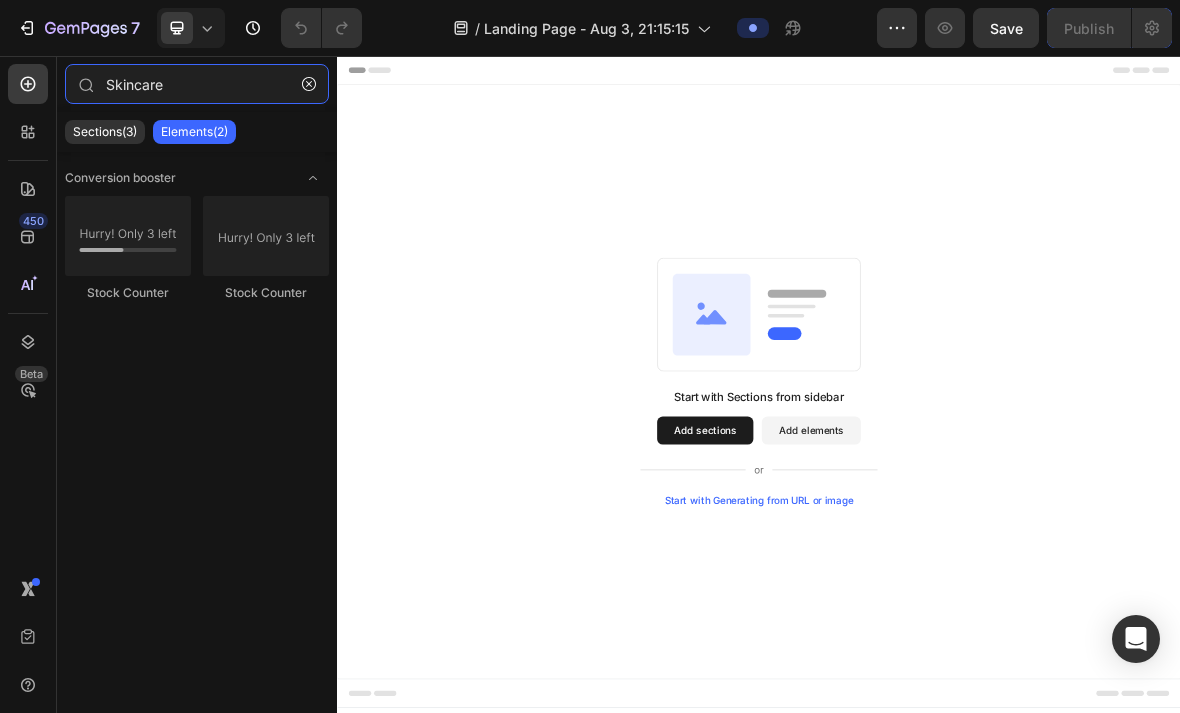 type on "Skincare" 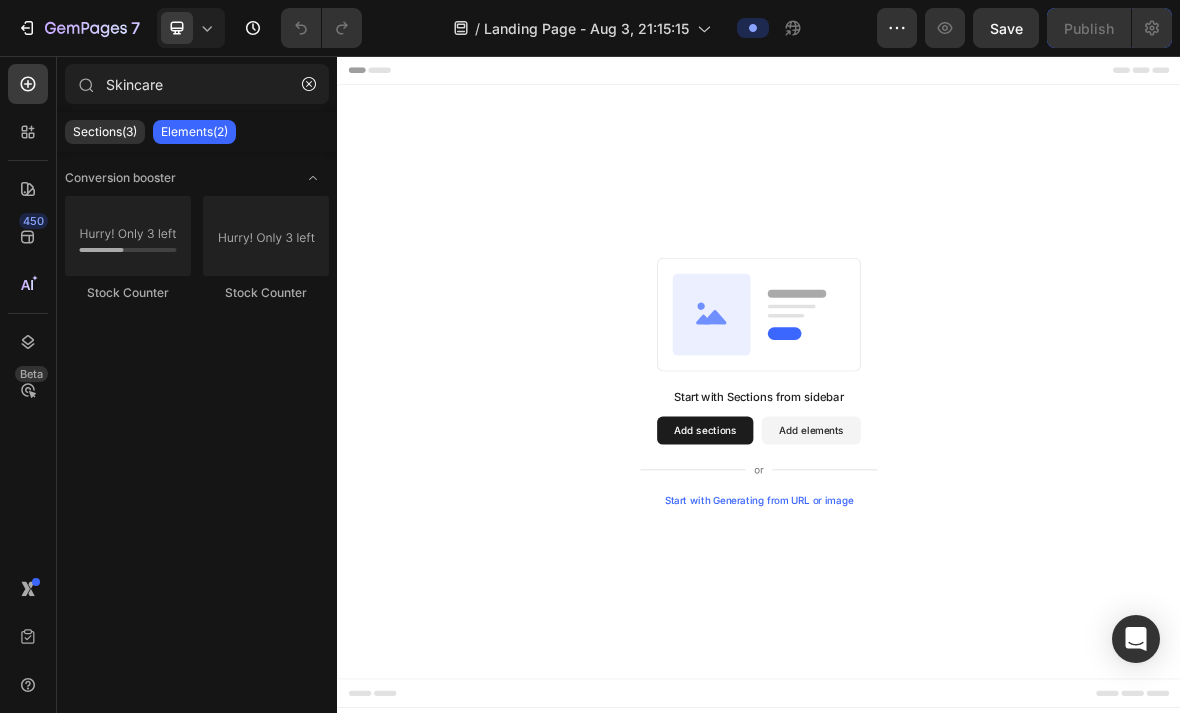 click at bounding box center [309, 84] 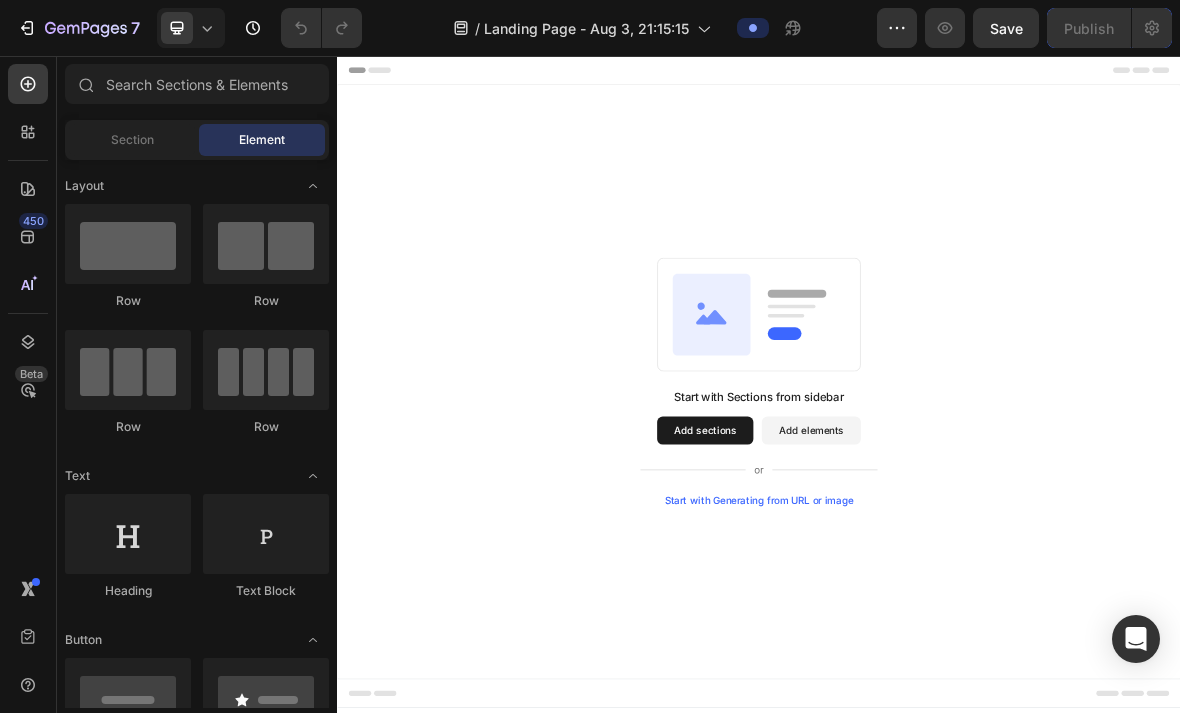 click on "Start with Generating from URL or image" at bounding box center [937, 689] 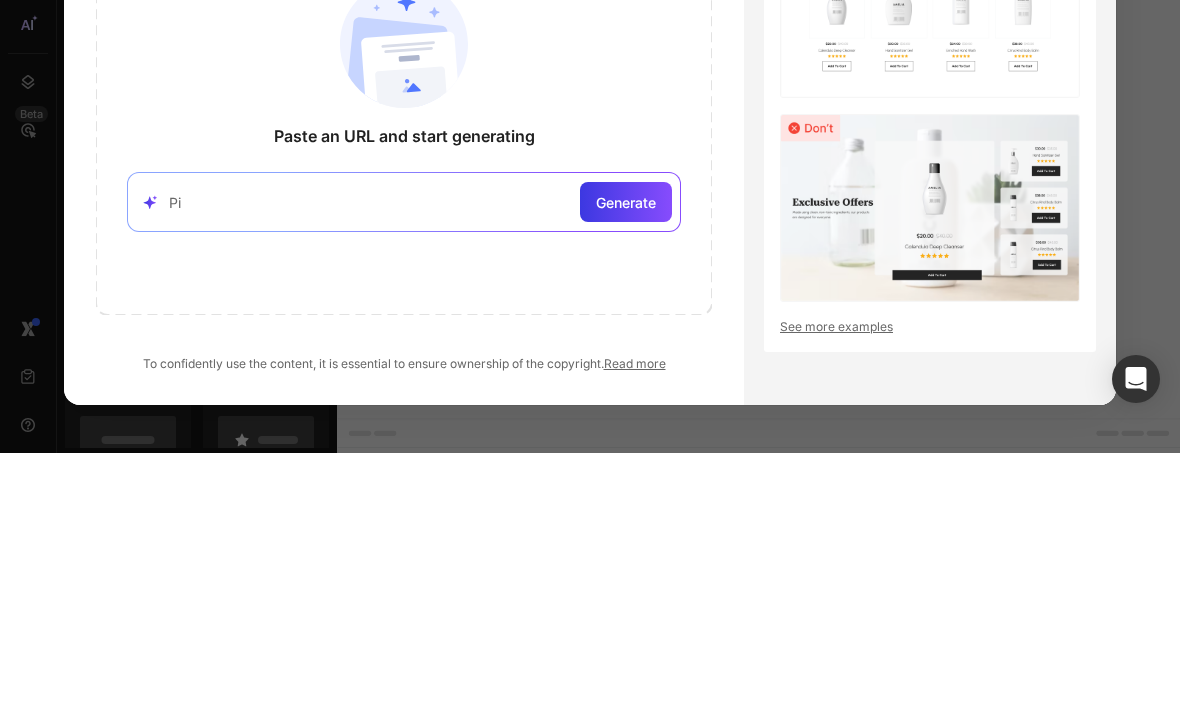 type on "P" 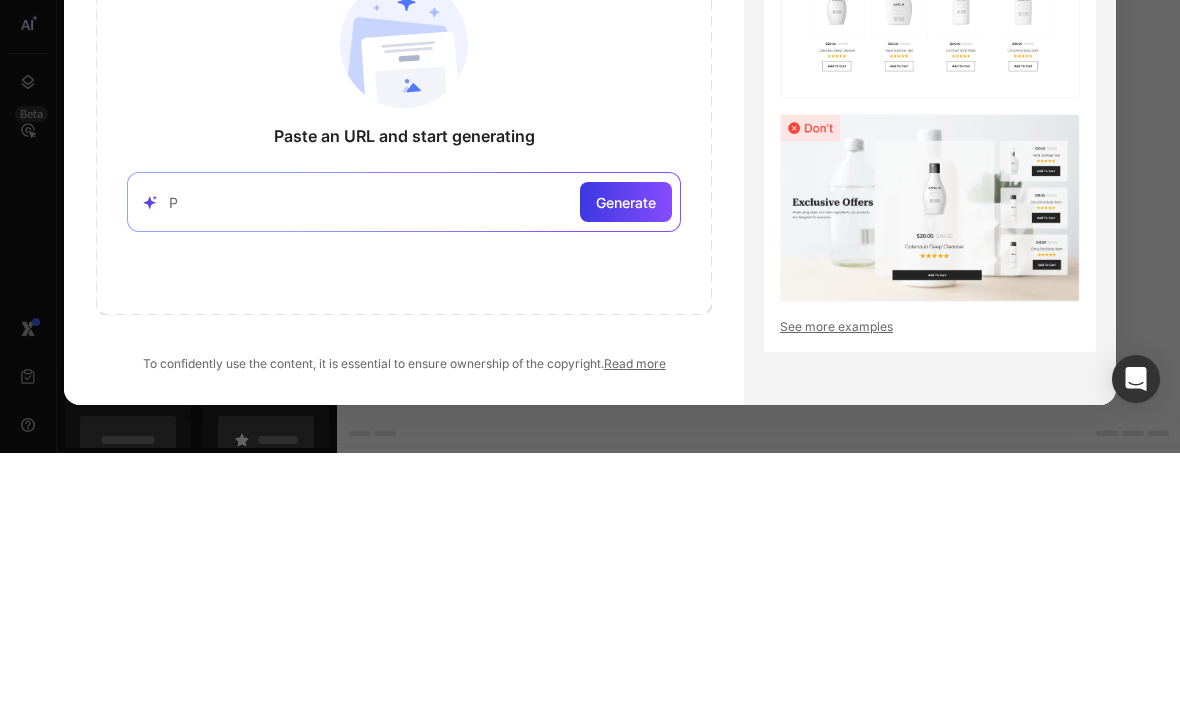 type 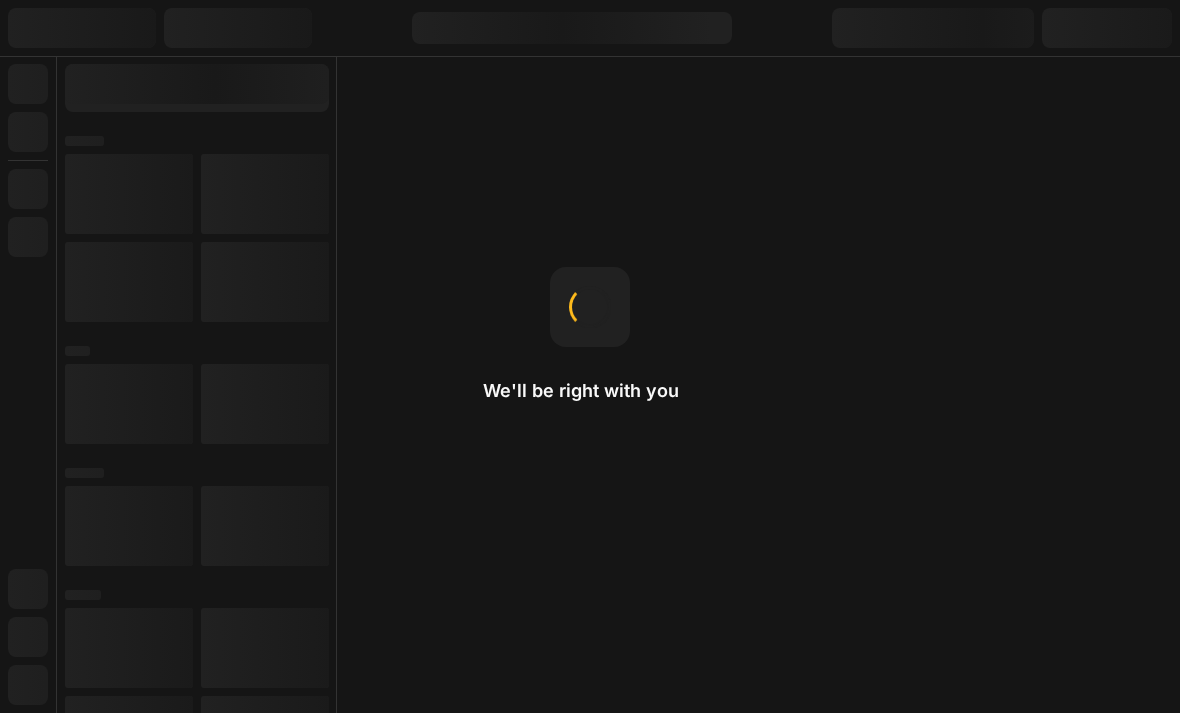scroll, scrollTop: 0, scrollLeft: 0, axis: both 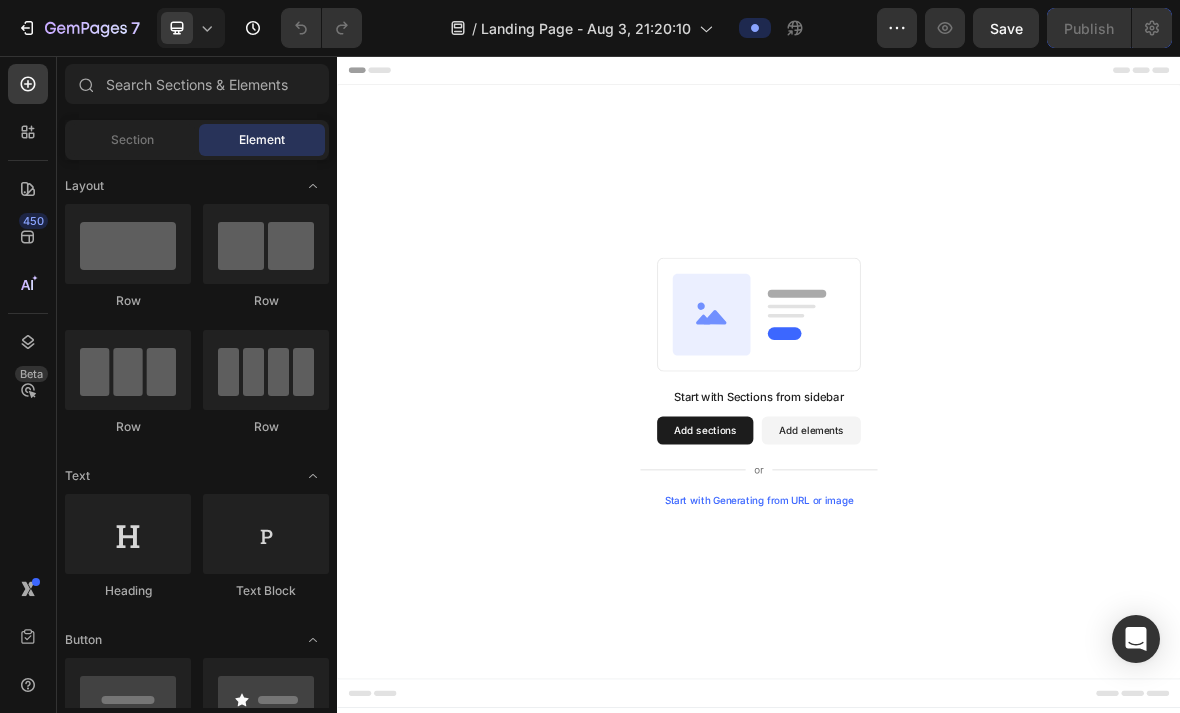 click on "Section" at bounding box center [132, 140] 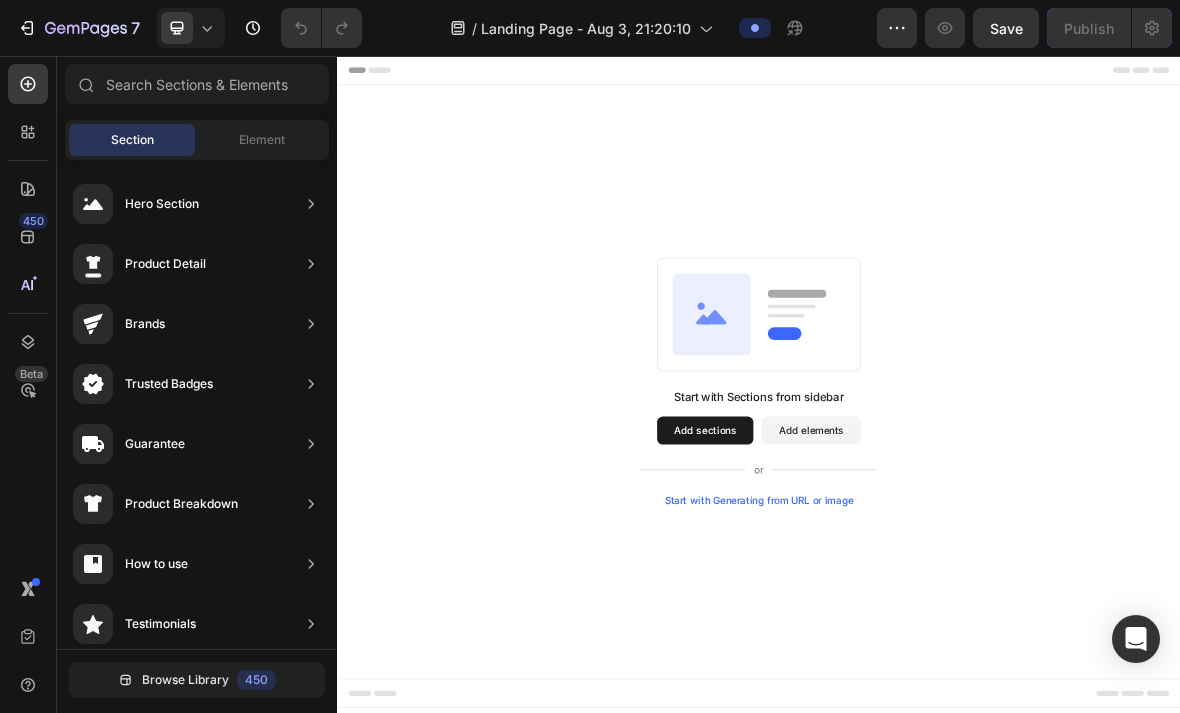 click on "Element" 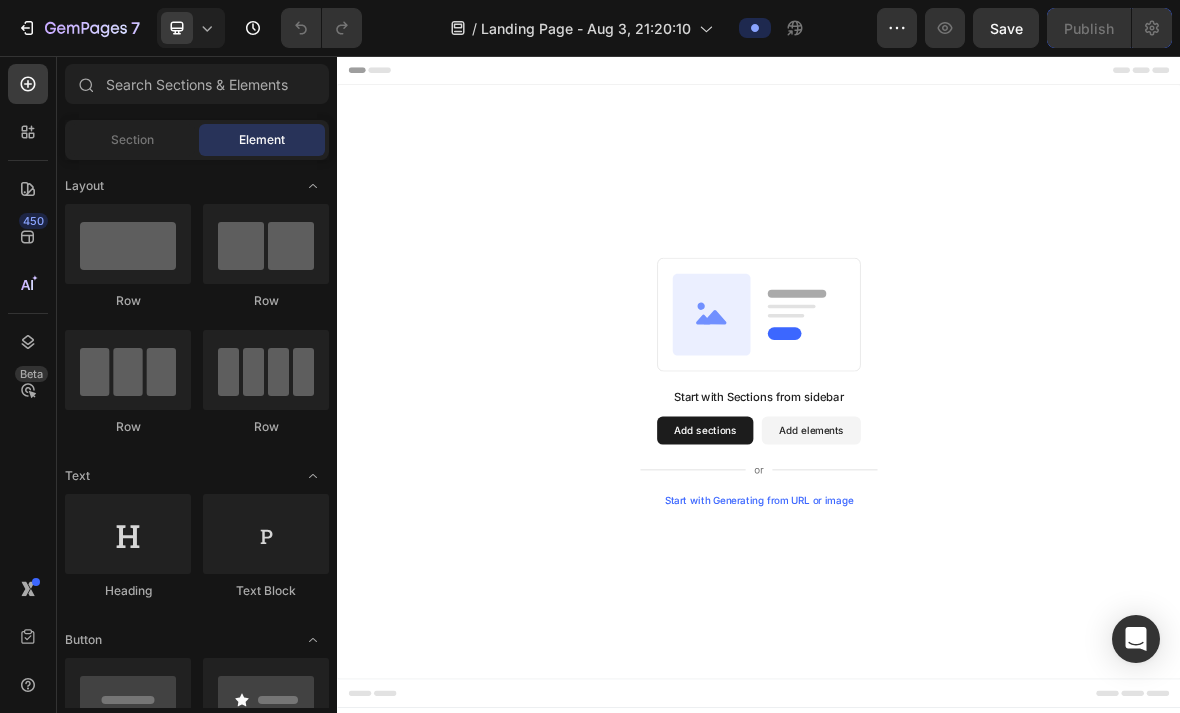 click at bounding box center (266, 244) 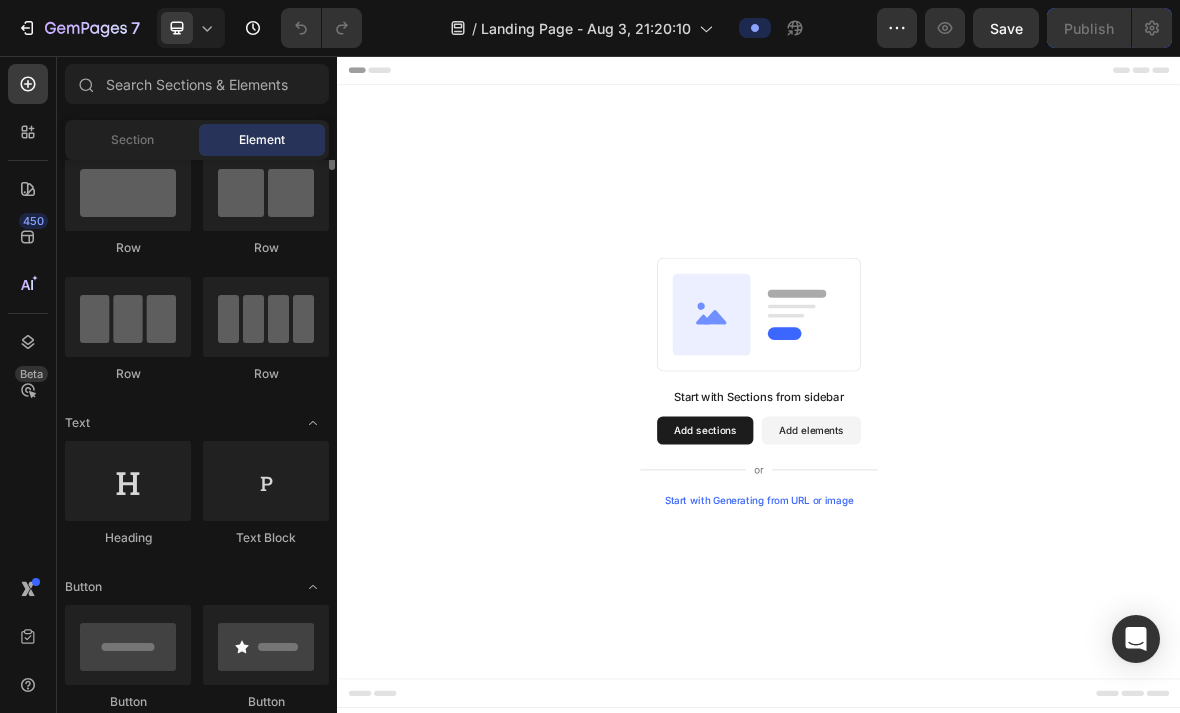 scroll, scrollTop: 0, scrollLeft: 0, axis: both 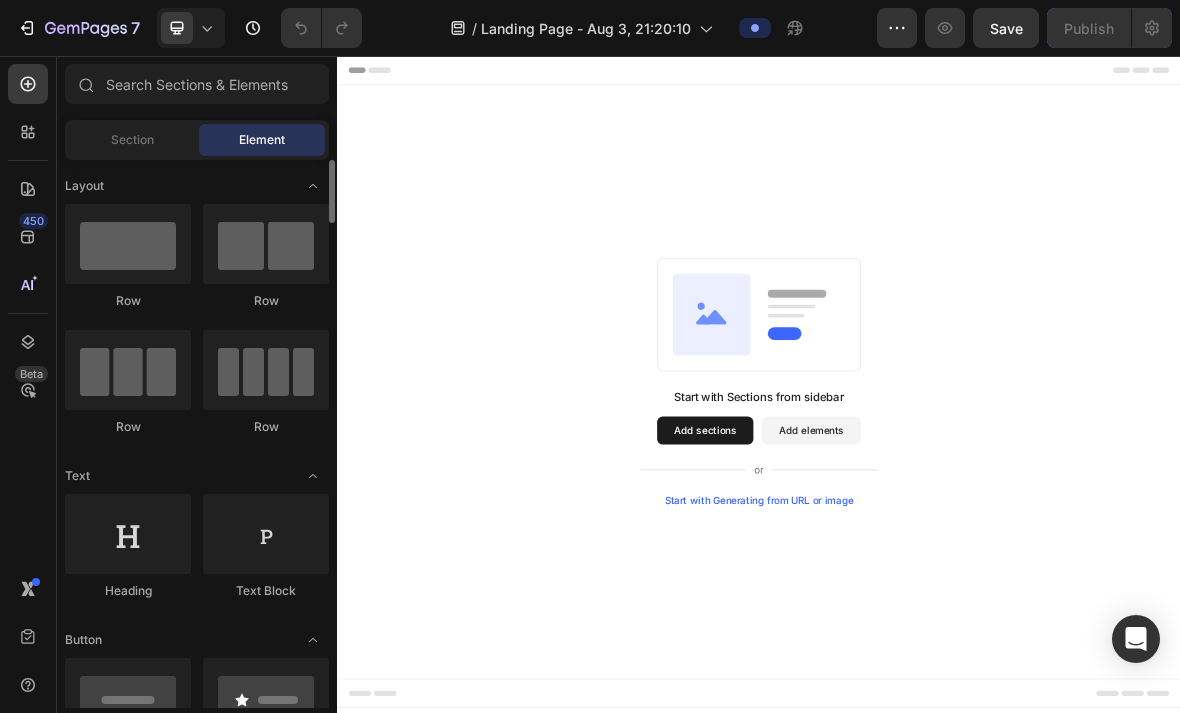 click at bounding box center (128, 244) 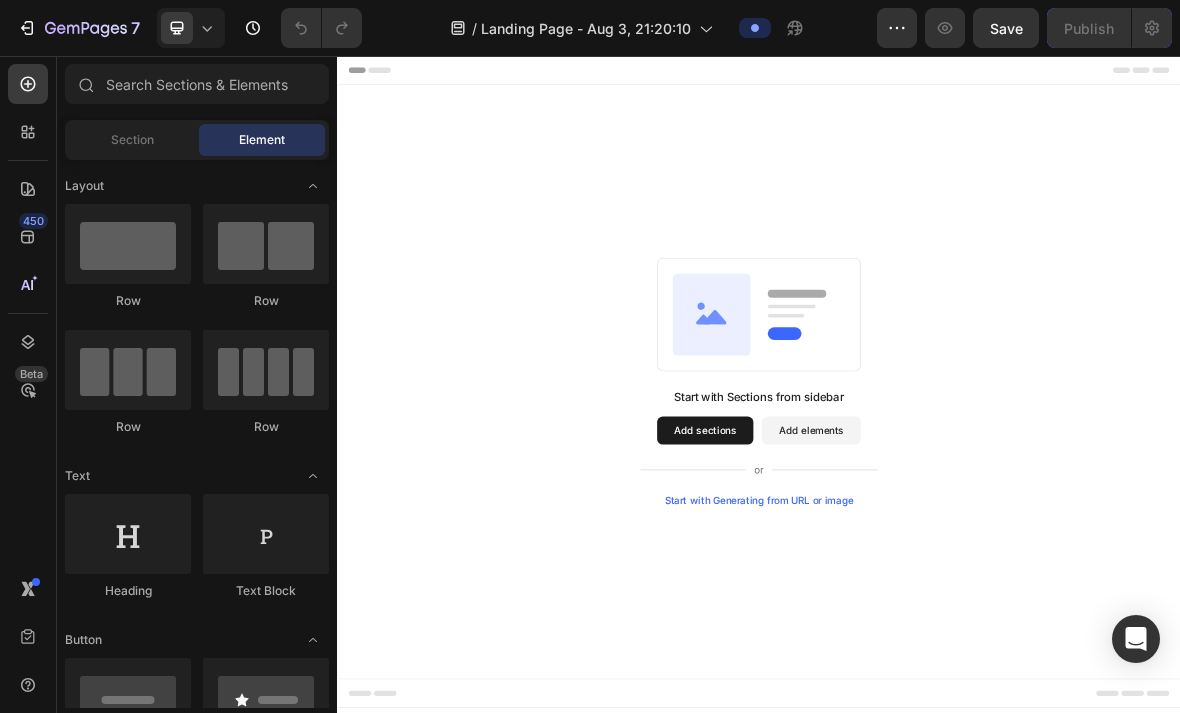 click at bounding box center [128, 244] 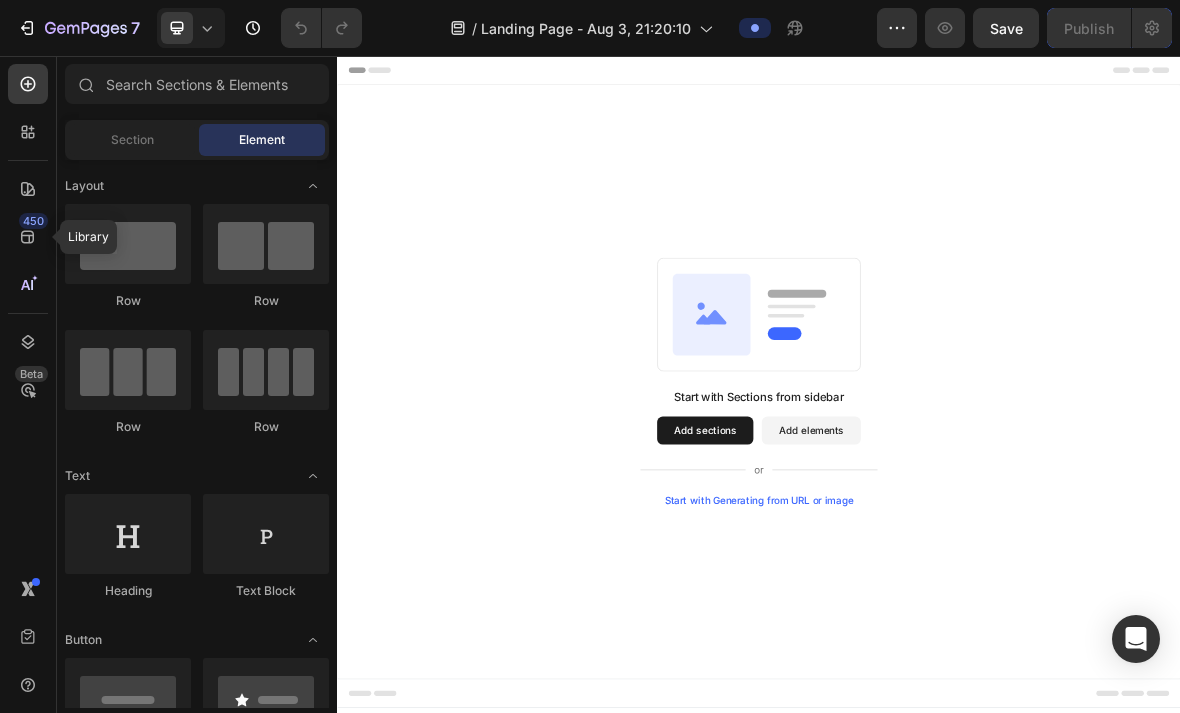 click 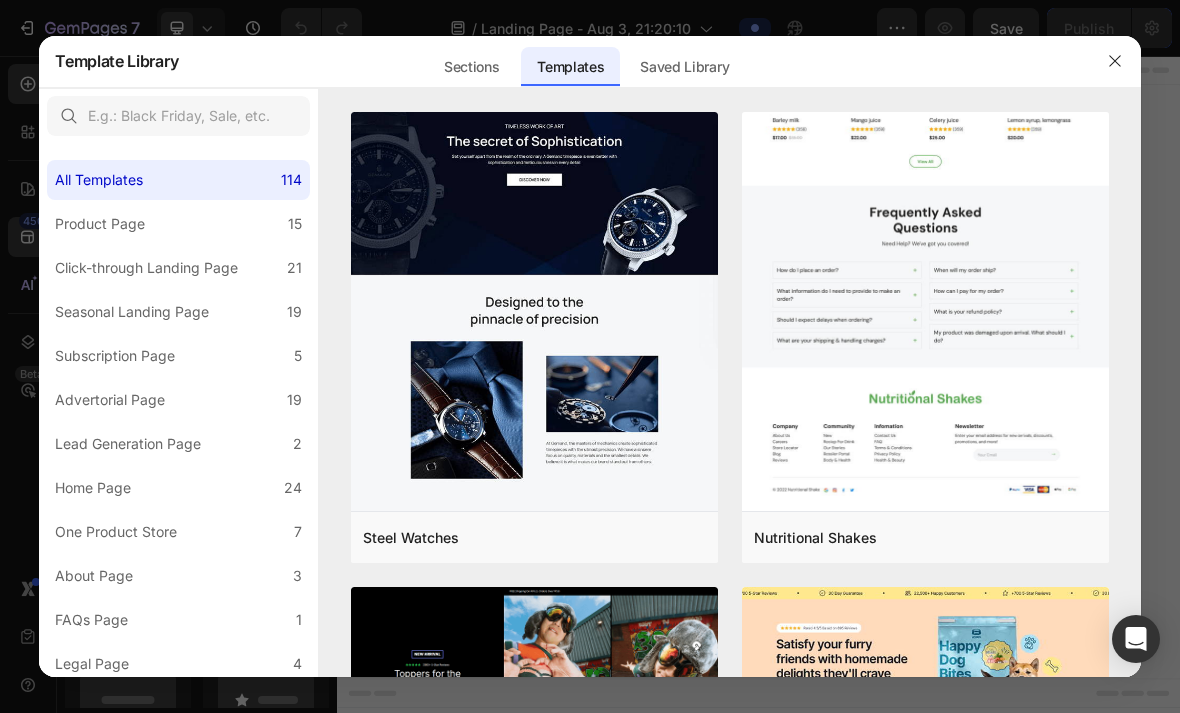 click on "Add to page" at bounding box center [0, 0] 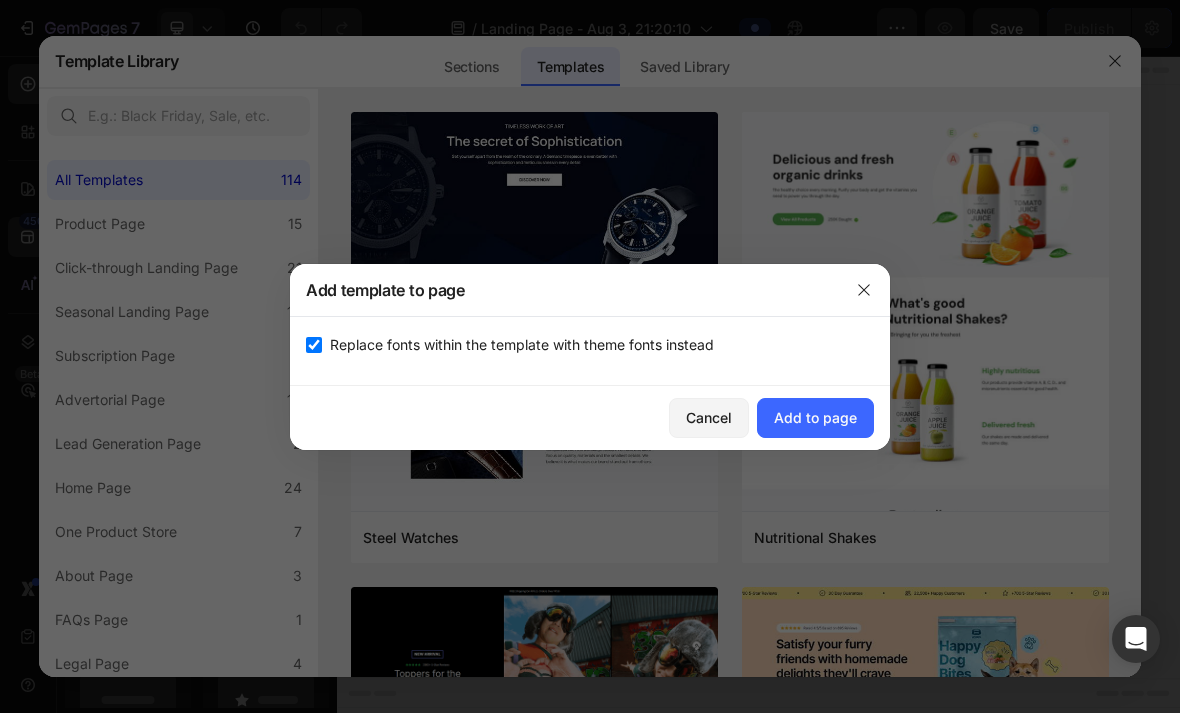 click on "Add to page" at bounding box center [815, 417] 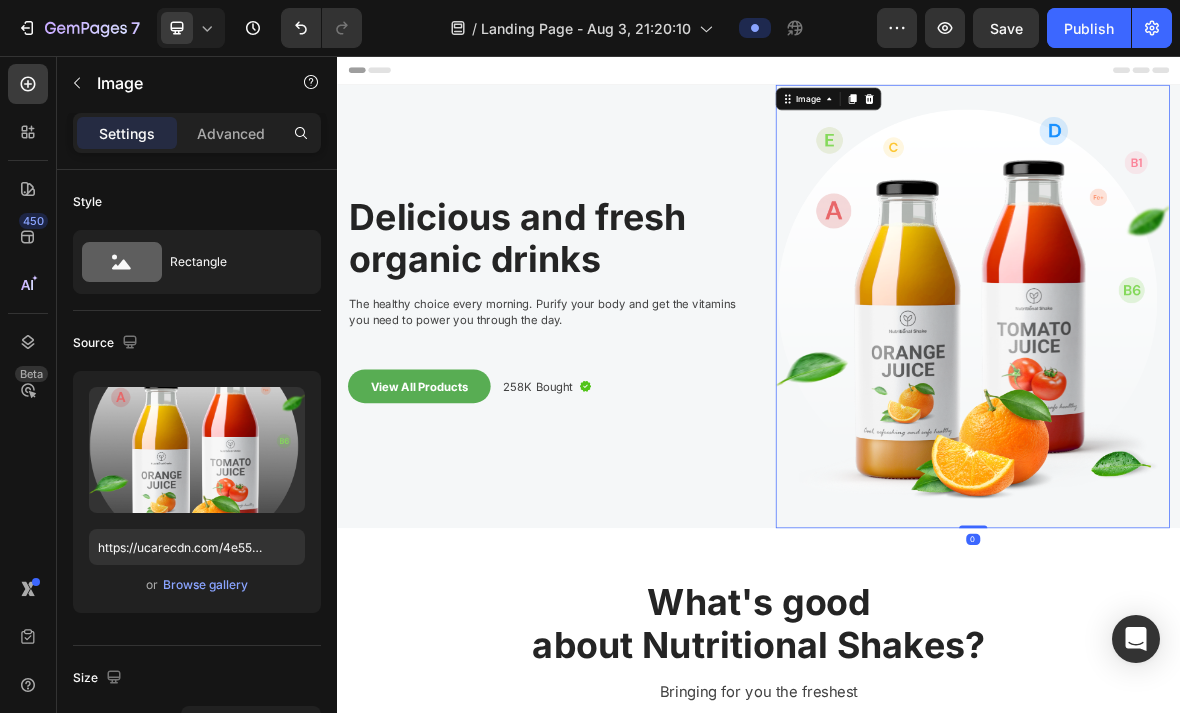 scroll, scrollTop: 0, scrollLeft: 0, axis: both 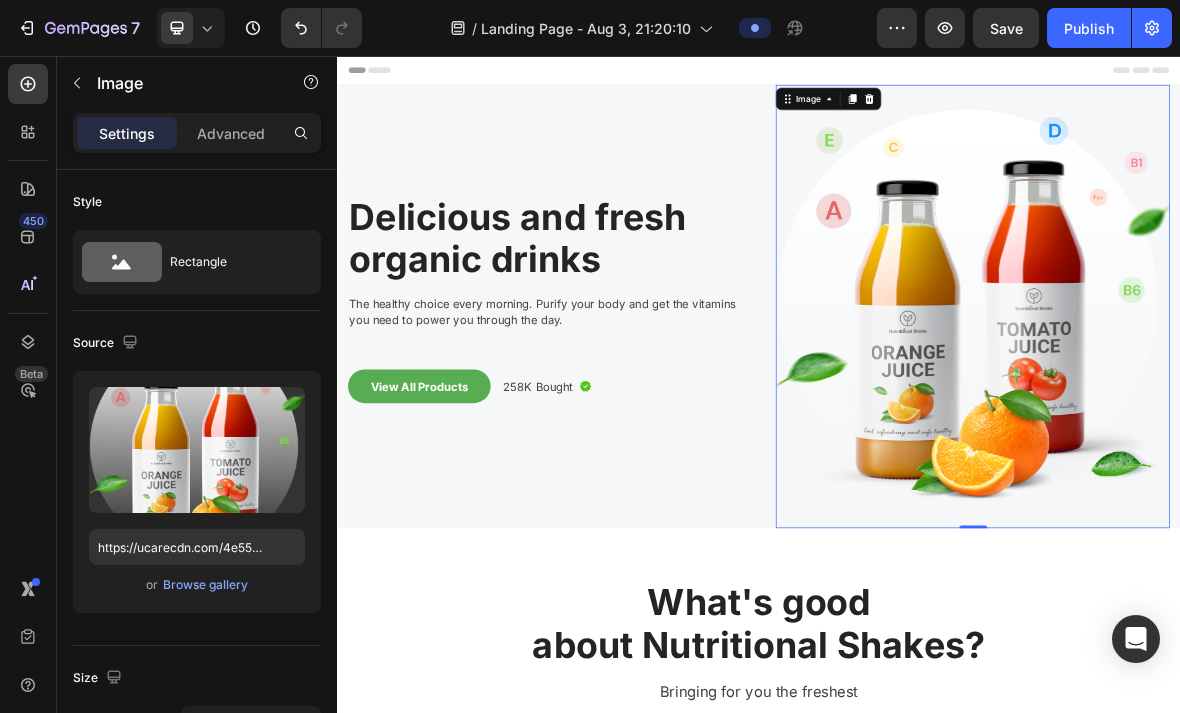 click at bounding box center (197, 450) 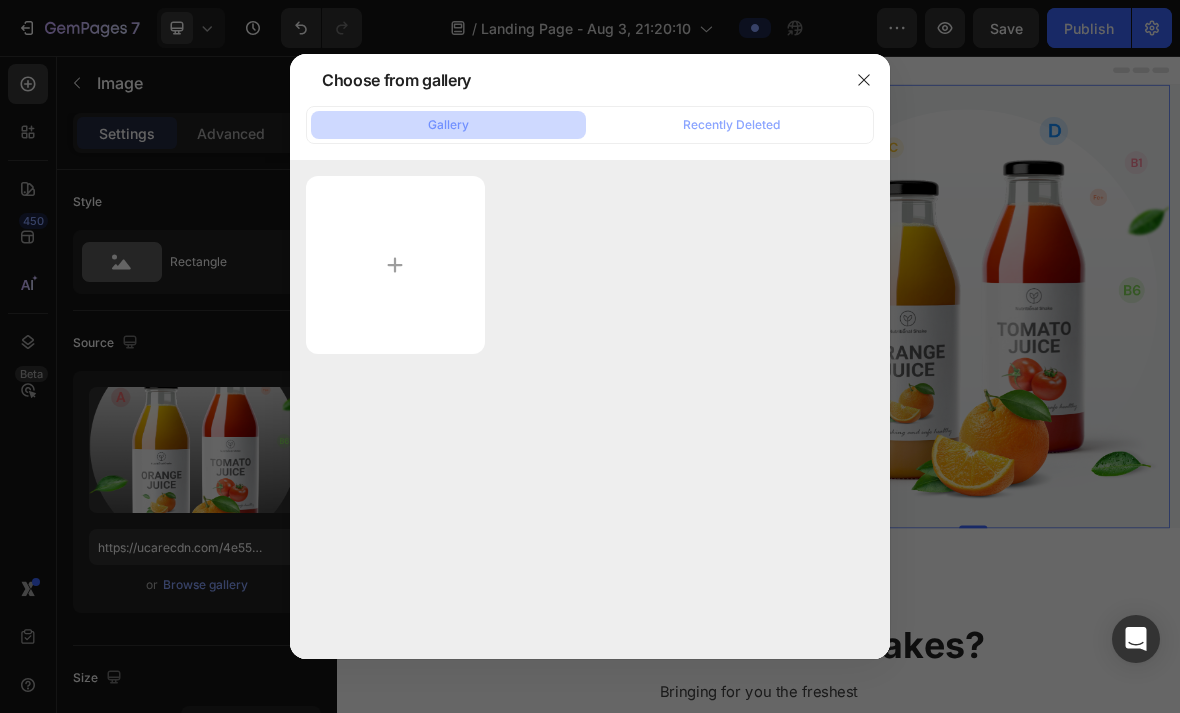 click at bounding box center (864, 80) 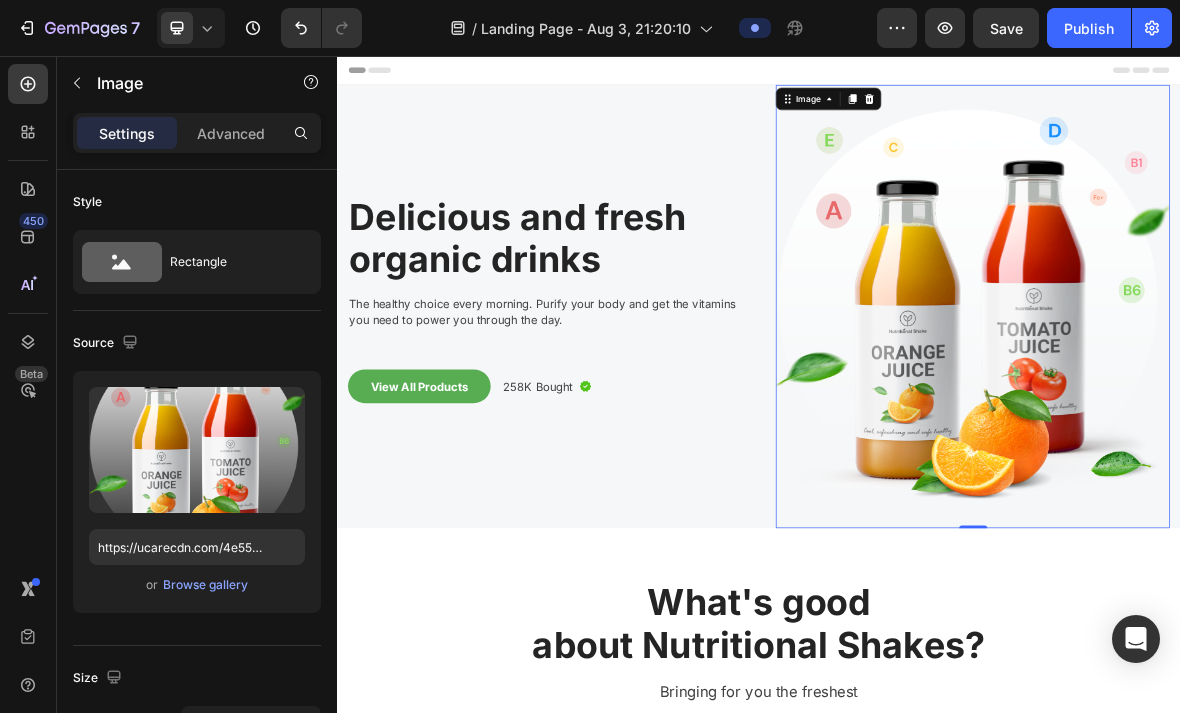 click 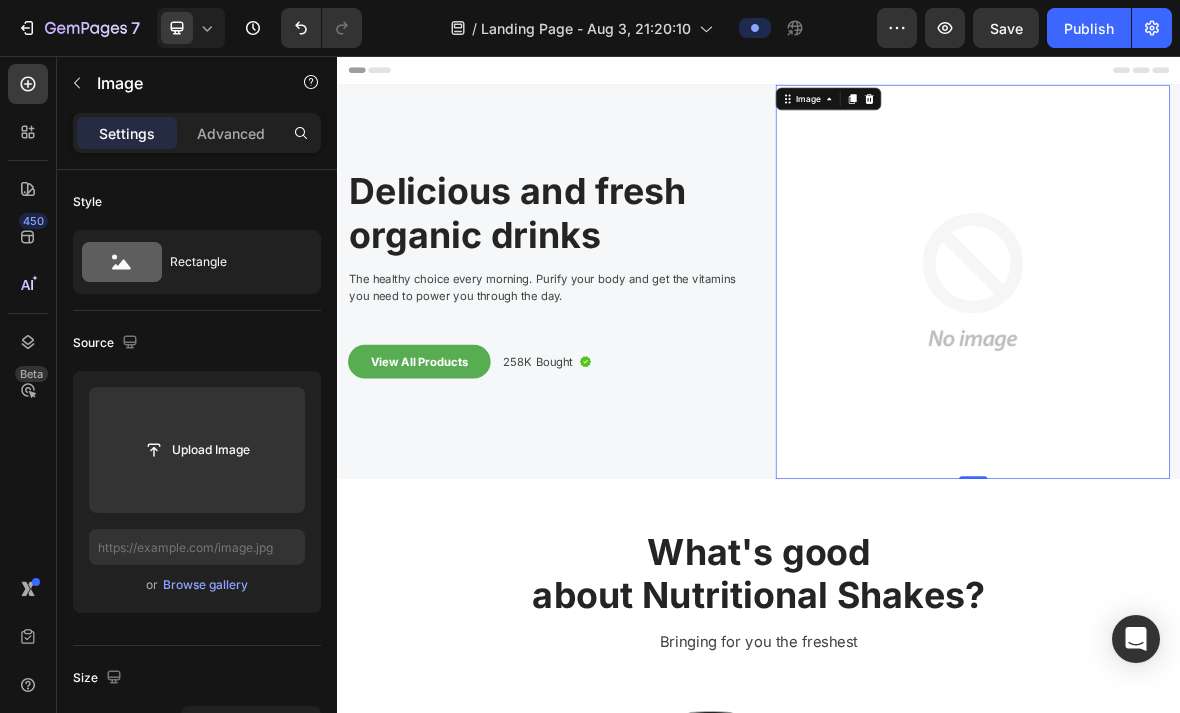 click at bounding box center [197, 450] 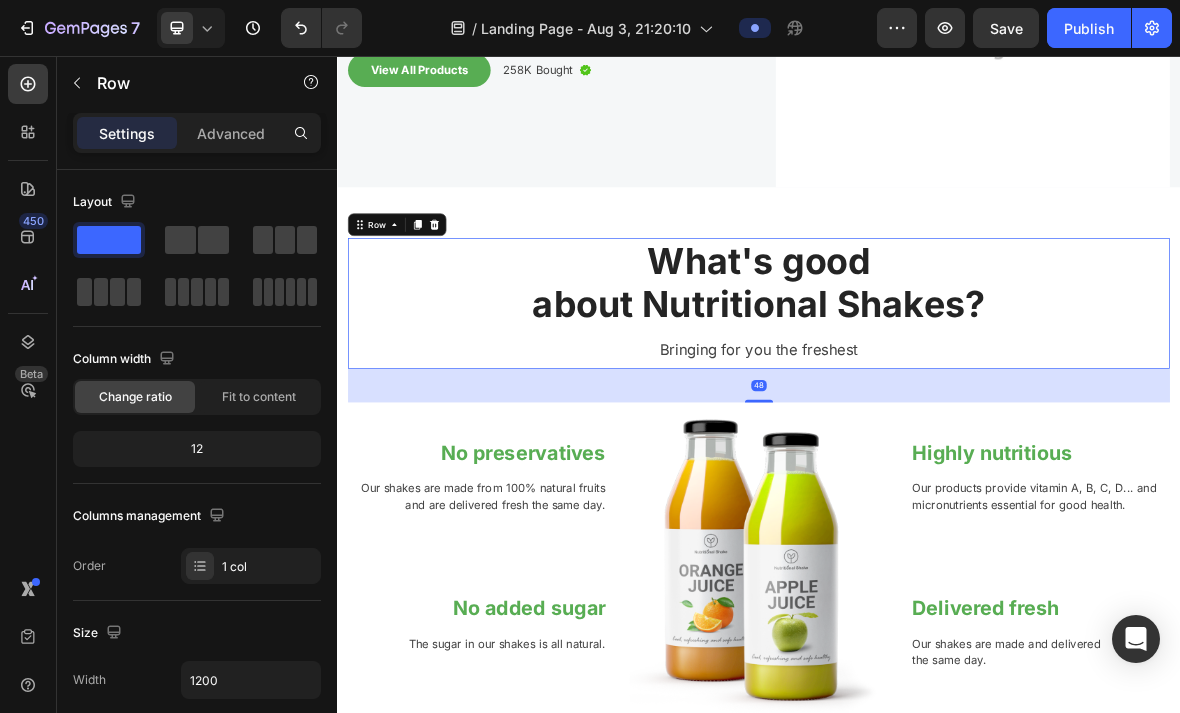click on "Advanced" at bounding box center [231, 133] 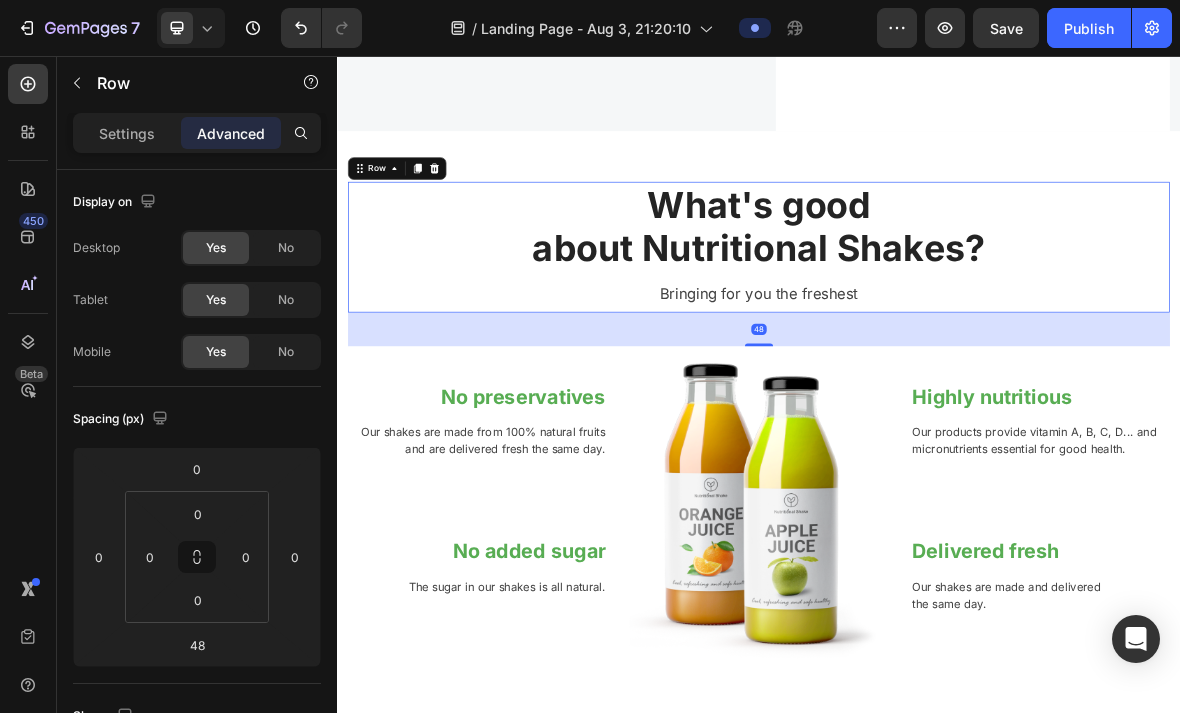 click on "Advanced" 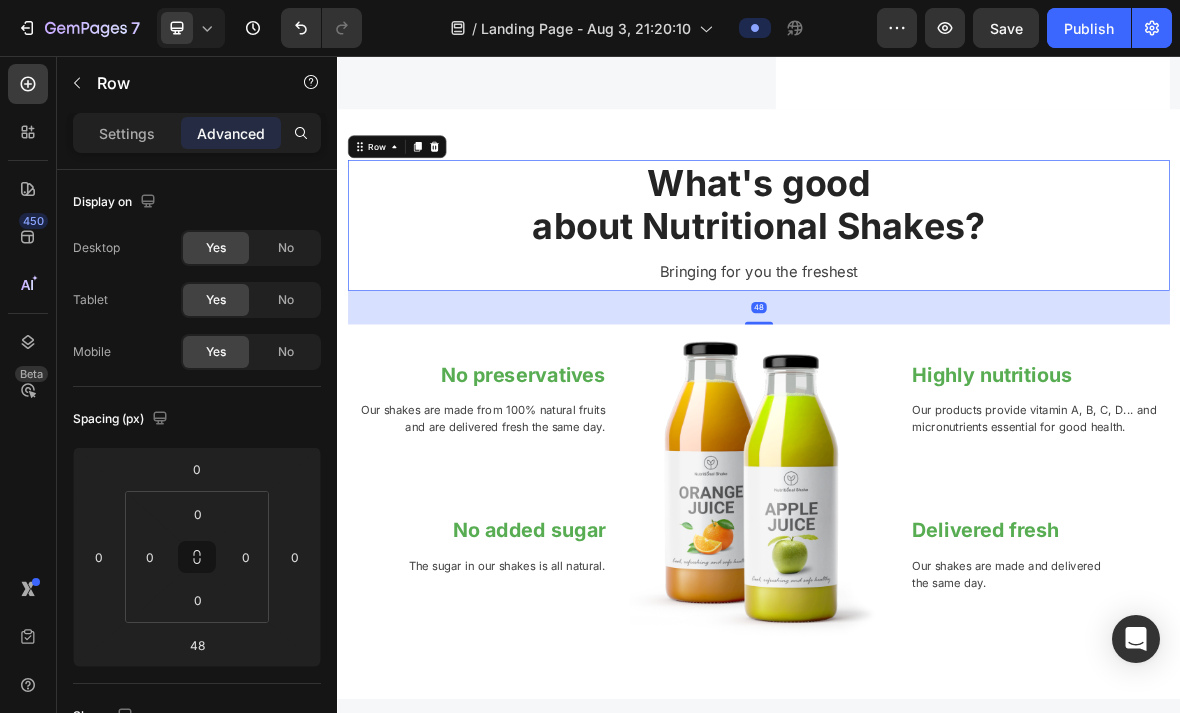 scroll, scrollTop: 527, scrollLeft: 0, axis: vertical 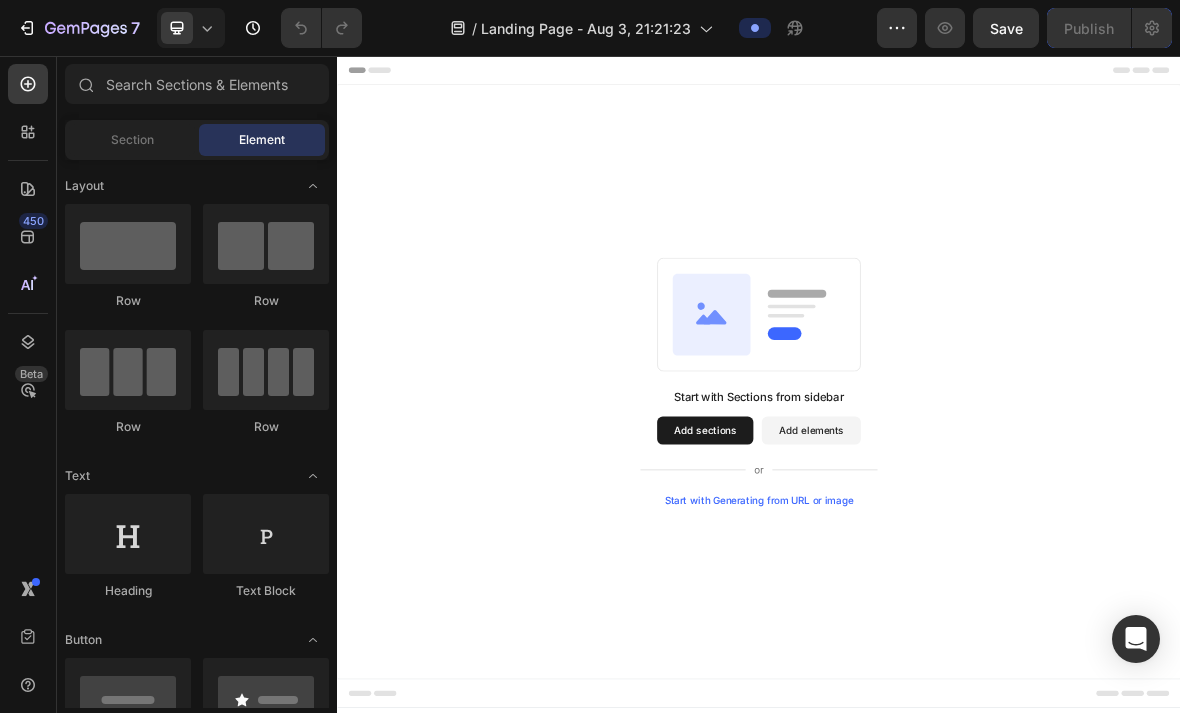 click on "Section" at bounding box center [132, 140] 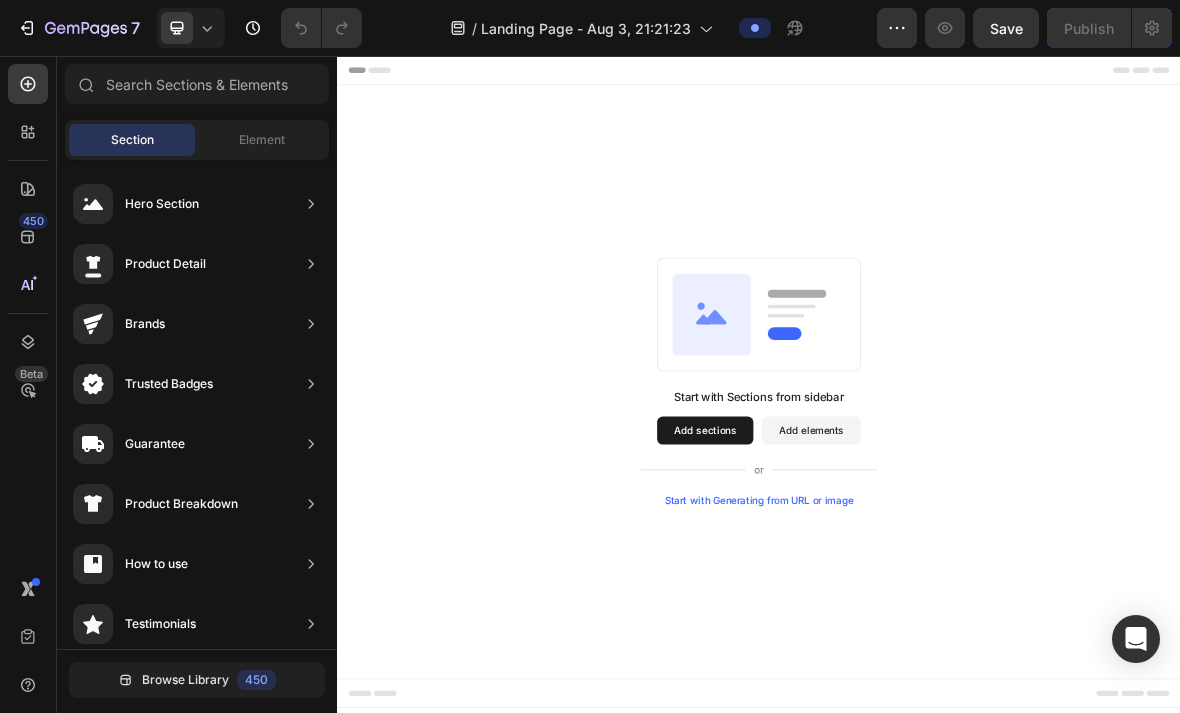 click on "Element" 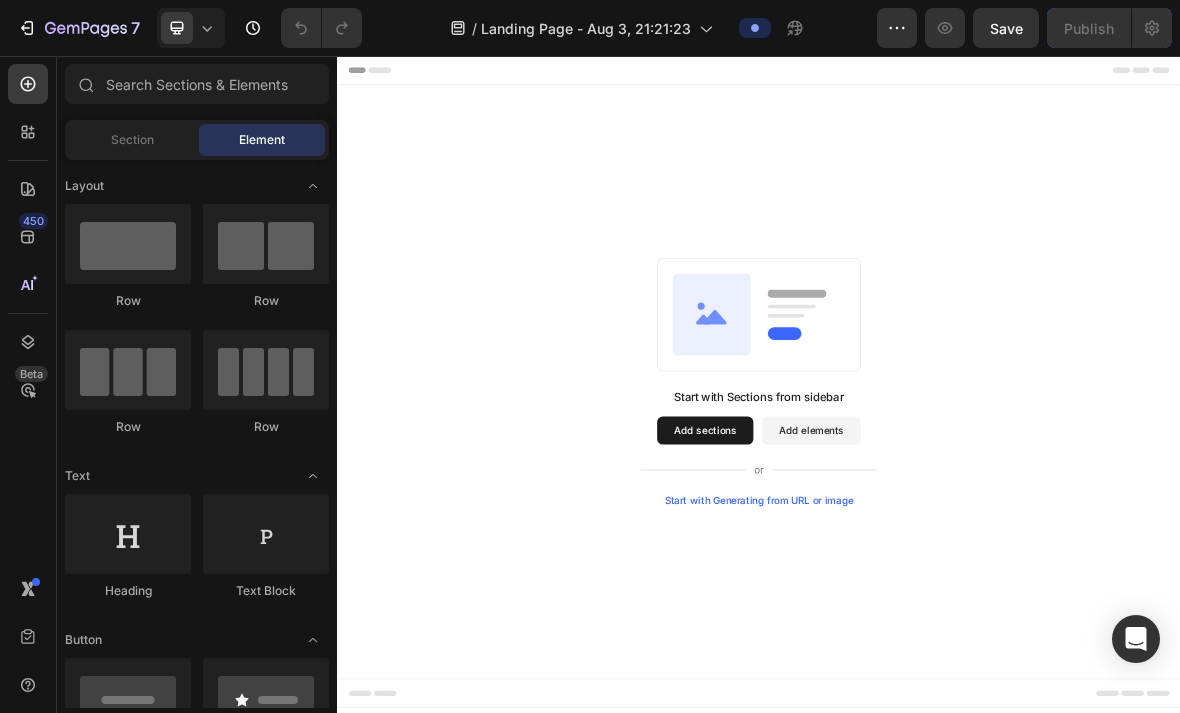 click on "Add sections" at bounding box center [860, 589] 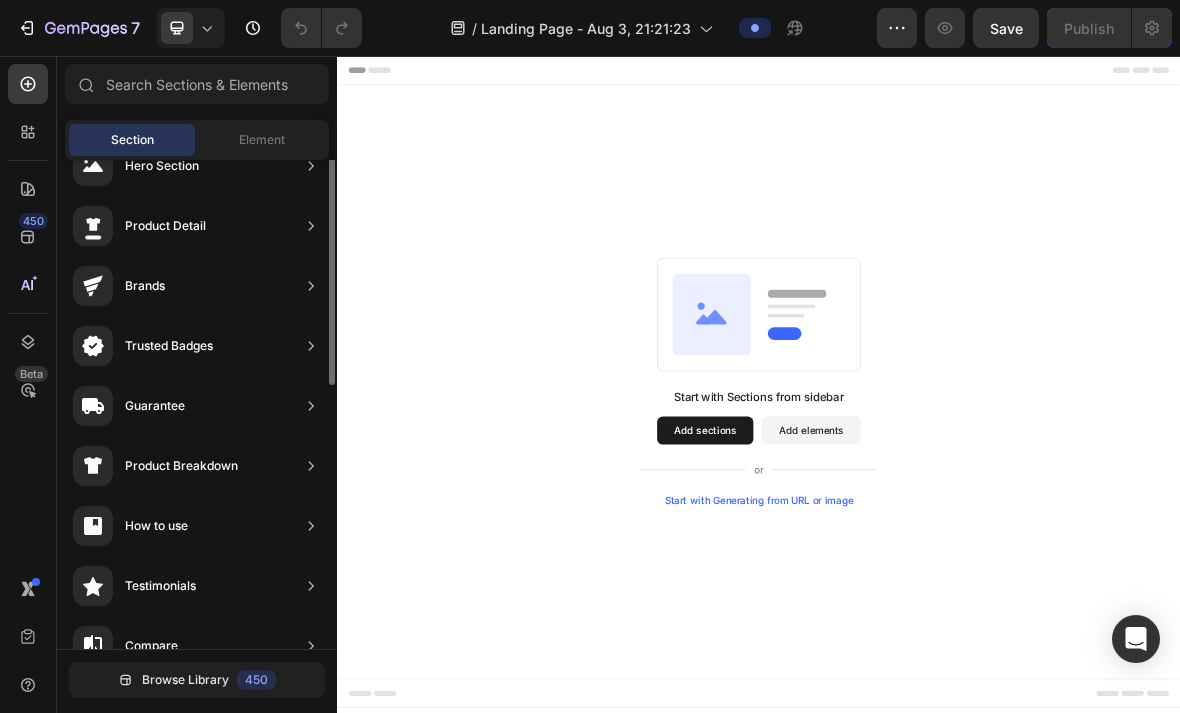 scroll, scrollTop: 0, scrollLeft: 0, axis: both 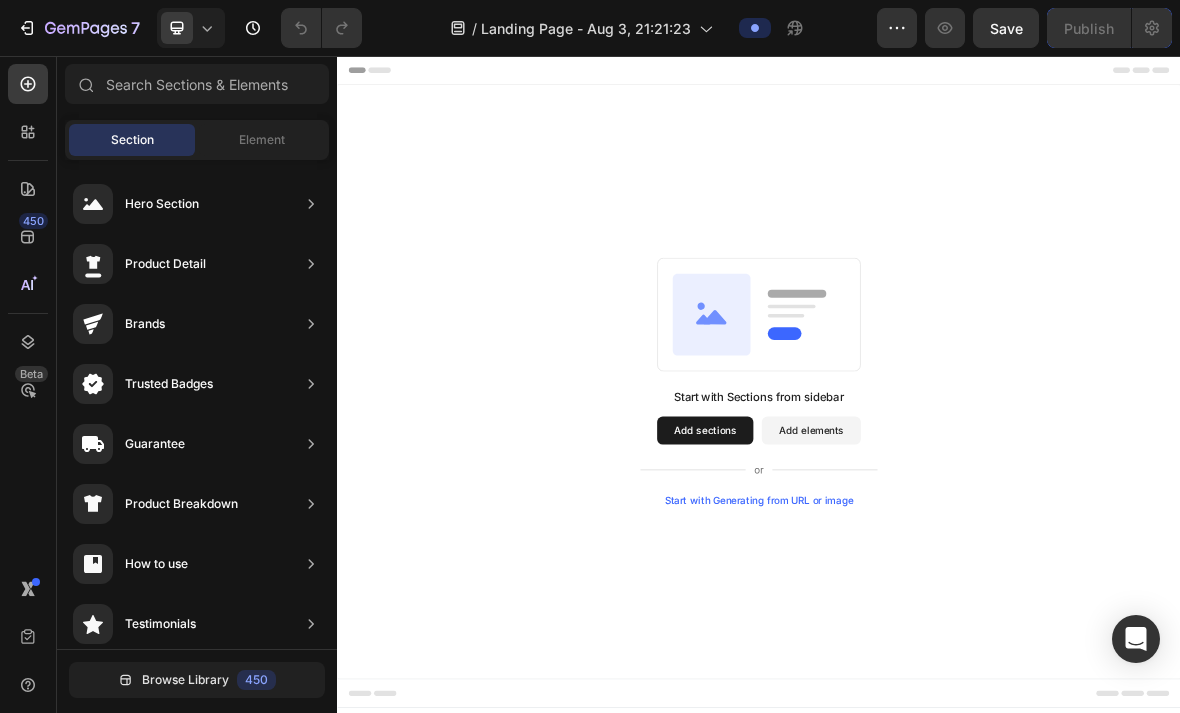click on "Element" at bounding box center [262, 140] 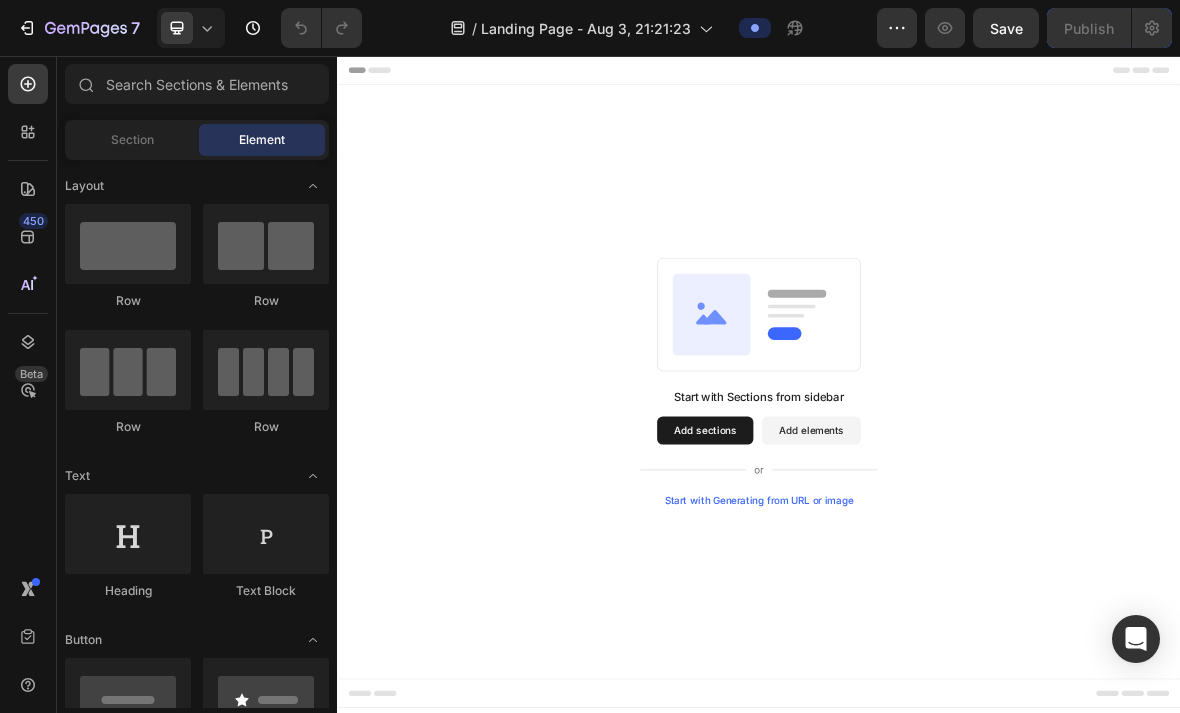 click at bounding box center (266, 244) 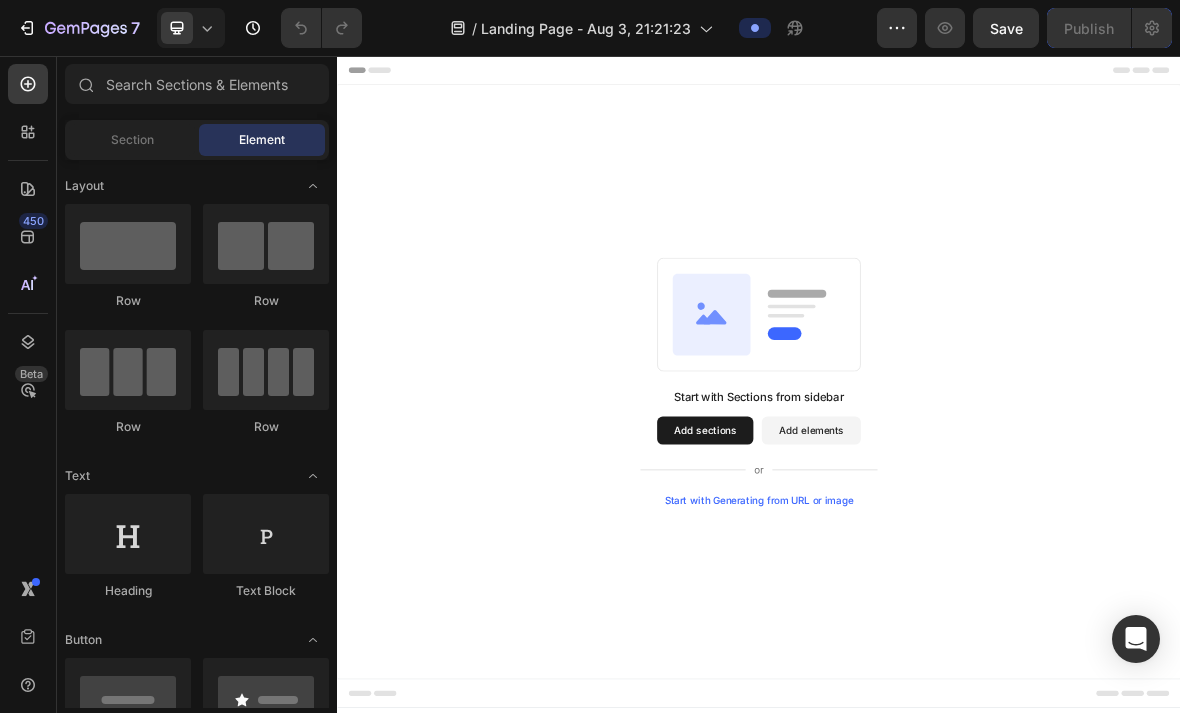 click 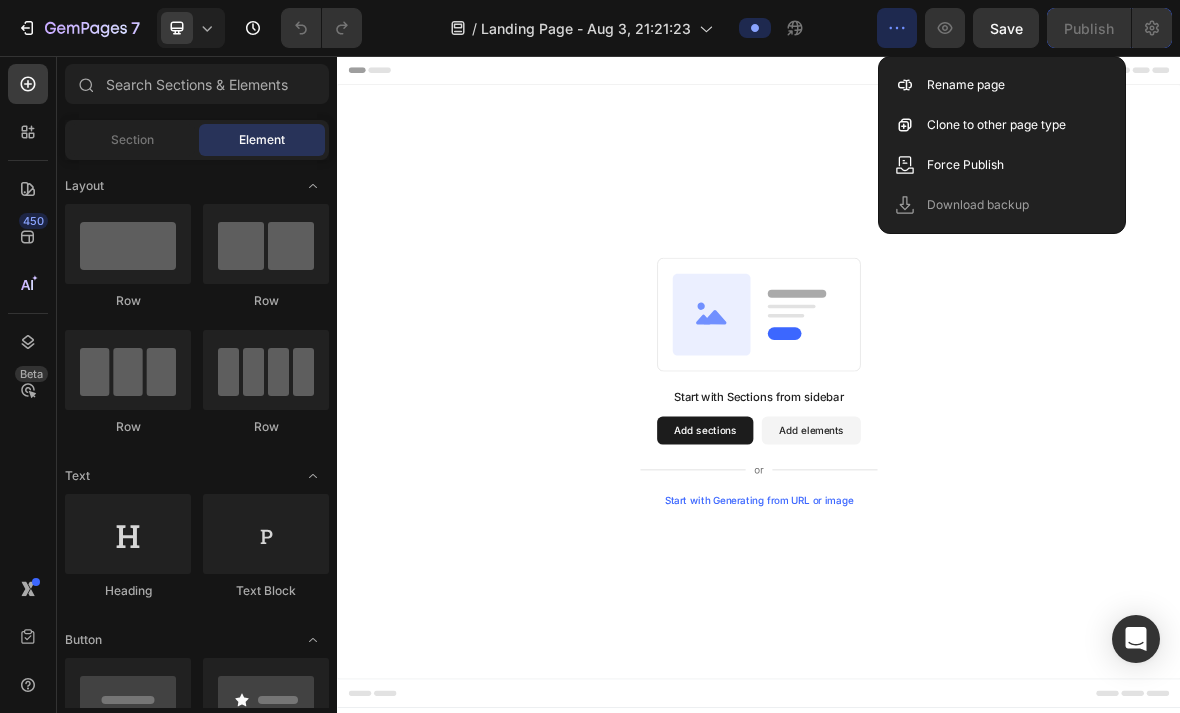 click on "Start with Sections from sidebar Add sections Add elements Start with Generating from URL or image" at bounding box center (937, 520) 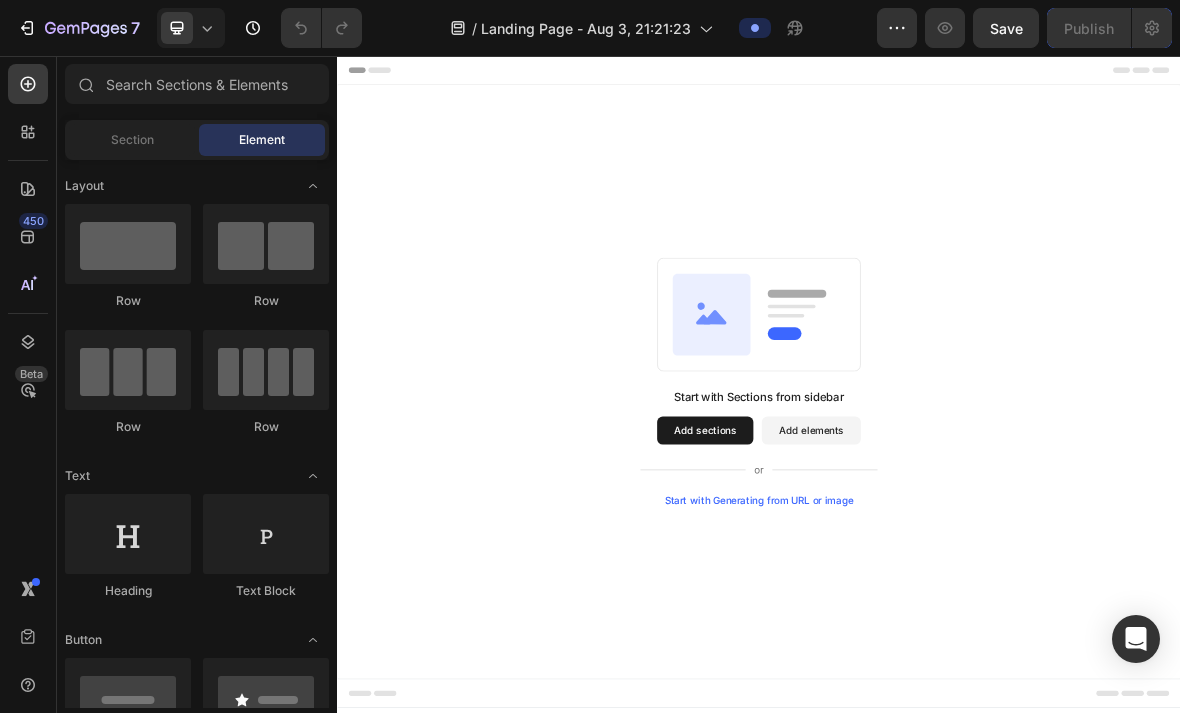 click on "Start with Generating from URL or image" at bounding box center [937, 689] 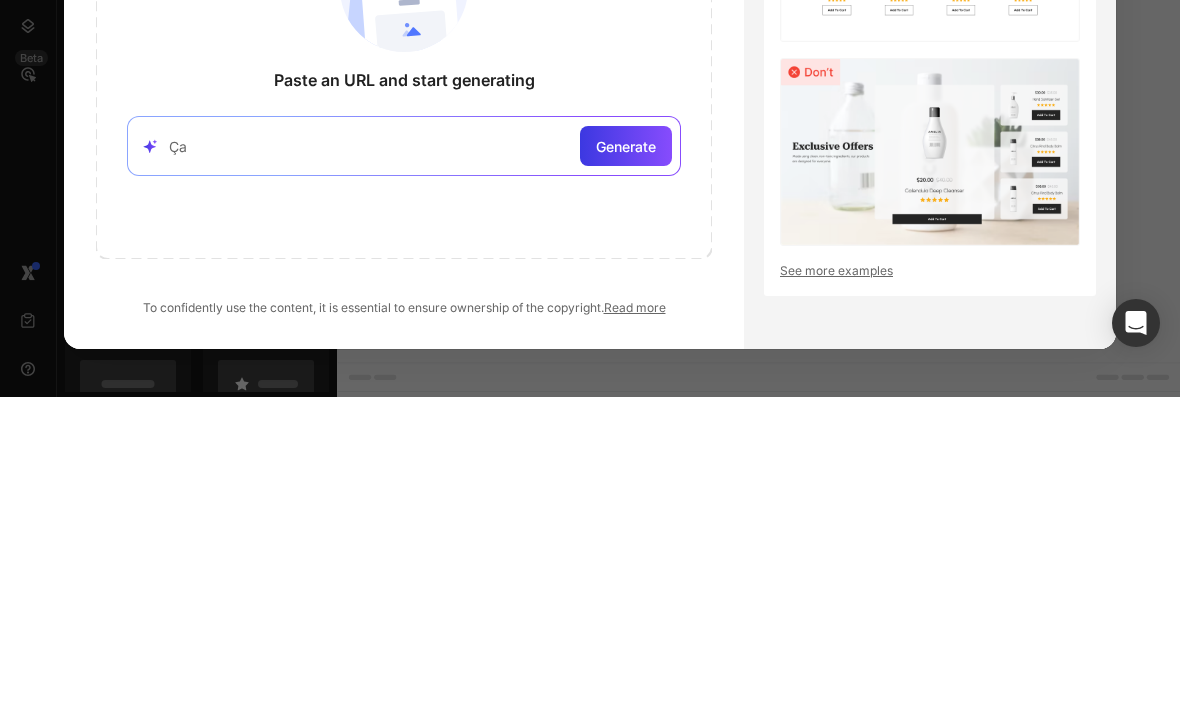 type on "Ç" 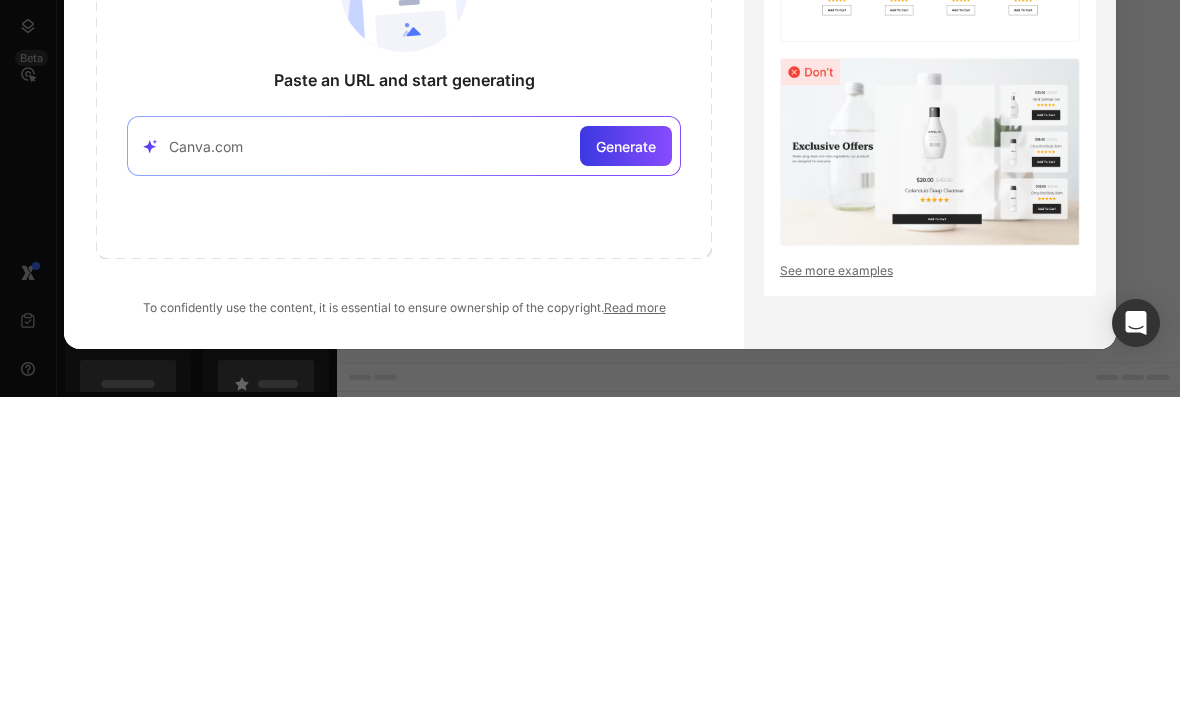 type on "Canva.com" 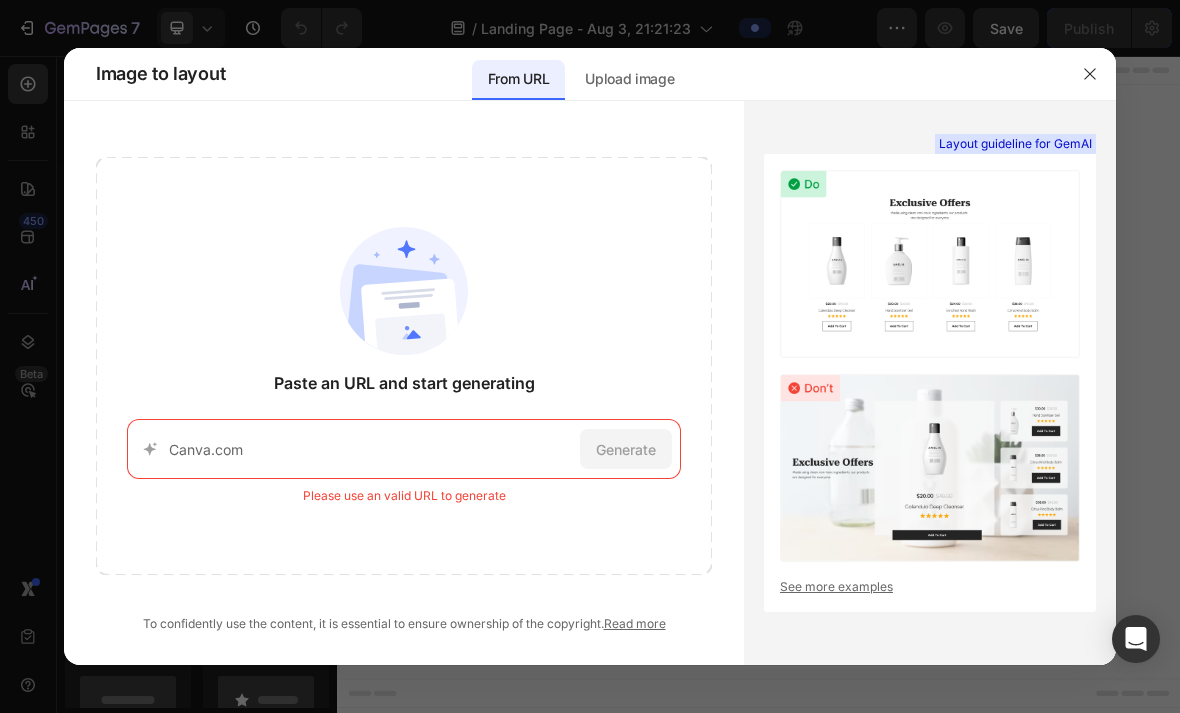 click at bounding box center (930, 264) 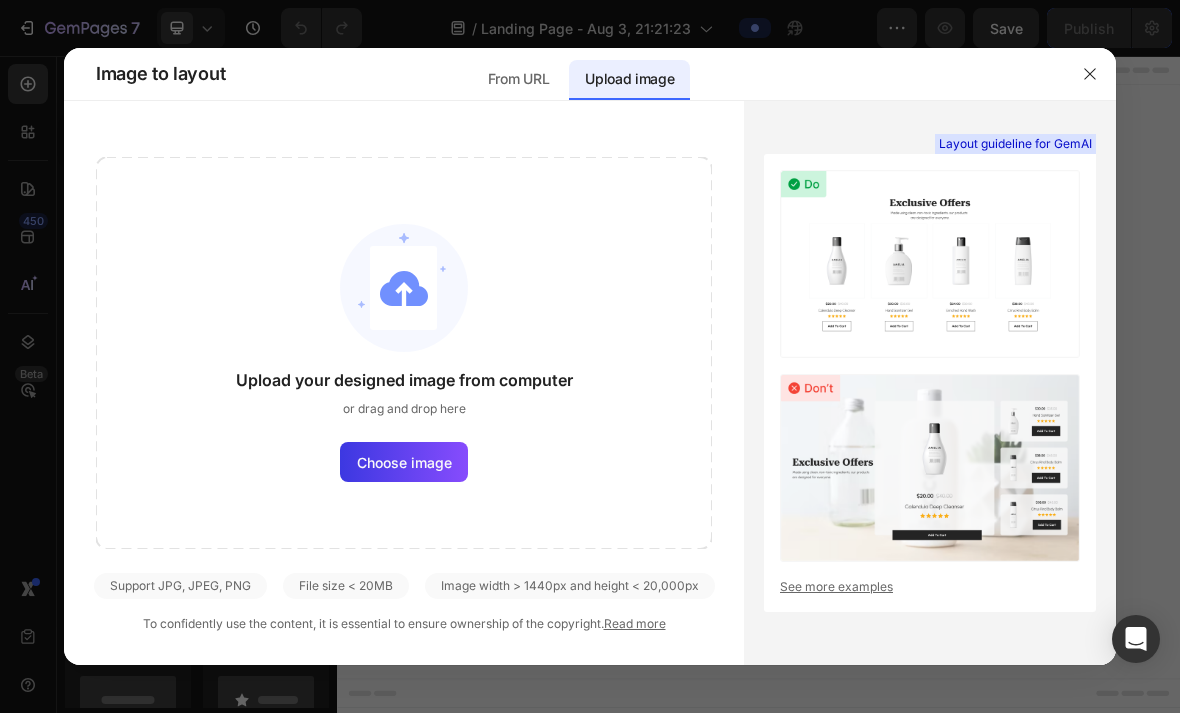click on "Upload your designed image from computer or drag and drop here Choose image" 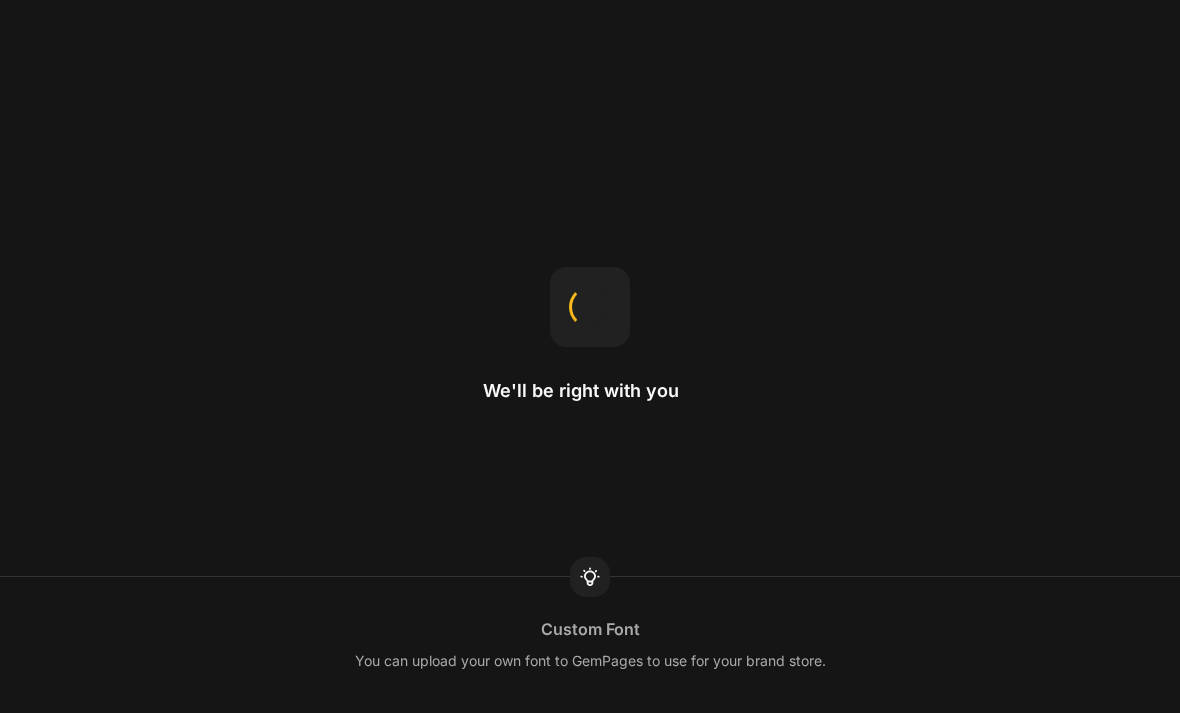 scroll, scrollTop: 0, scrollLeft: 0, axis: both 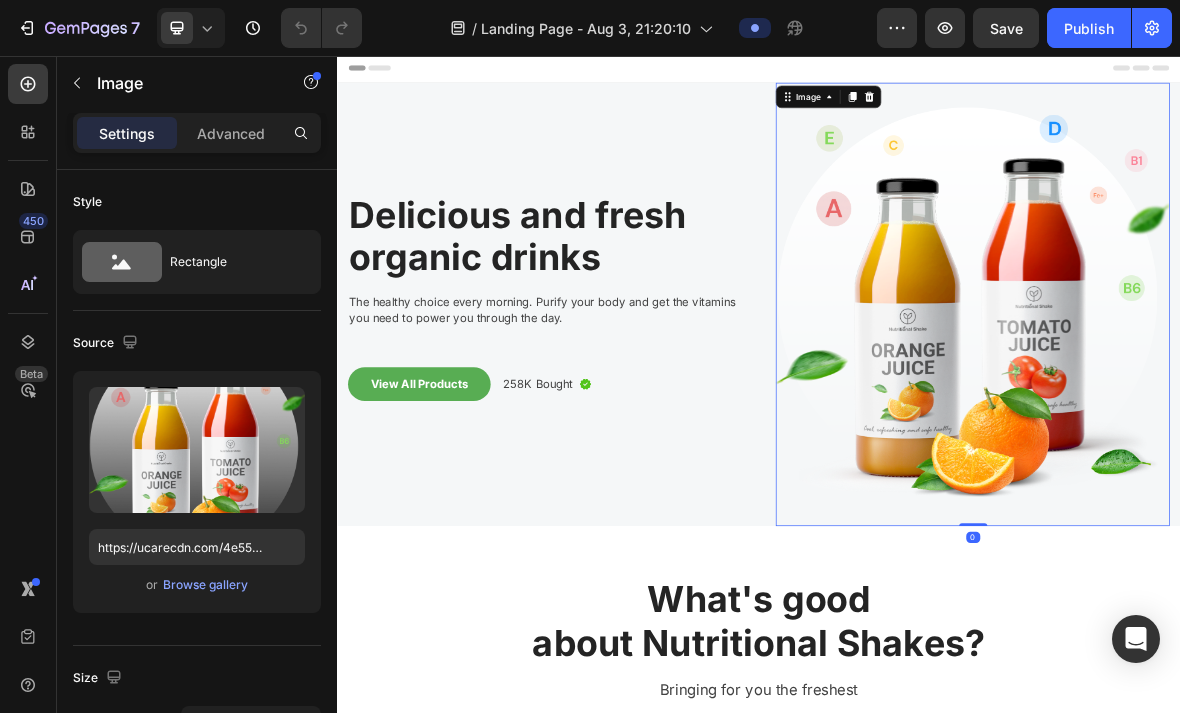 click at bounding box center (1241, 409) 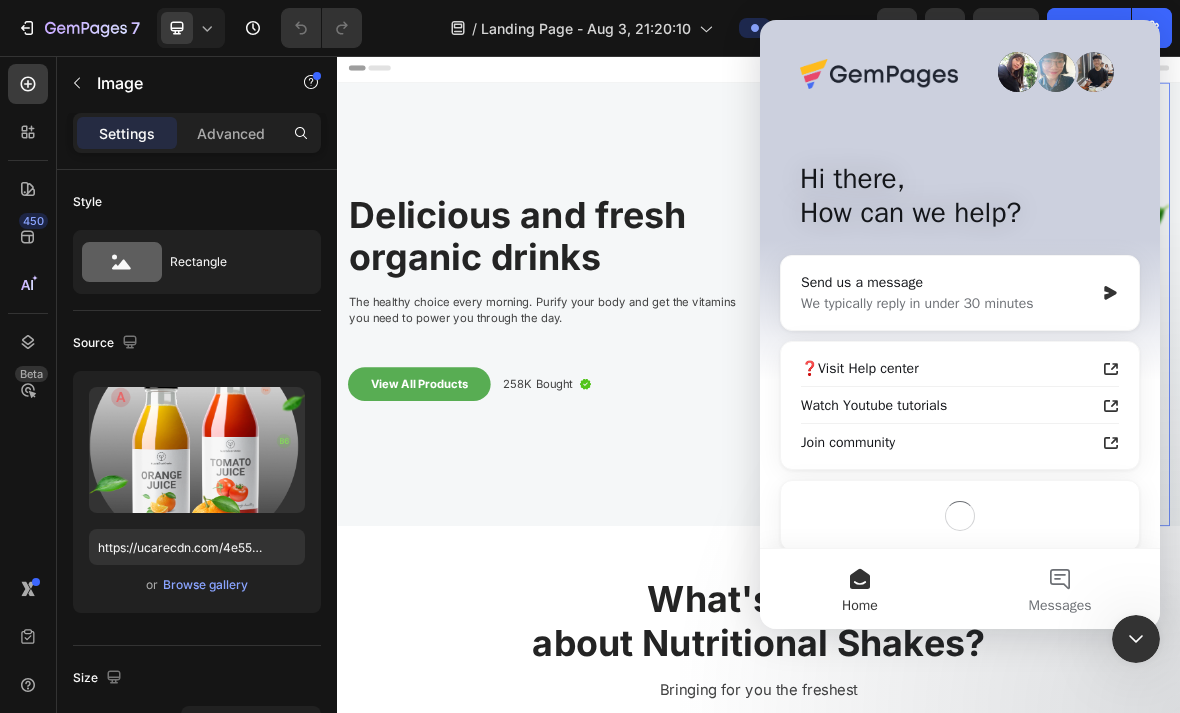 scroll, scrollTop: 0, scrollLeft: 0, axis: both 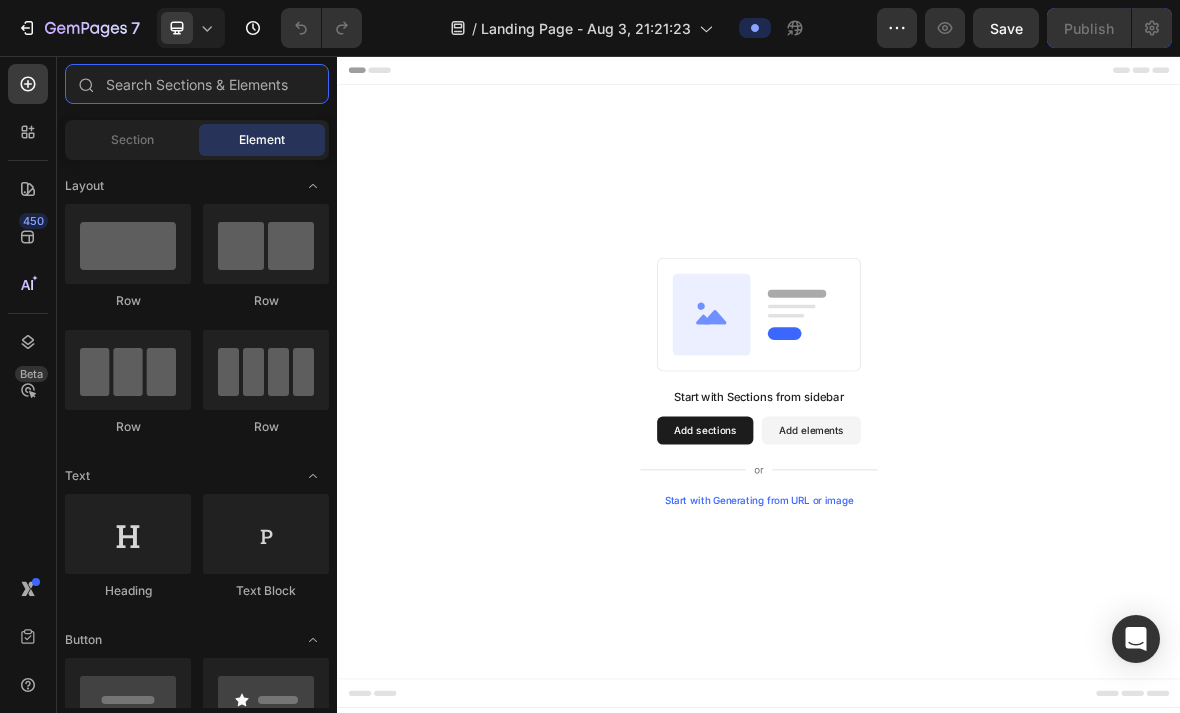 click at bounding box center [197, 84] 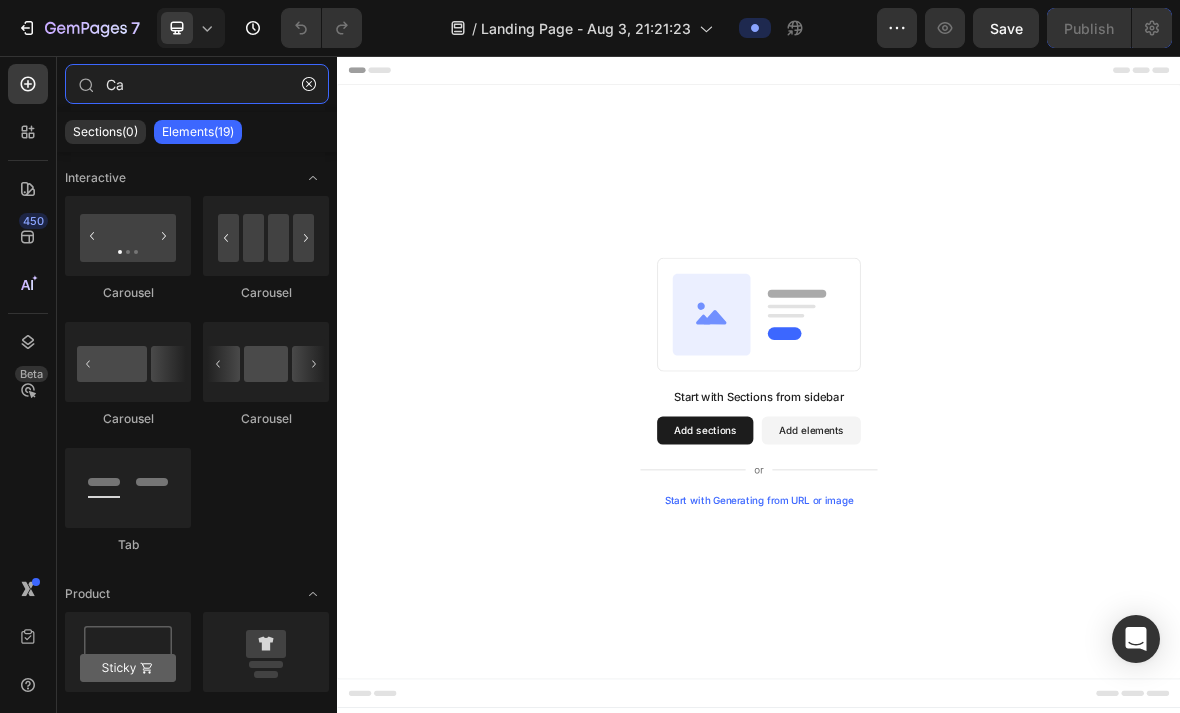 type on "C" 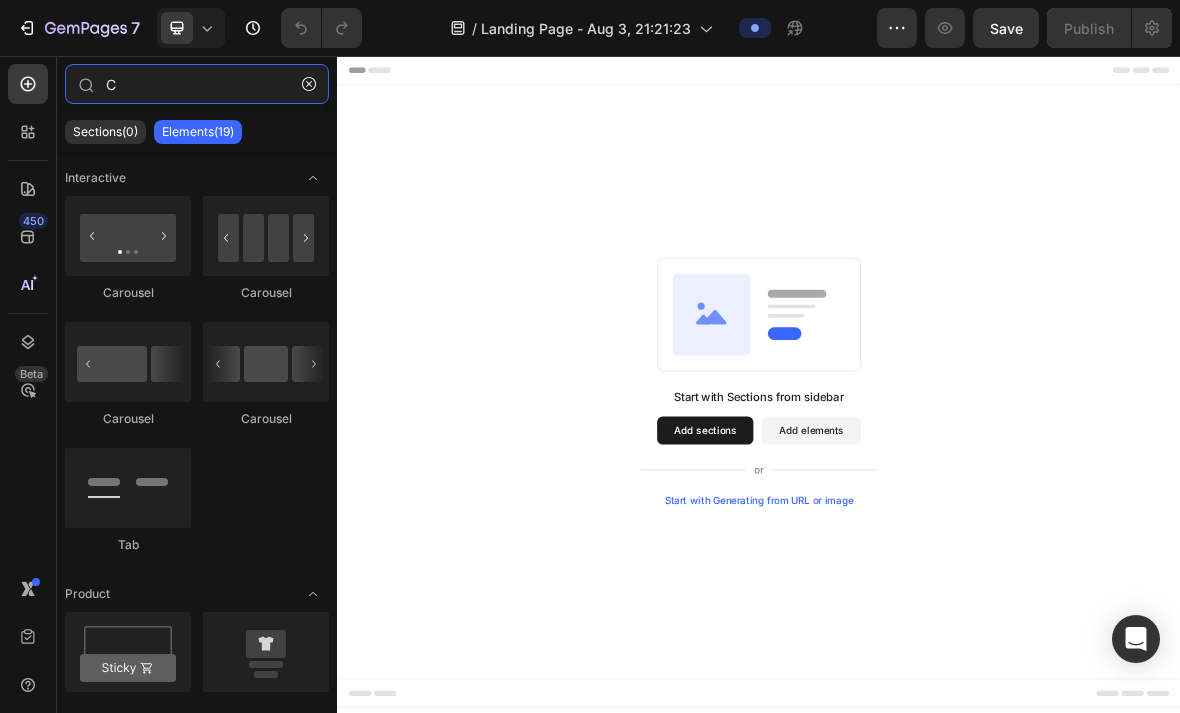type 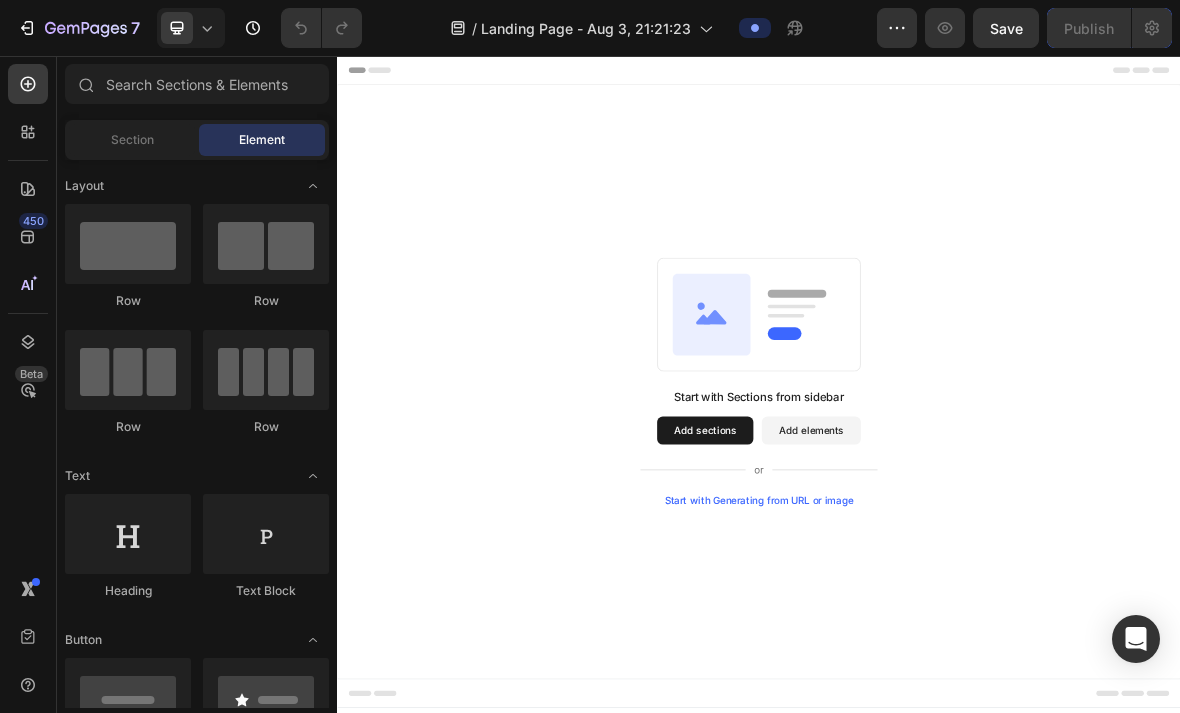 click on "Start with Sections from sidebar Add sections Add elements Start with Generating from URL or image" at bounding box center (937, 519) 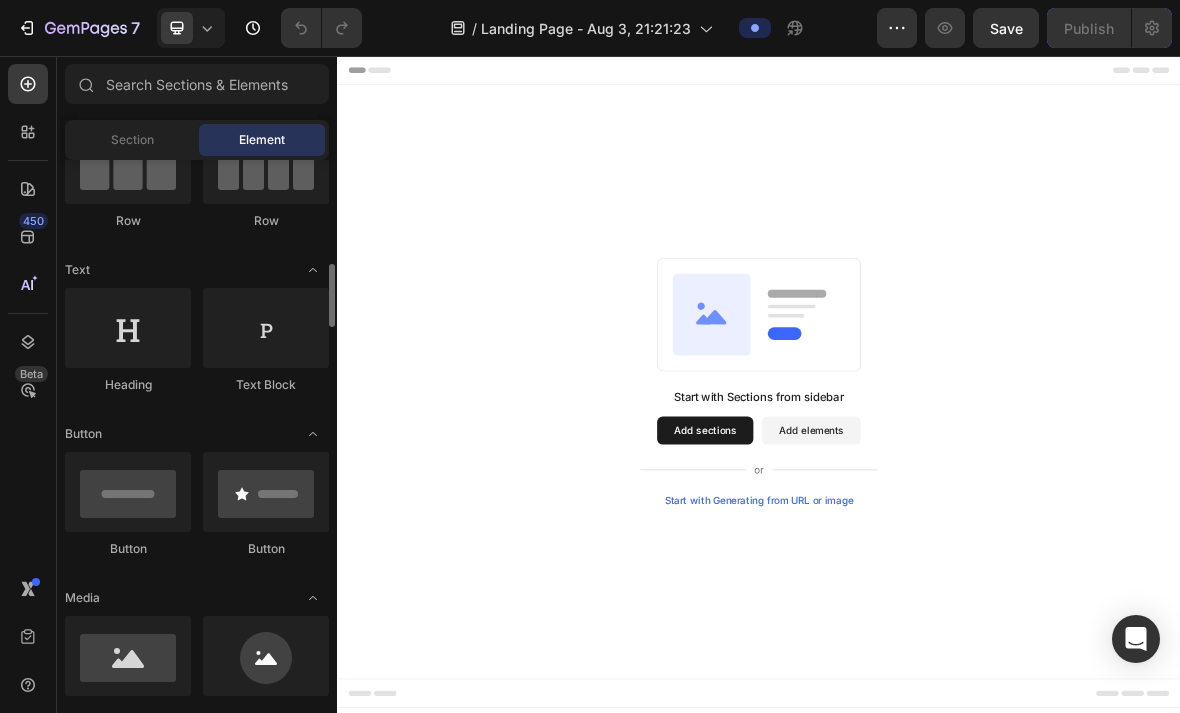 scroll, scrollTop: 0, scrollLeft: 0, axis: both 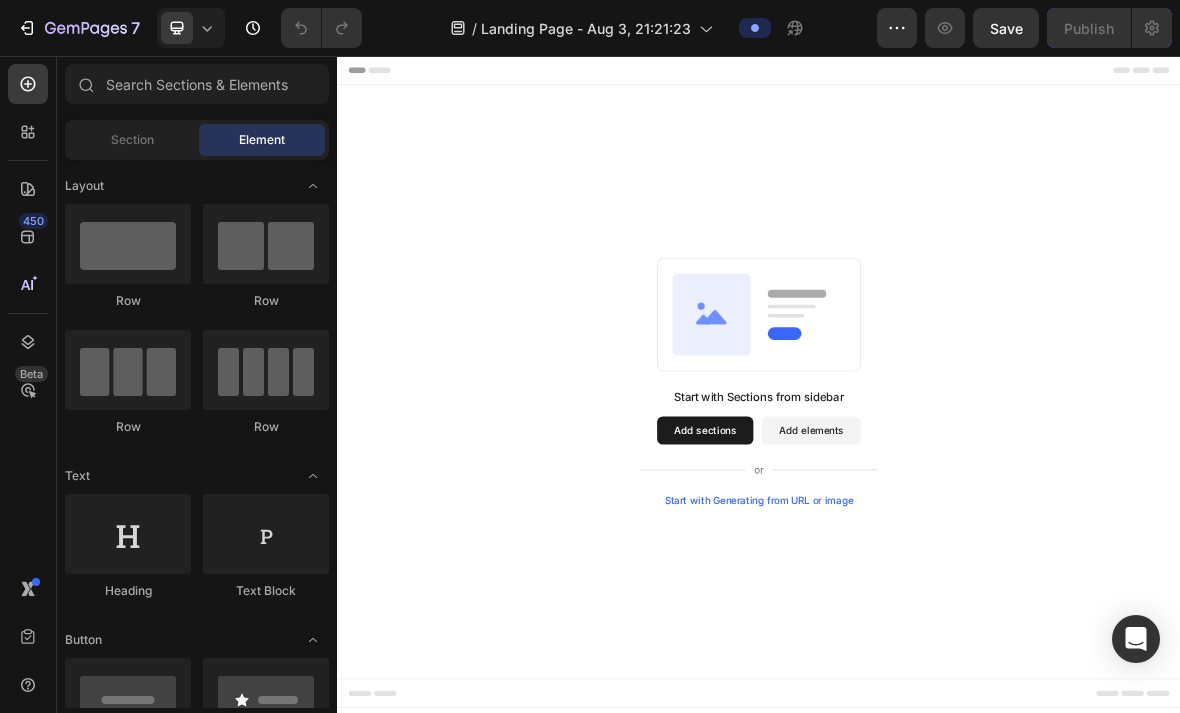 click at bounding box center [266, 244] 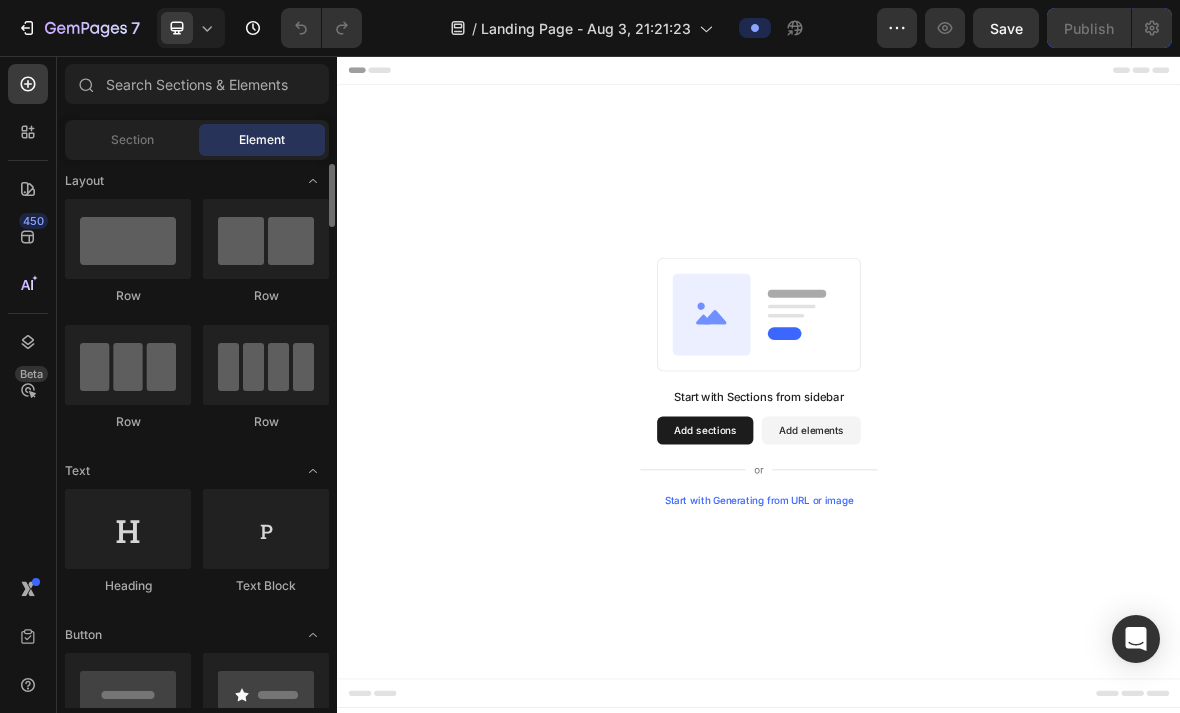 scroll, scrollTop: 0, scrollLeft: 0, axis: both 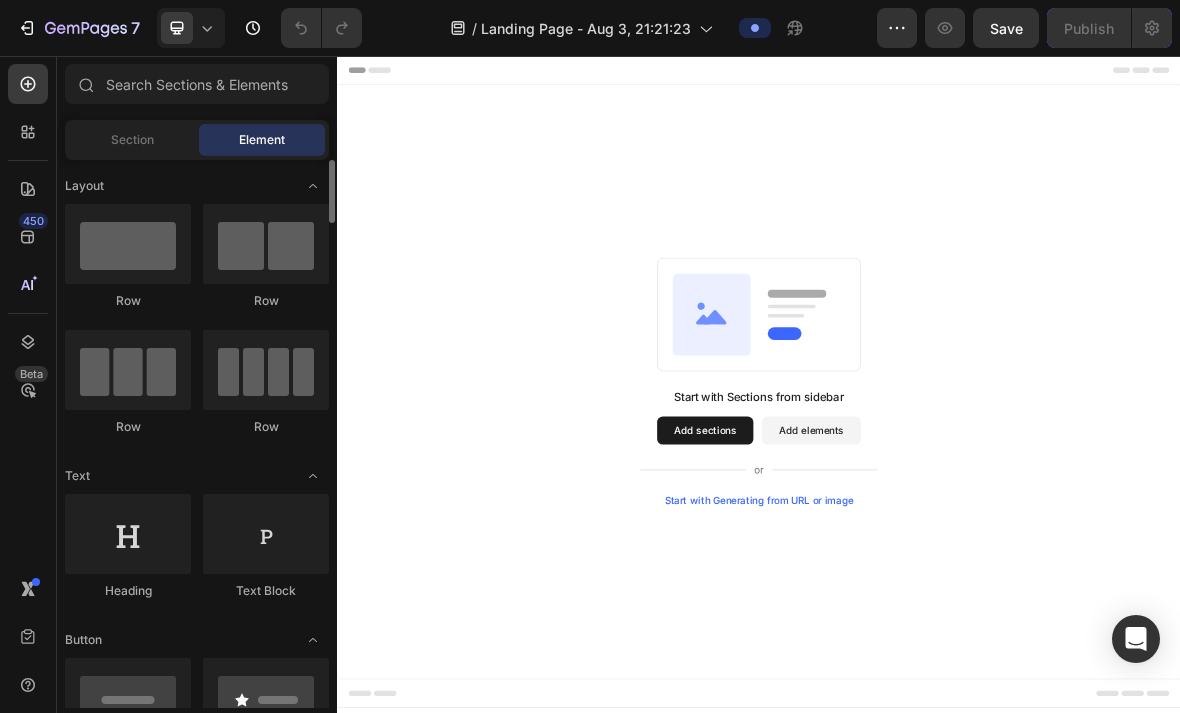 click at bounding box center (266, 244) 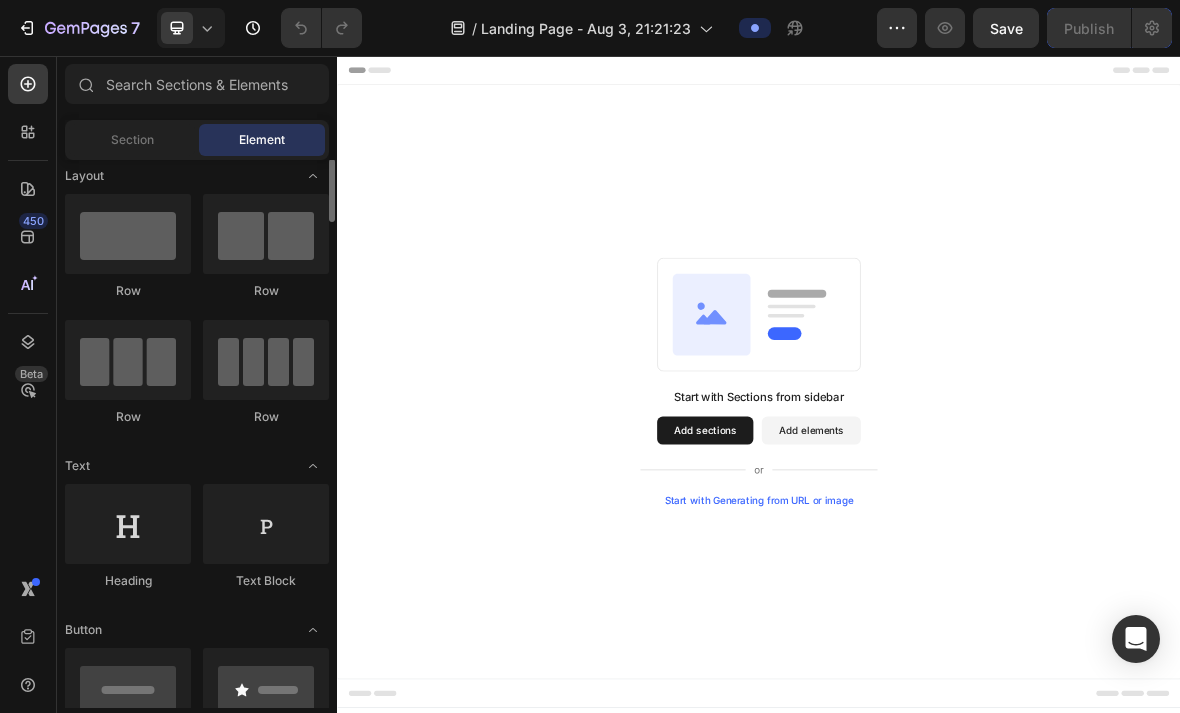 scroll, scrollTop: 9, scrollLeft: 0, axis: vertical 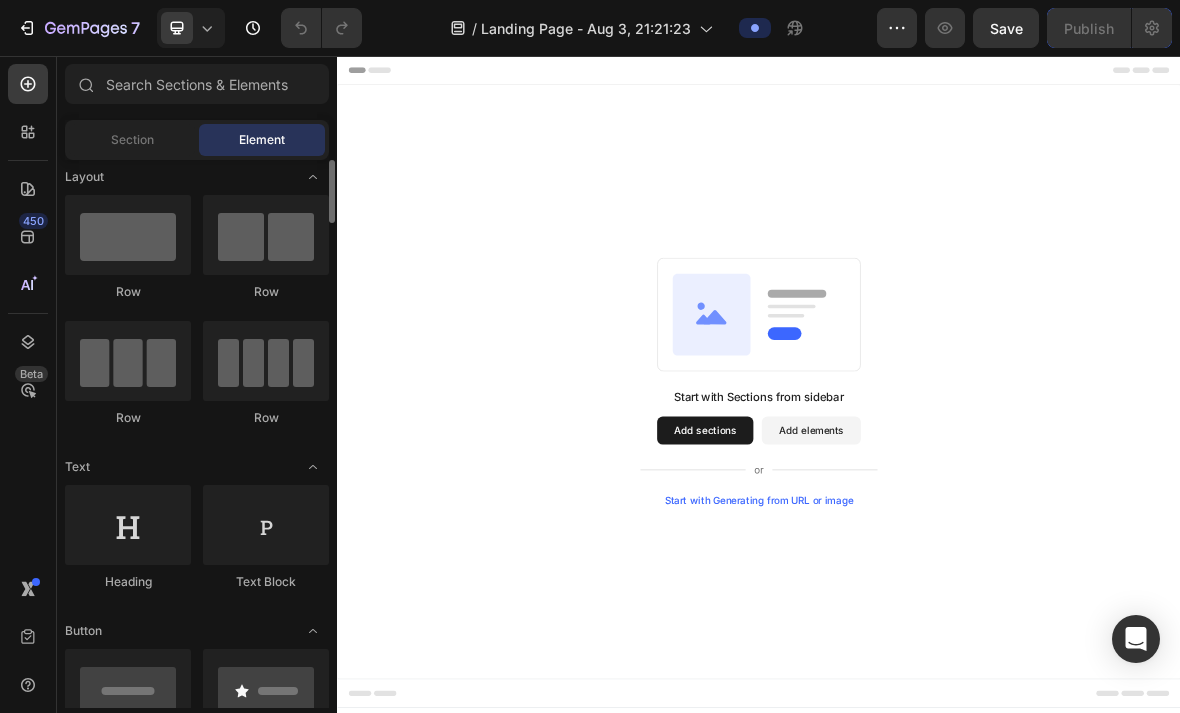 click at bounding box center (266, 235) 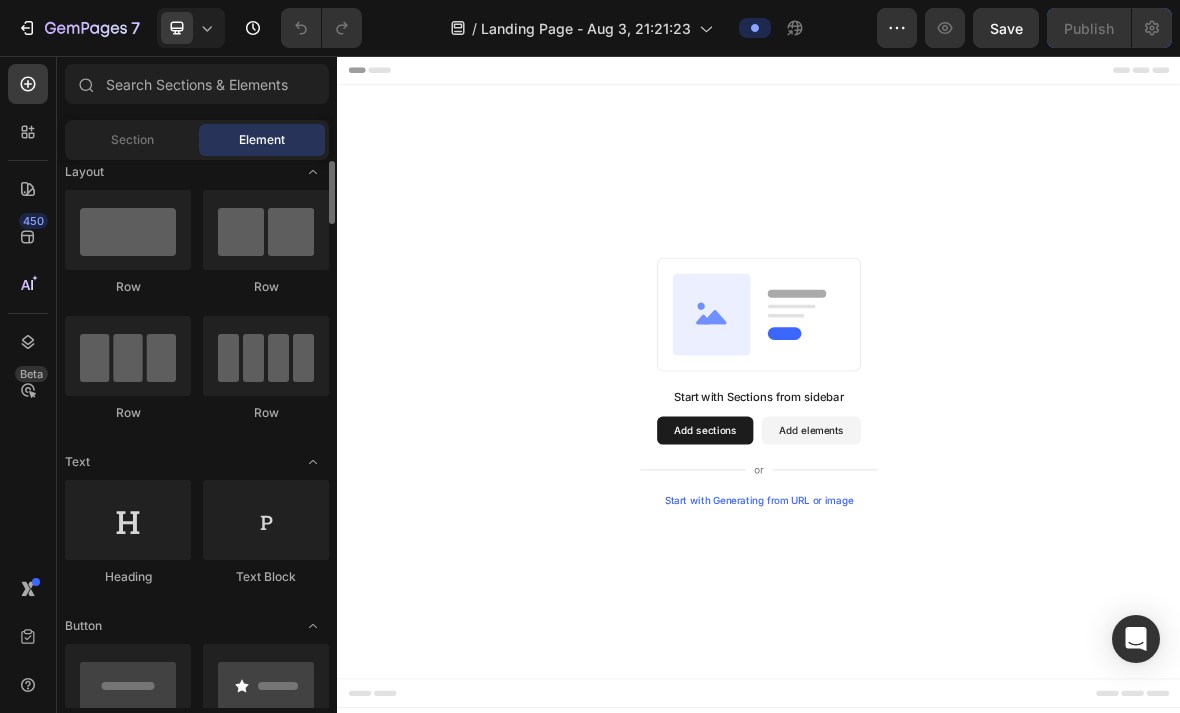 scroll, scrollTop: 0, scrollLeft: 0, axis: both 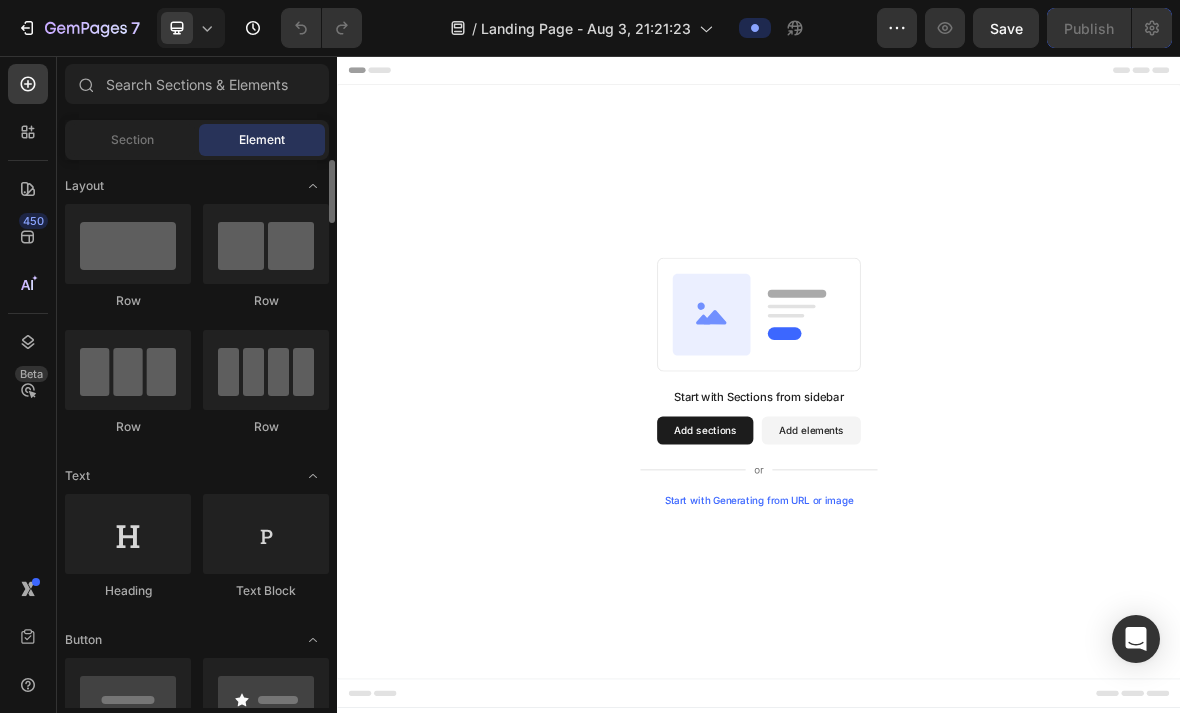 click at bounding box center (266, 244) 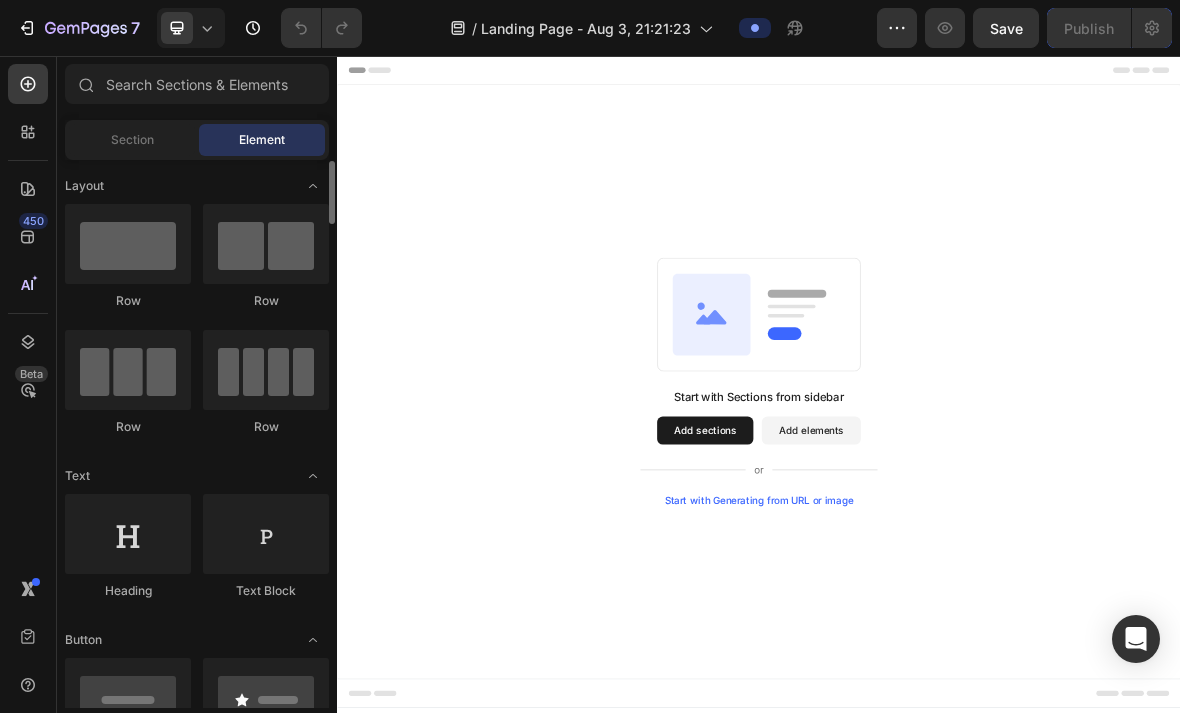 scroll, scrollTop: 1, scrollLeft: 0, axis: vertical 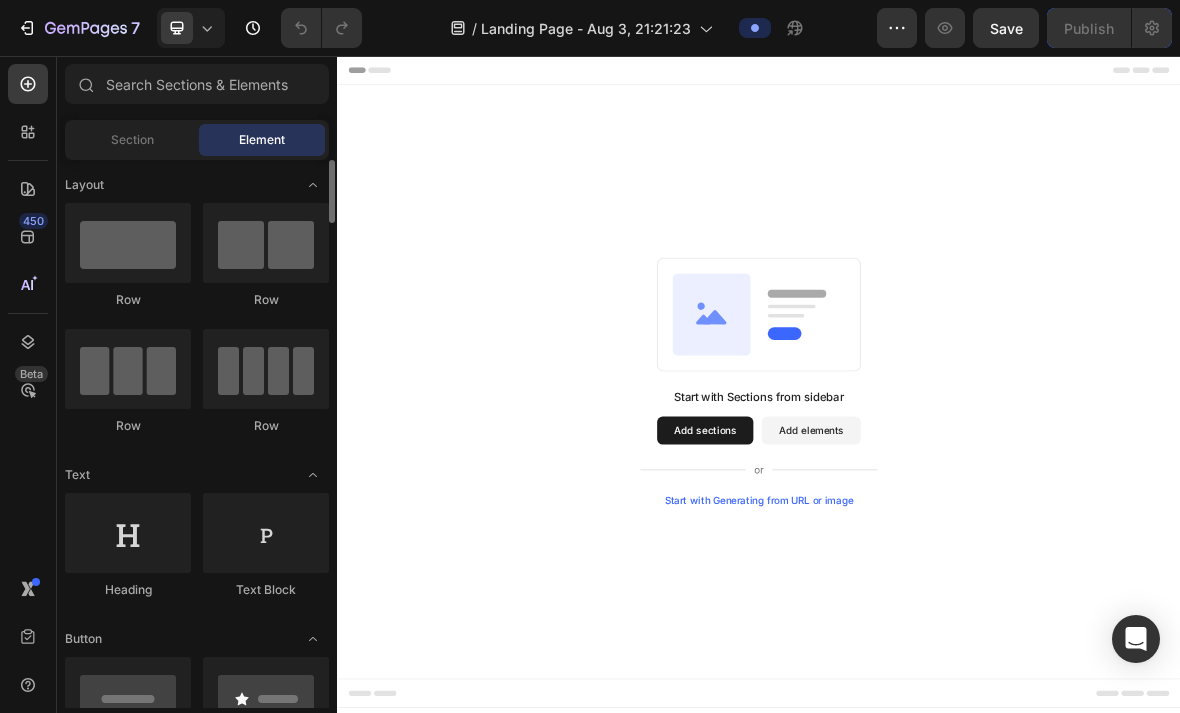click at bounding box center [266, 243] 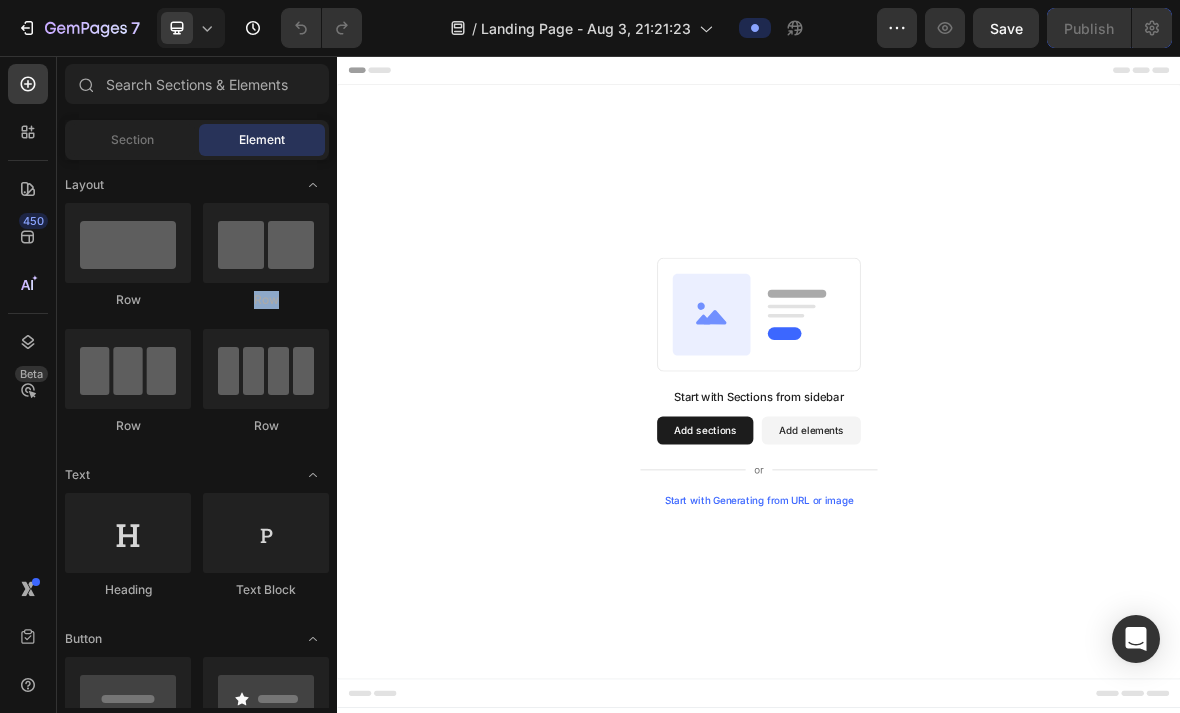 scroll, scrollTop: 0, scrollLeft: 0, axis: both 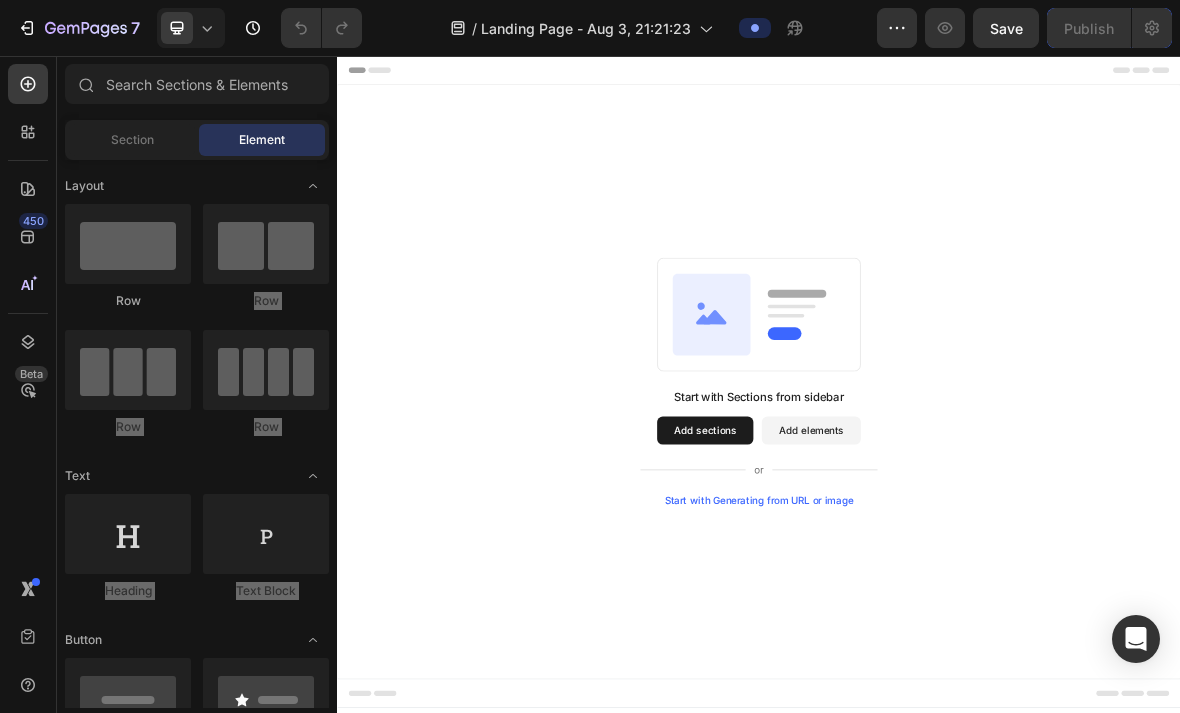 click on "Start with Sections from sidebar Add sections Add elements Start with Generating from URL or image" at bounding box center [937, 520] 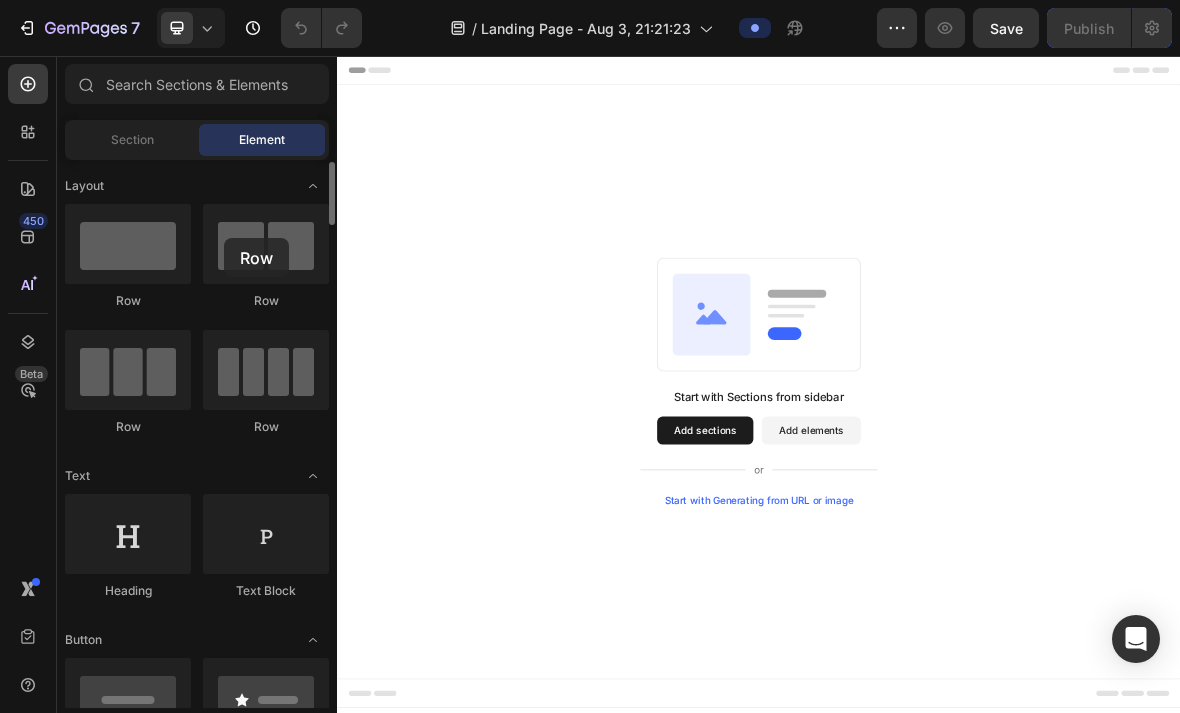 scroll, scrollTop: 2, scrollLeft: 0, axis: vertical 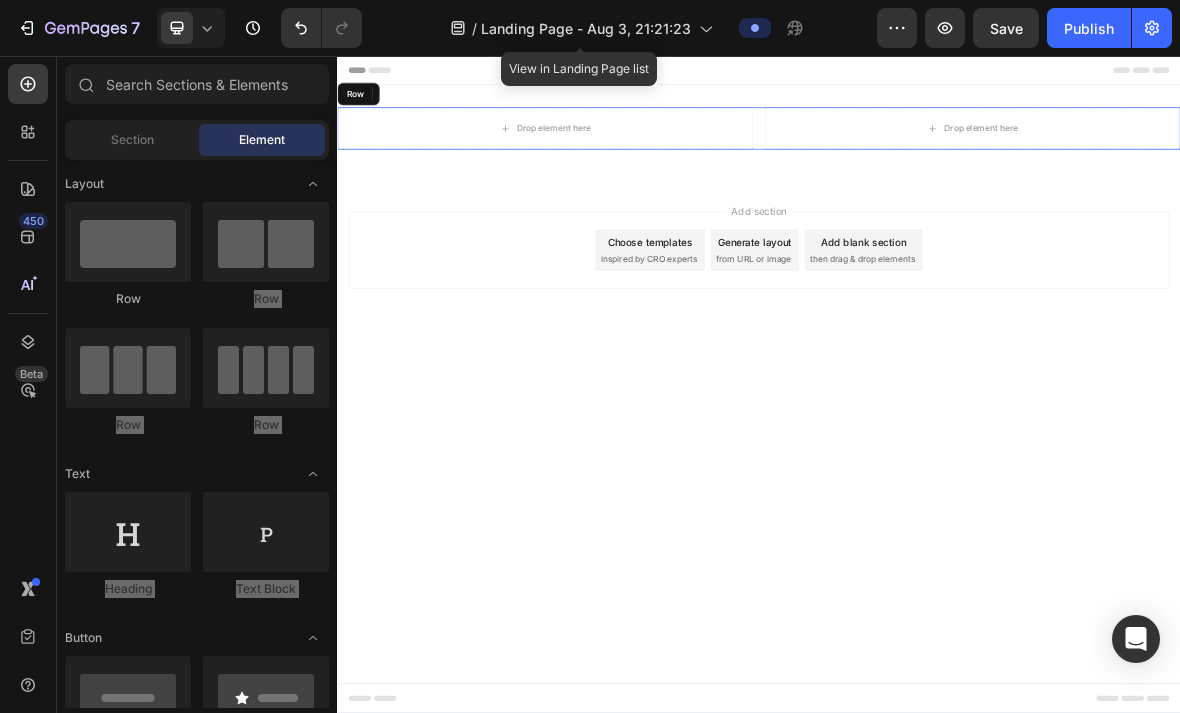 click 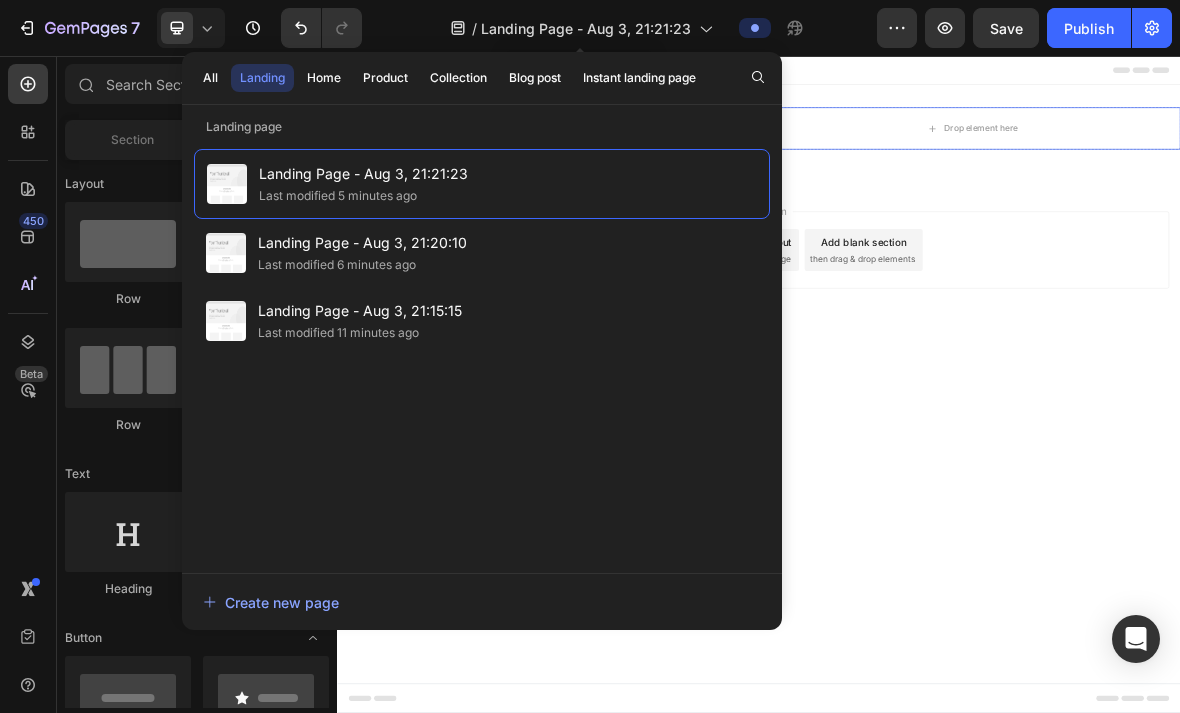 click on "Home" at bounding box center [324, 78] 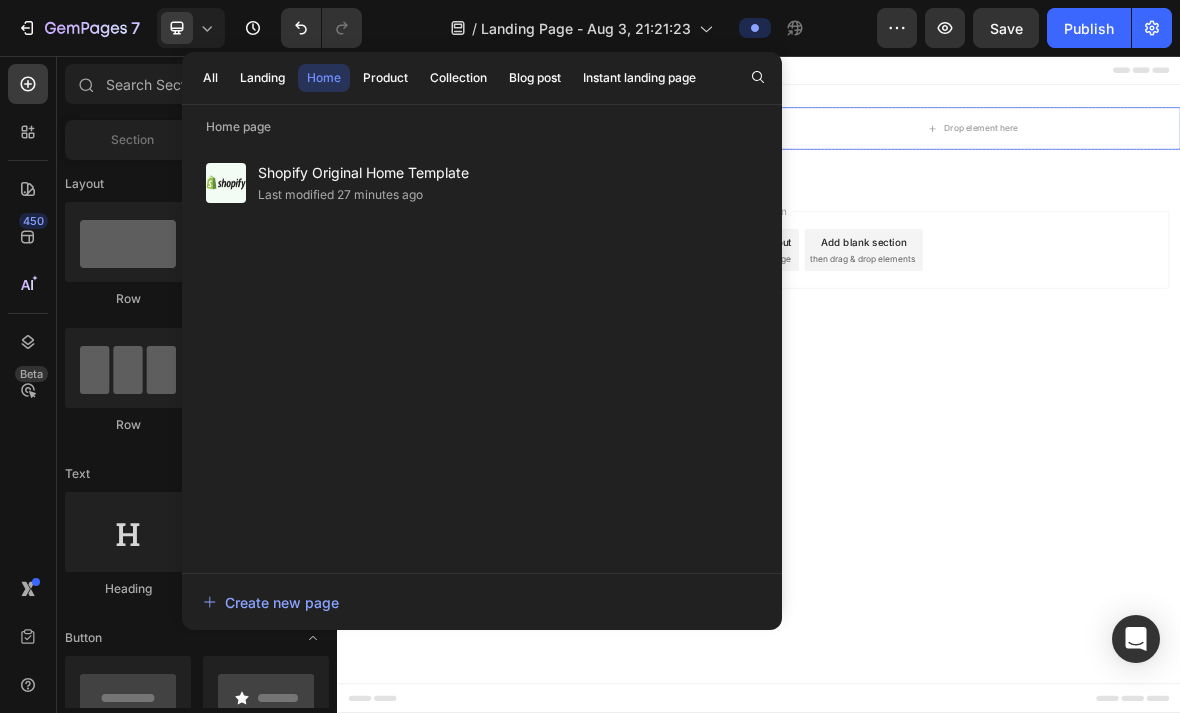 click on "Product" at bounding box center [385, 78] 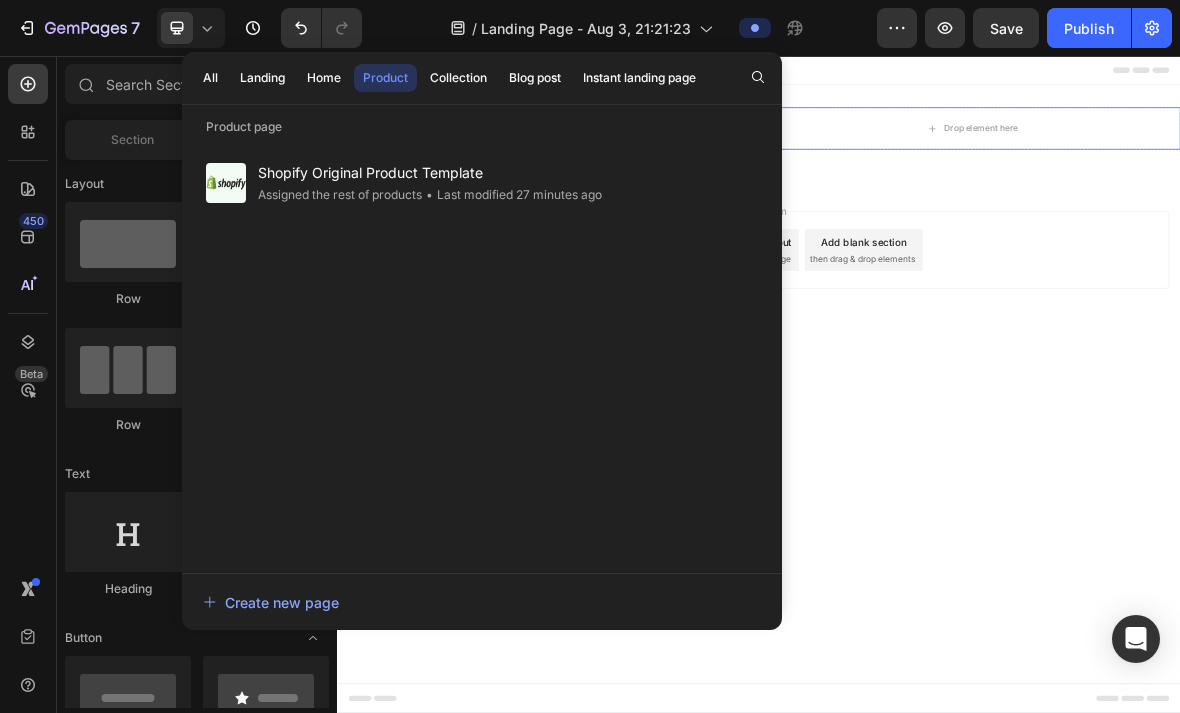 click on "Collection" at bounding box center [458, 78] 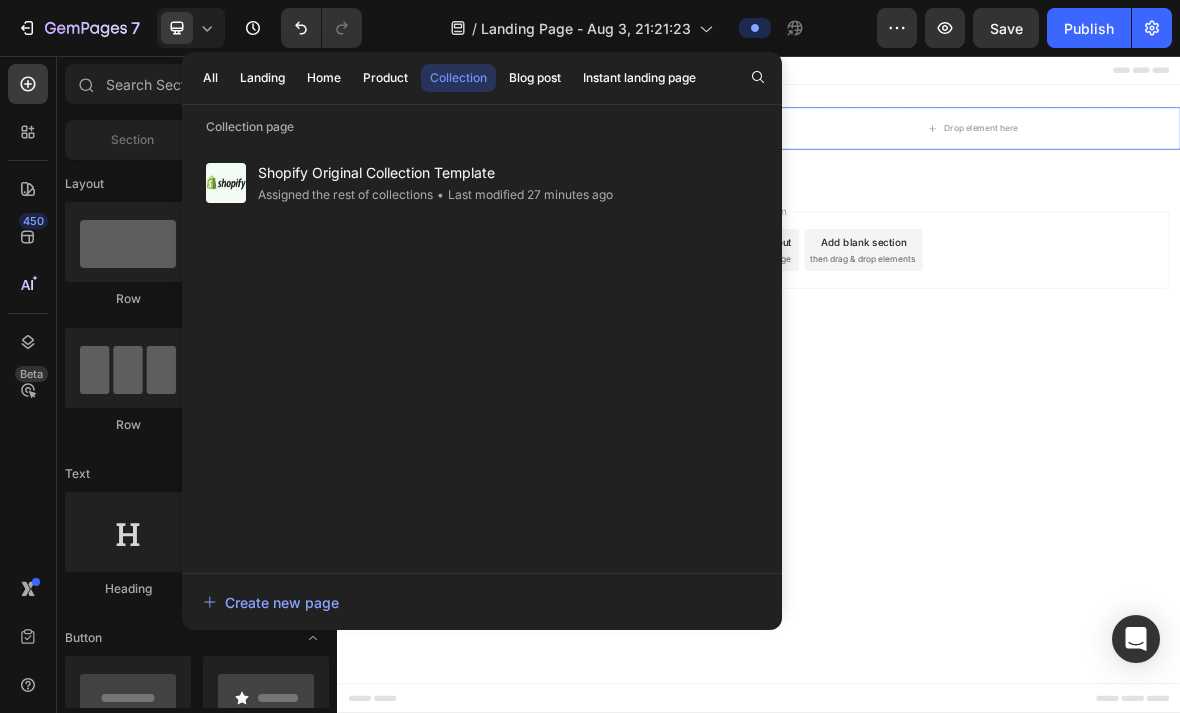 click on "Blog post" at bounding box center [535, 78] 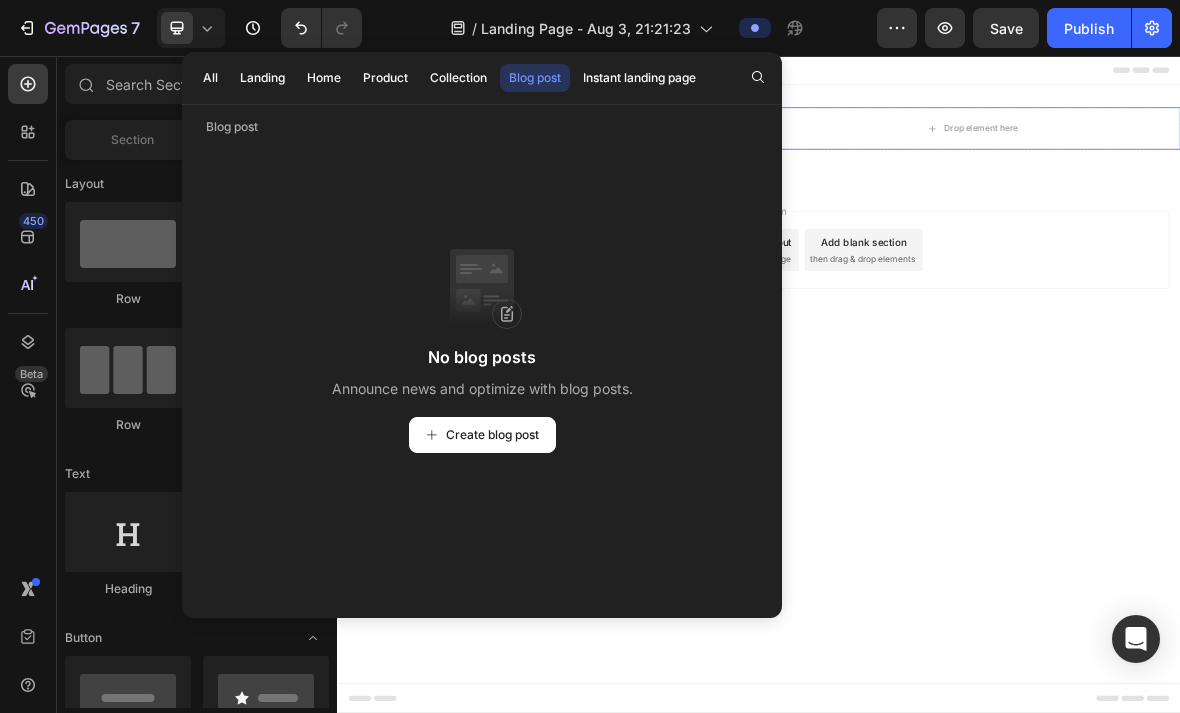 click on "Instant landing page" at bounding box center (639, 78) 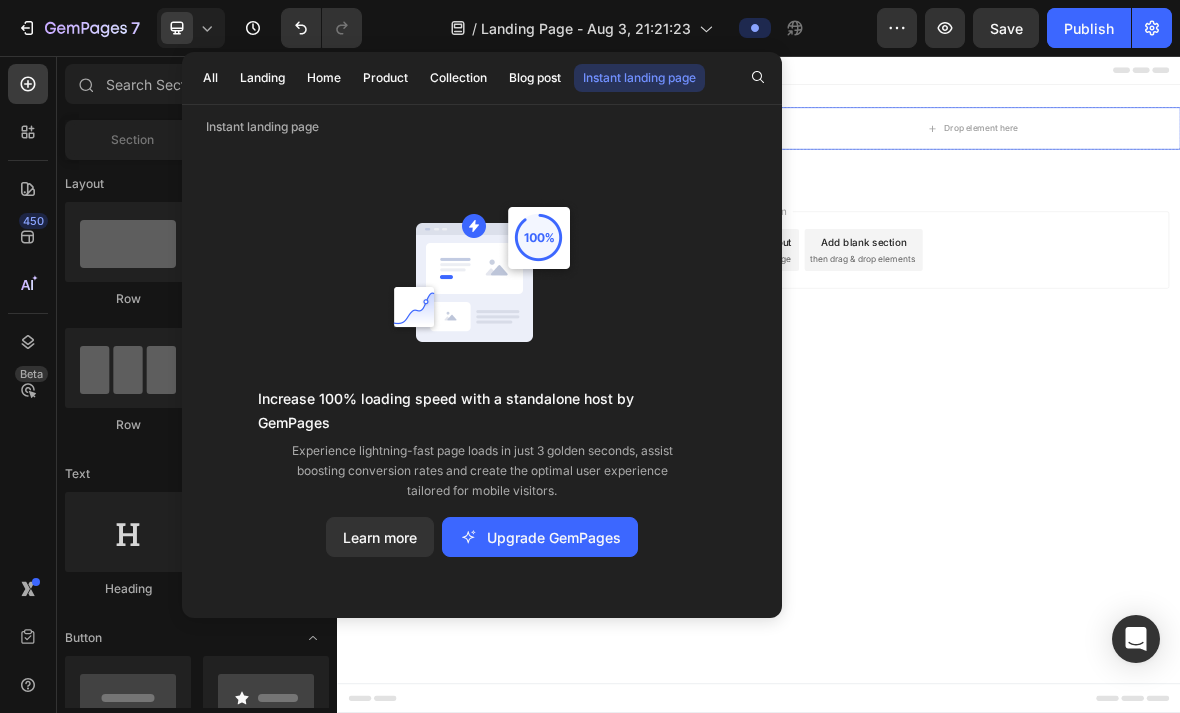click on "All" at bounding box center [210, 78] 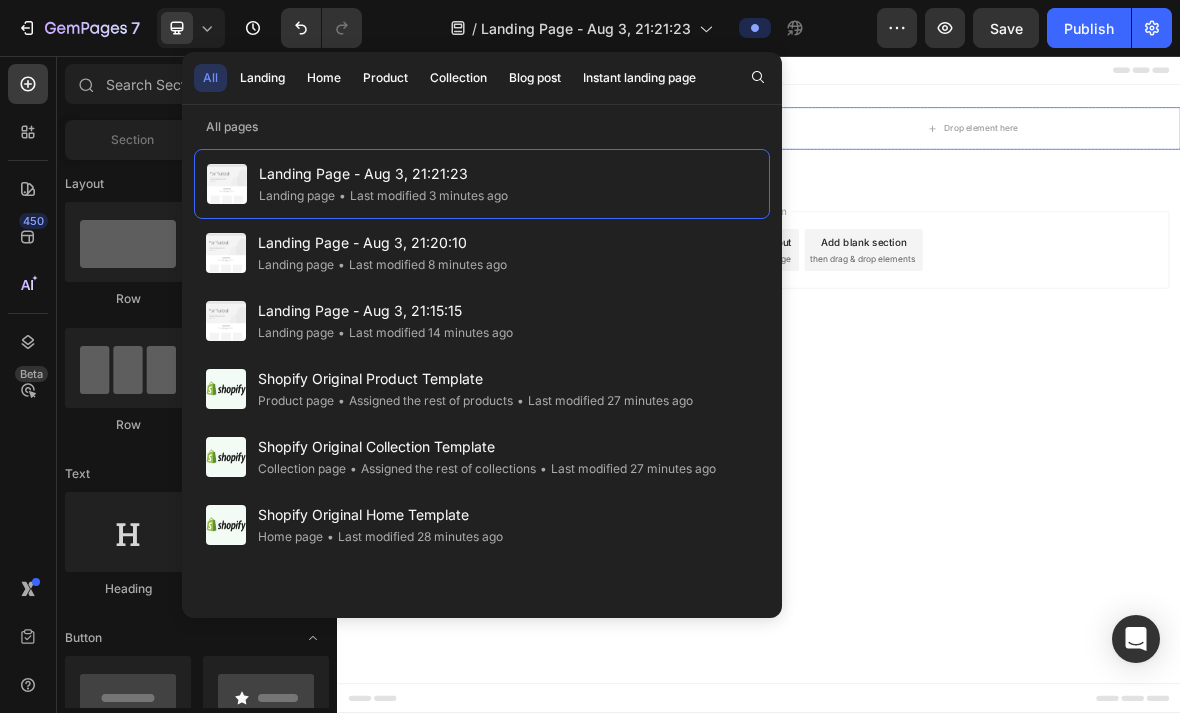 click at bounding box center (758, 77) 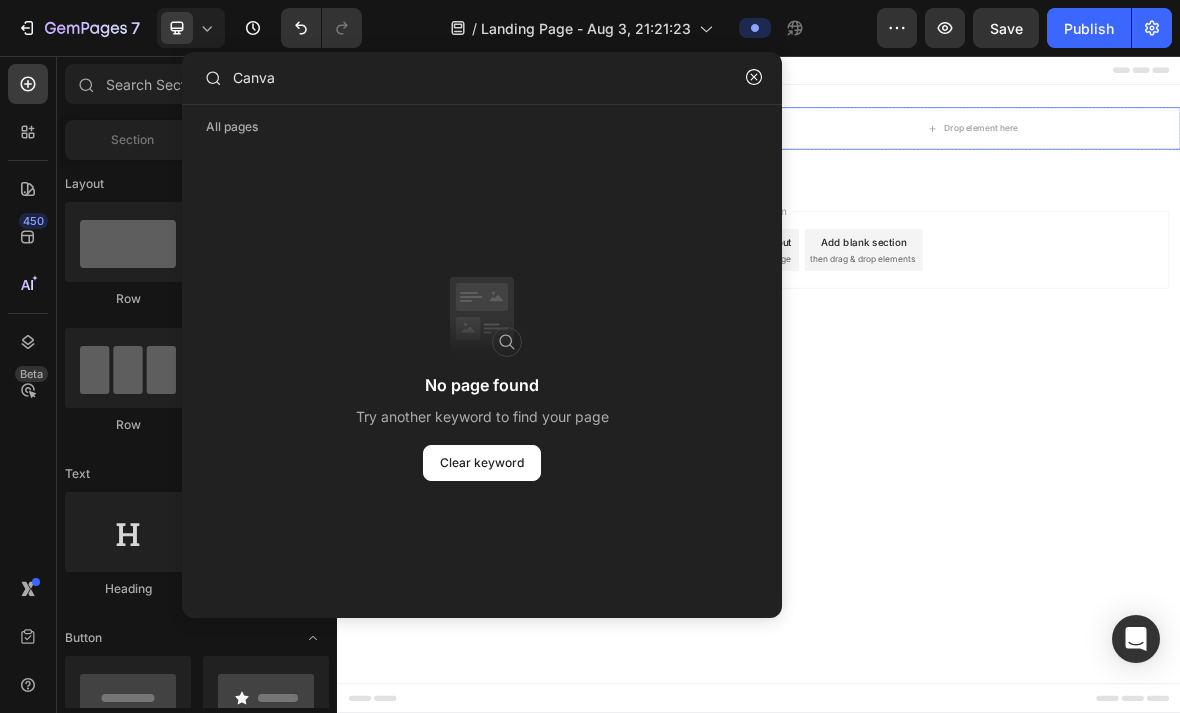 type on "Canva" 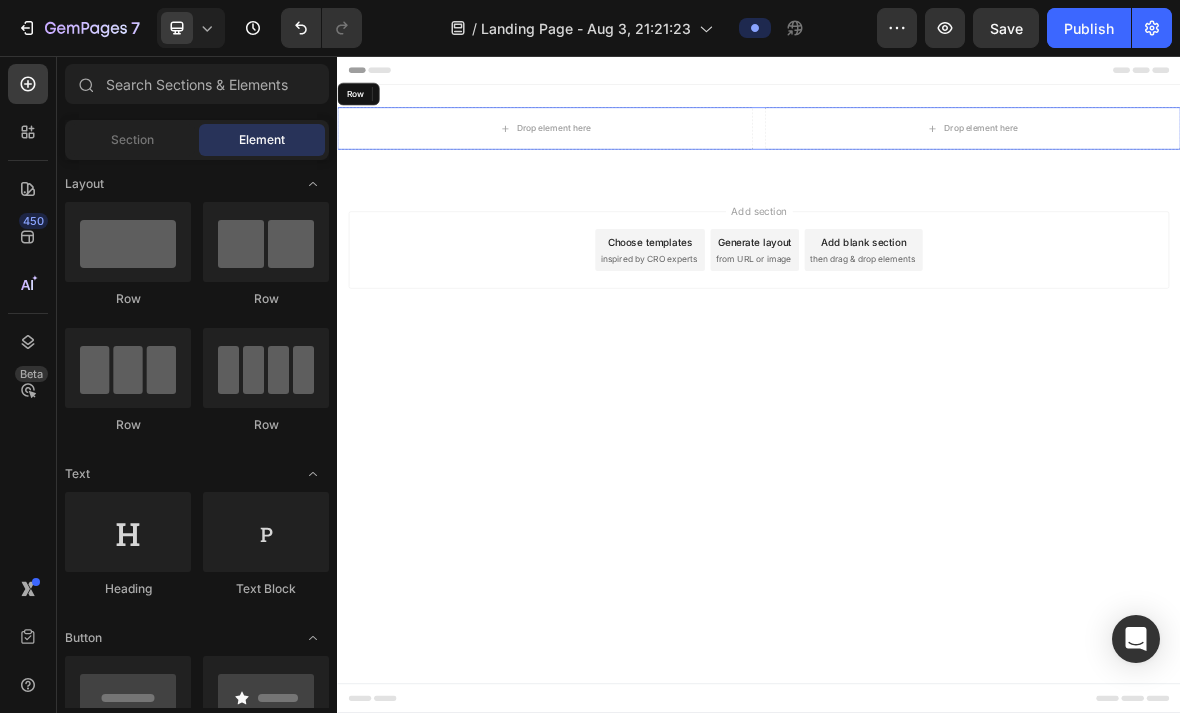 click on "Add section Choose templates inspired by CRO experts Generate layout from URL or image Add blank section then drag & drop elements" at bounding box center [937, 332] 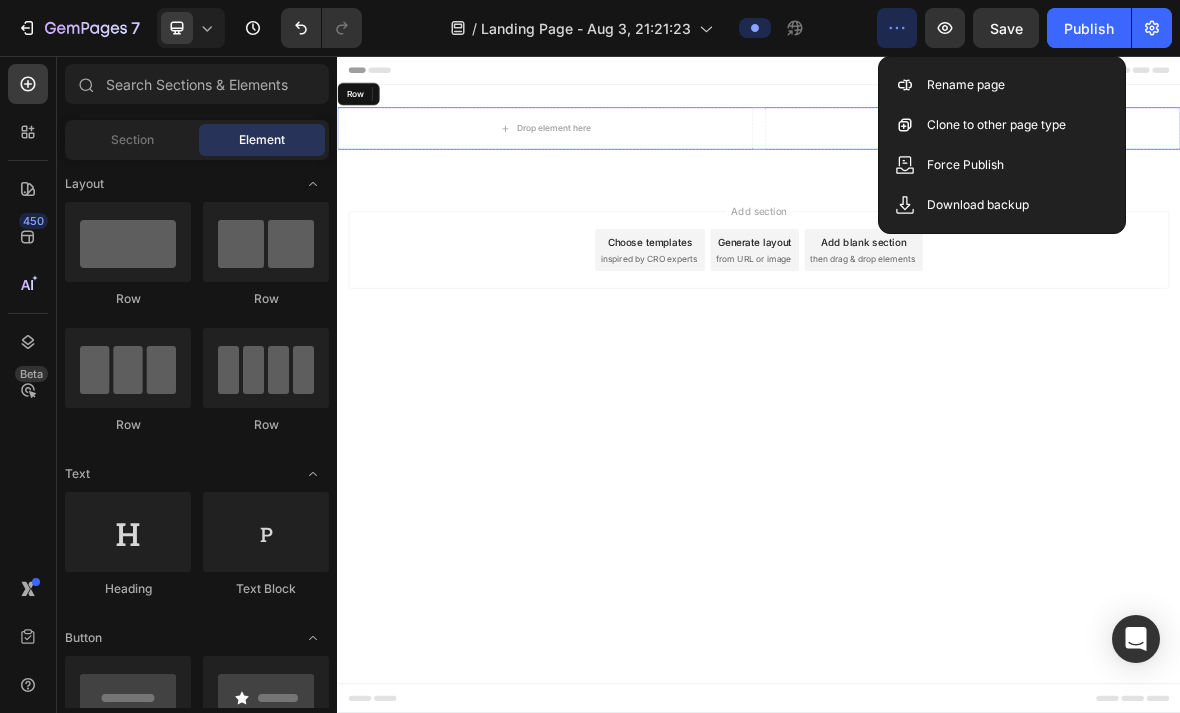 click on "Add section Choose templates inspired by CRO experts Generate layout from URL or image Add blank section then drag & drop elements" at bounding box center (937, 360) 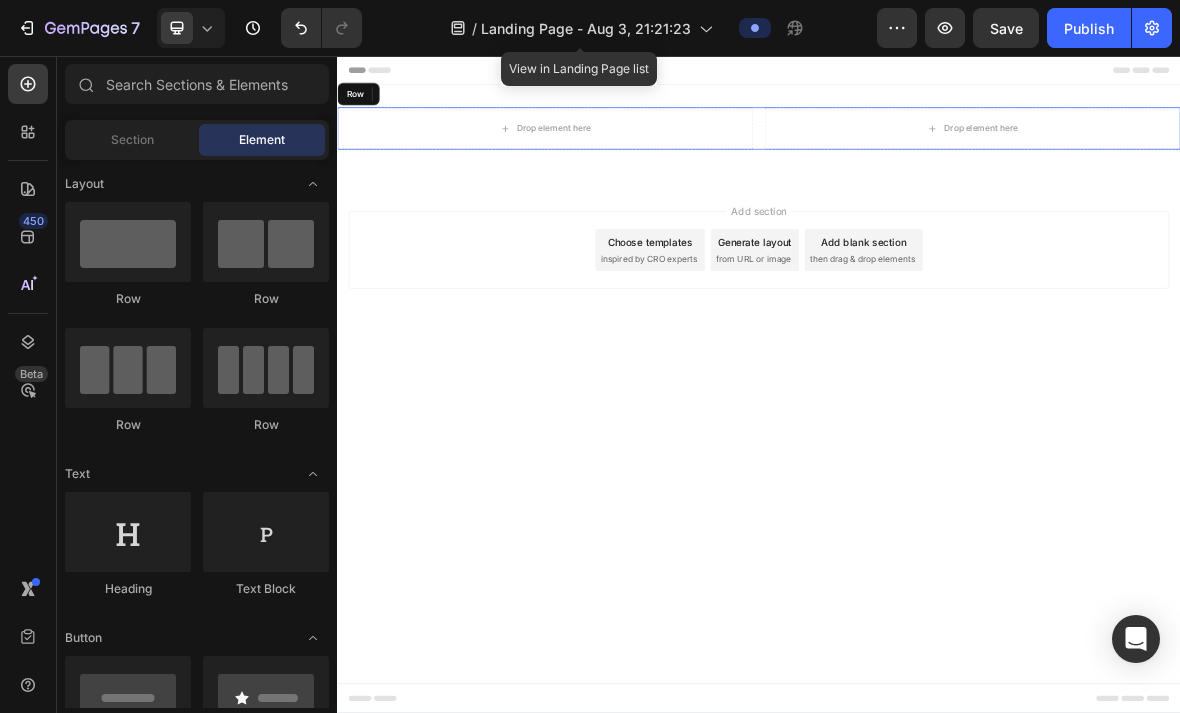 click on "Landing Page - Aug 3, 21:21:23" at bounding box center (586, 28) 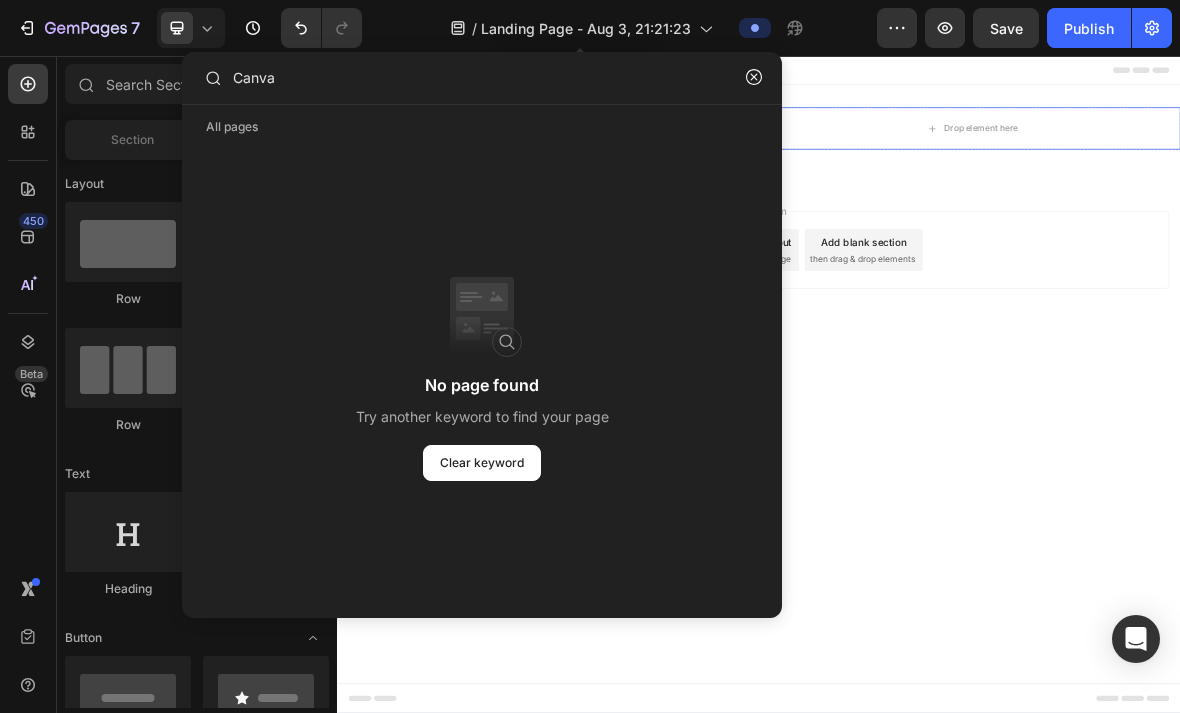 click 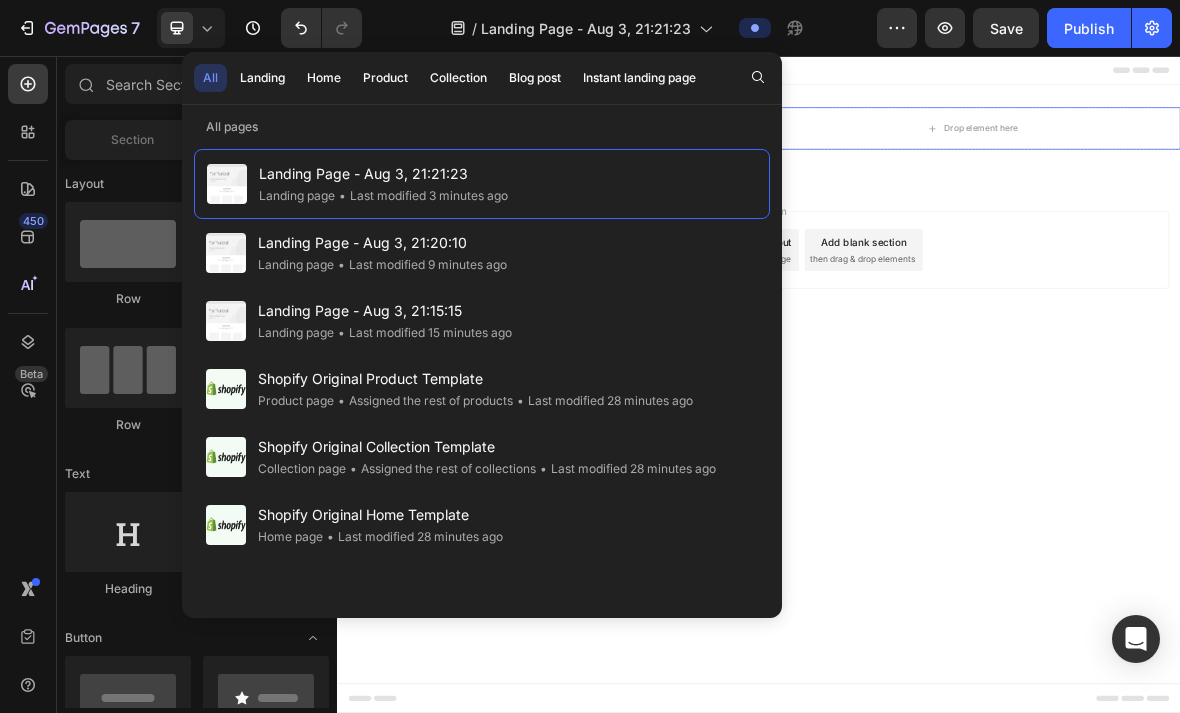 click on "Header
Drop element here
Drop element here Row Section 1 Root Start with Sections from sidebar Add sections Add elements Start with Generating from URL or image Add section Choose templates inspired by CRO experts Generate layout from URL or image Add blank section then drag & drop elements Footer" at bounding box center [937, 523] 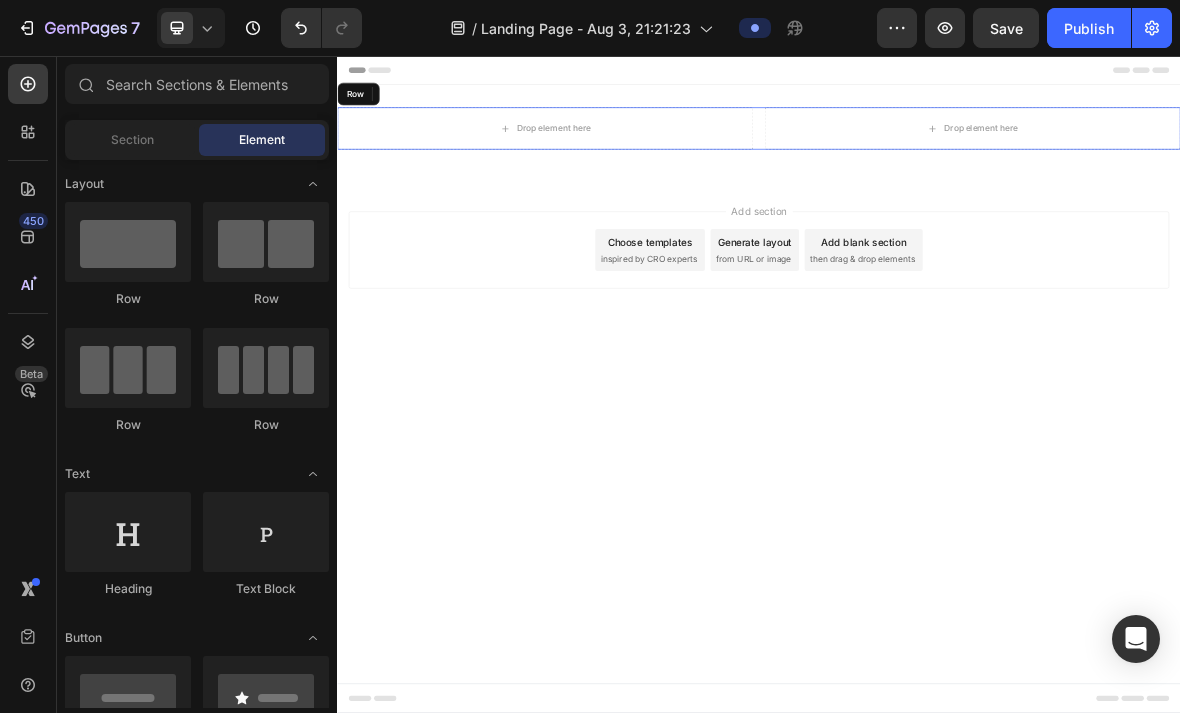 click 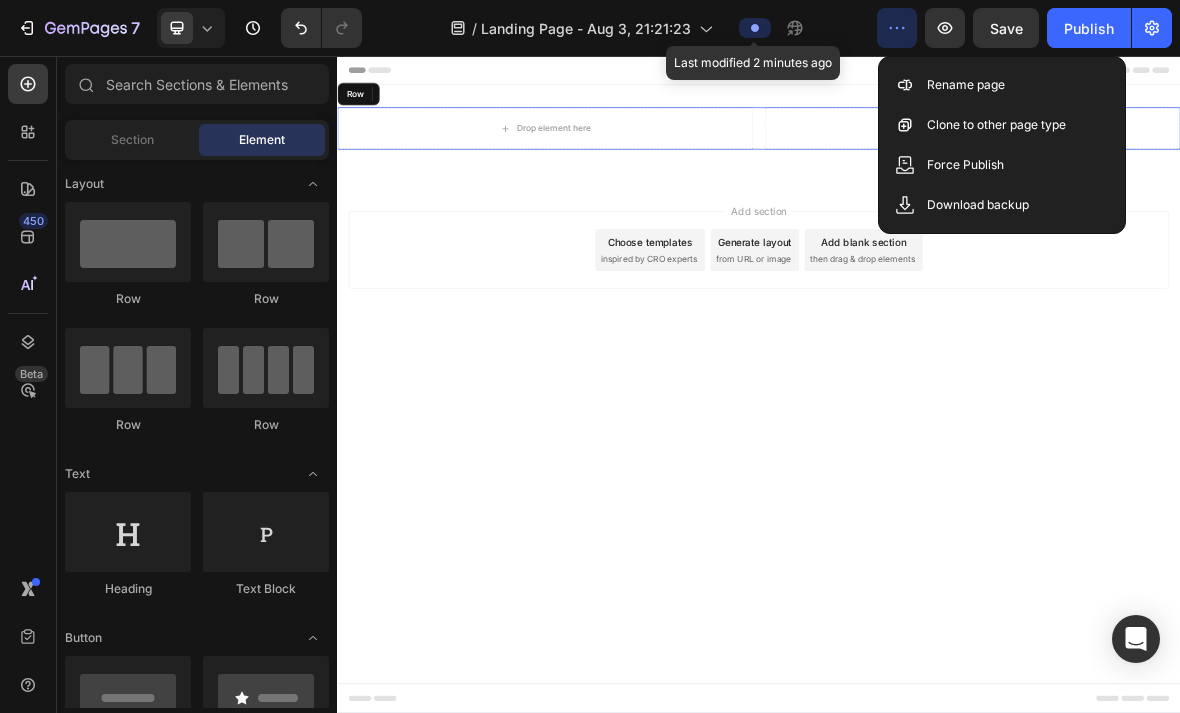 click at bounding box center [755, 28] 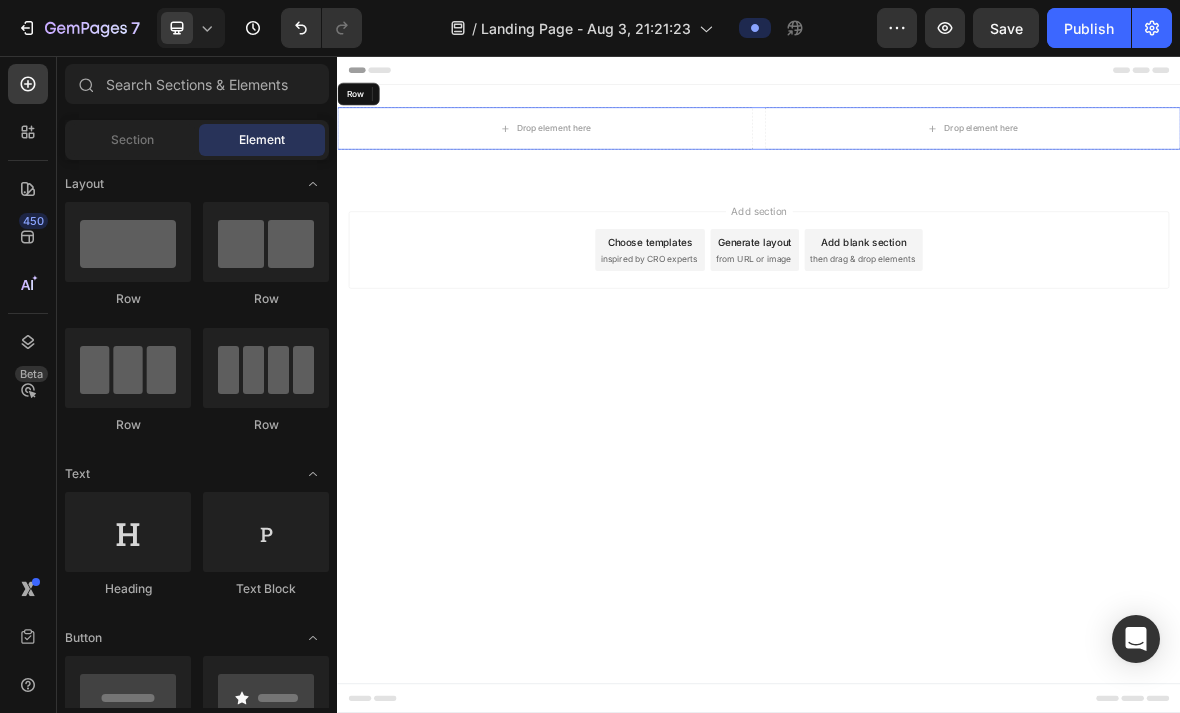 click on "Add section Choose templates inspired by CRO experts Generate layout from URL or image Add blank section then drag & drop elements" at bounding box center (937, 360) 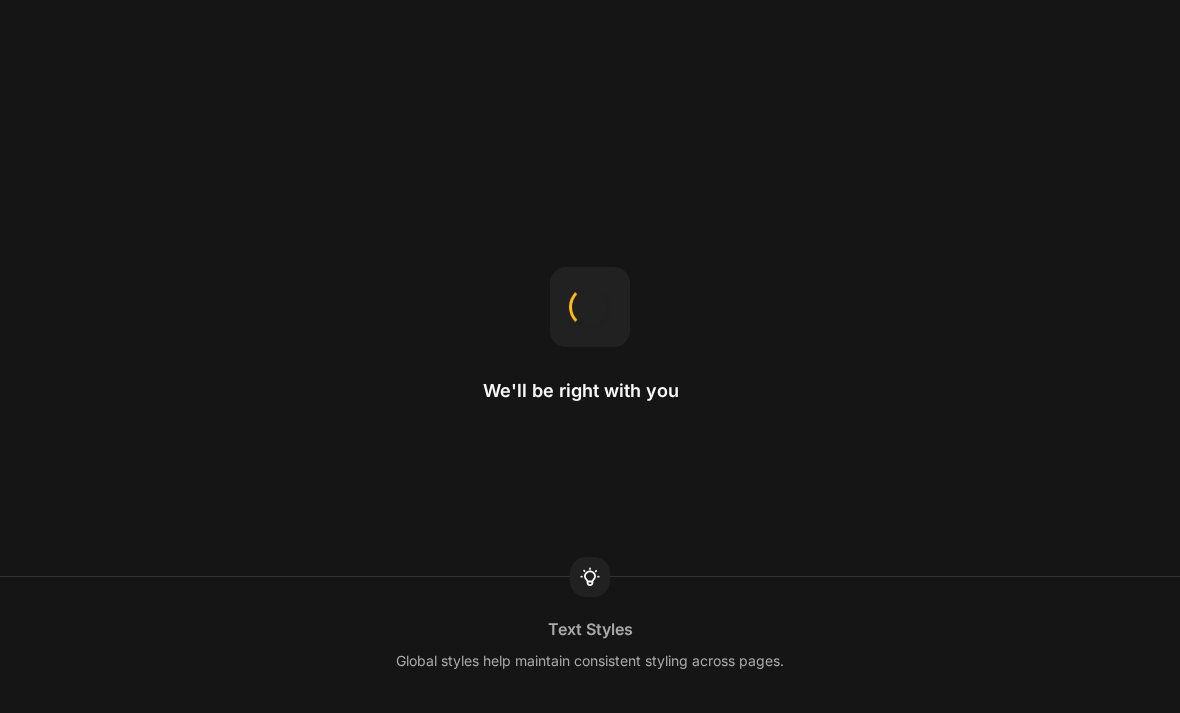 scroll, scrollTop: 0, scrollLeft: 0, axis: both 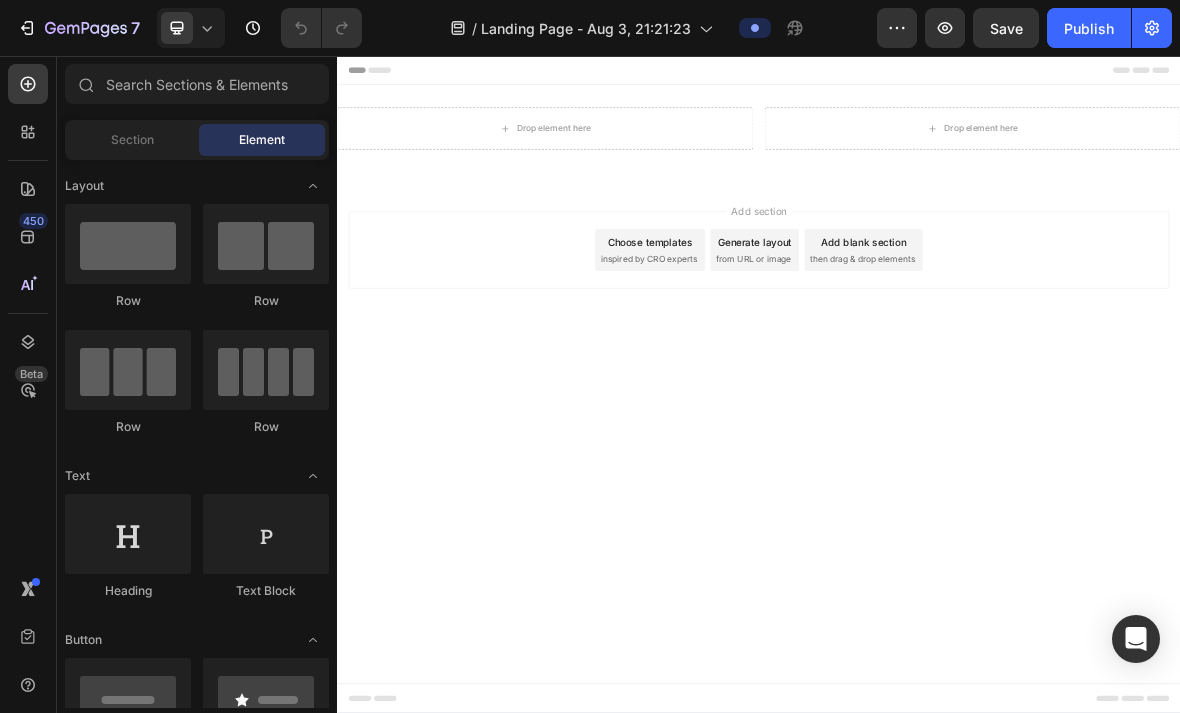 click on "Choose templates inspired by CRO experts" at bounding box center (782, 332) 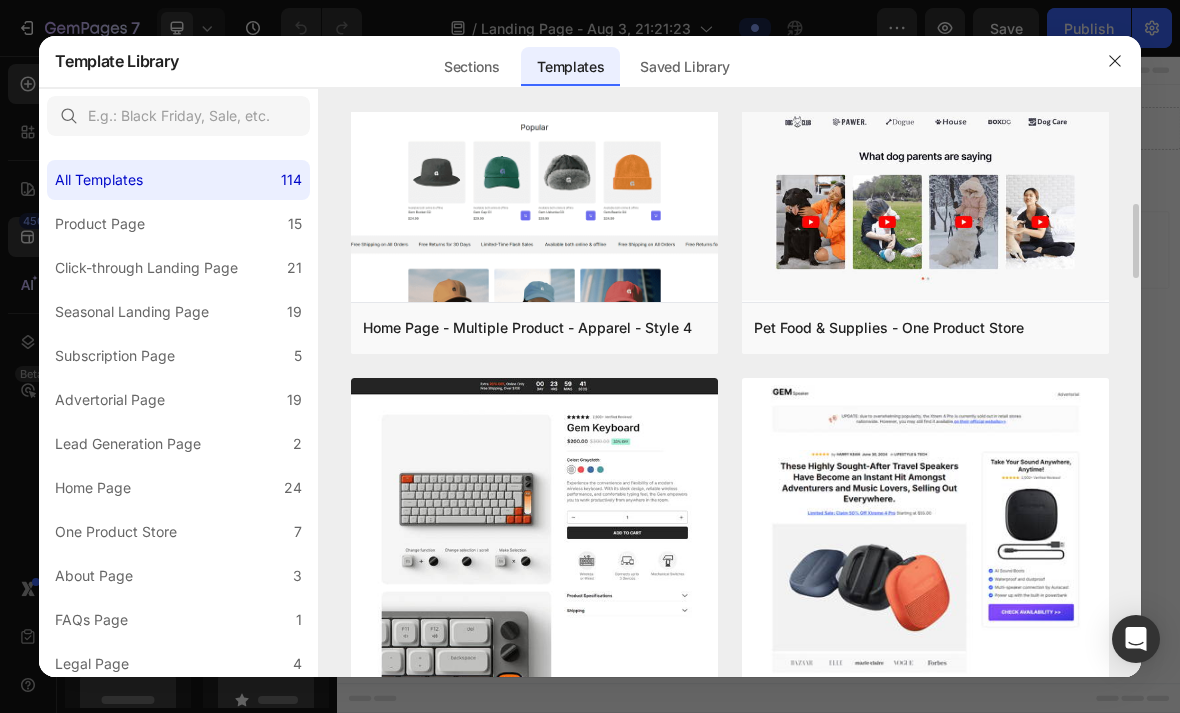 scroll, scrollTop: 687, scrollLeft: 0, axis: vertical 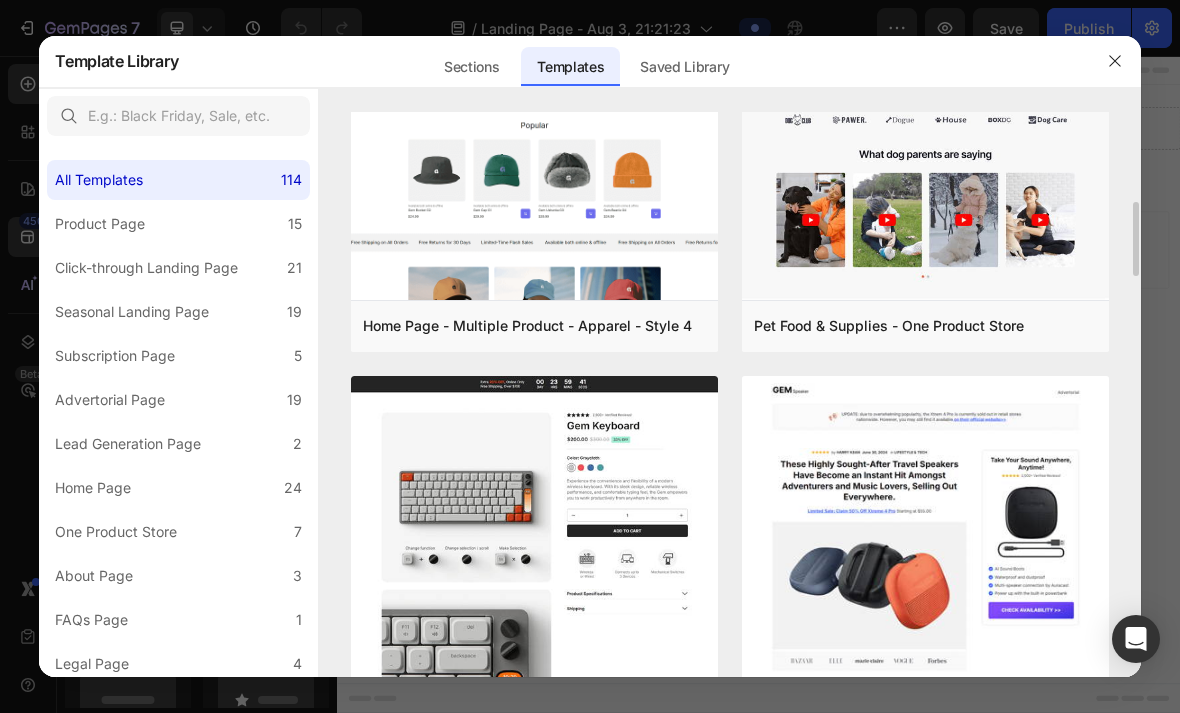 click on "Add to page" at bounding box center [0, 0] 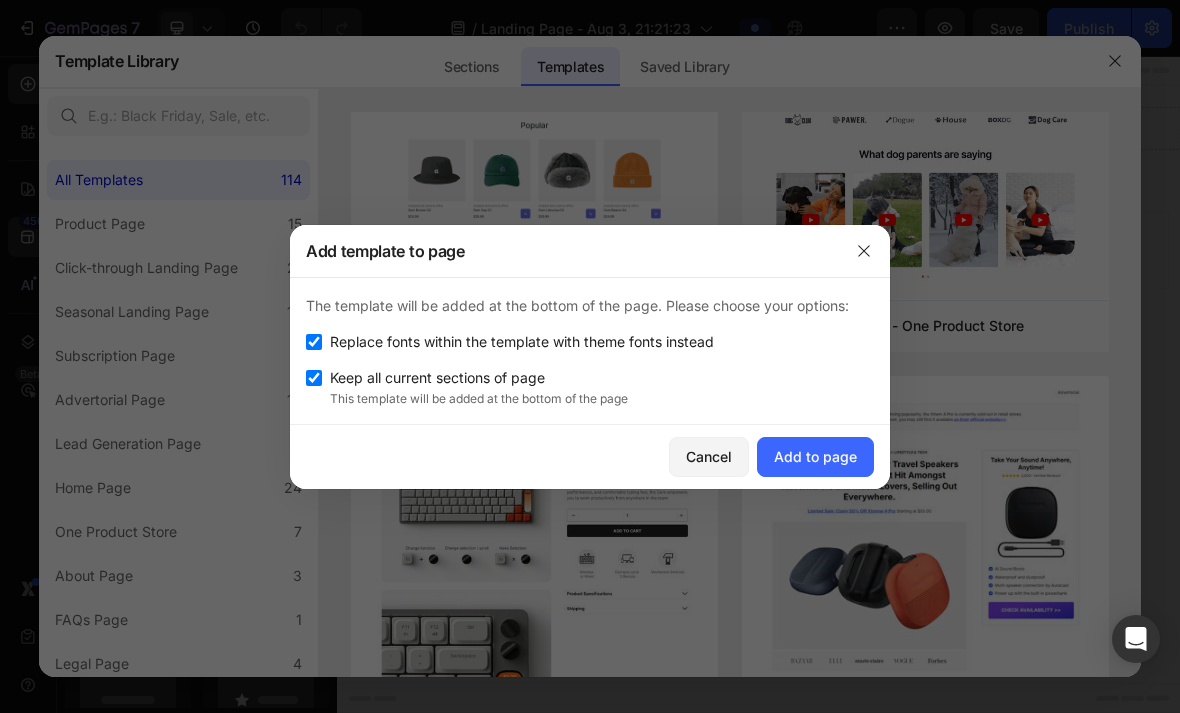 click on "Add to page" 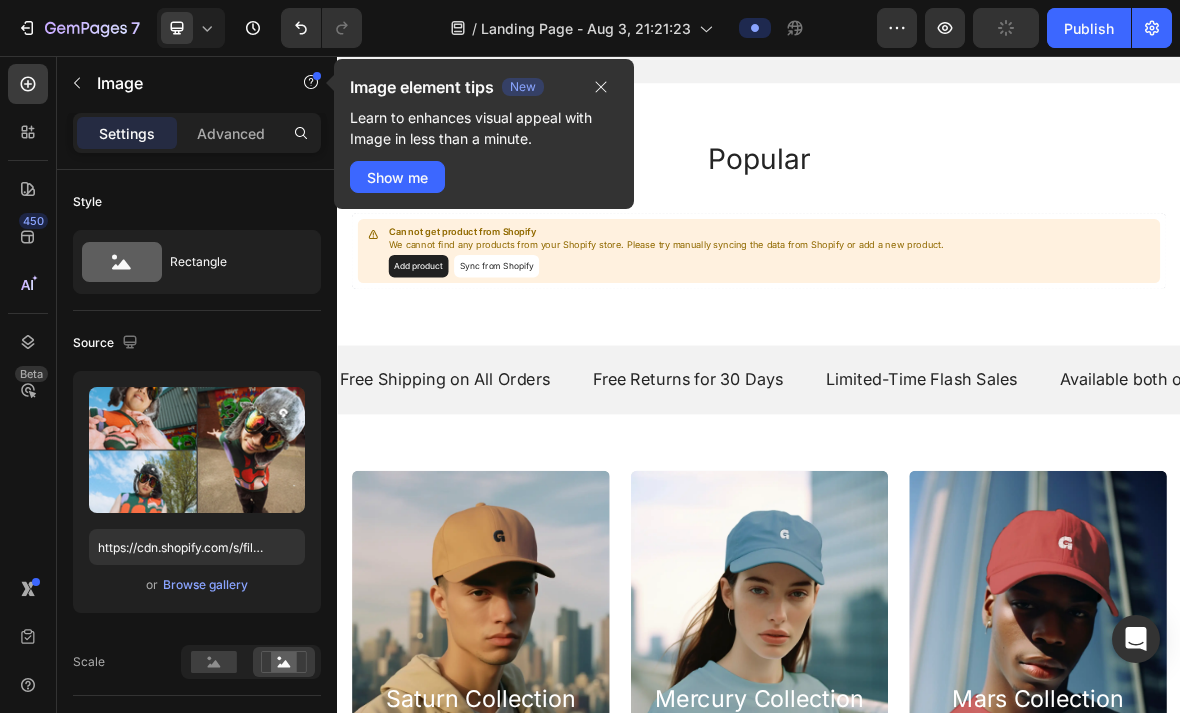 scroll, scrollTop: 774, scrollLeft: 0, axis: vertical 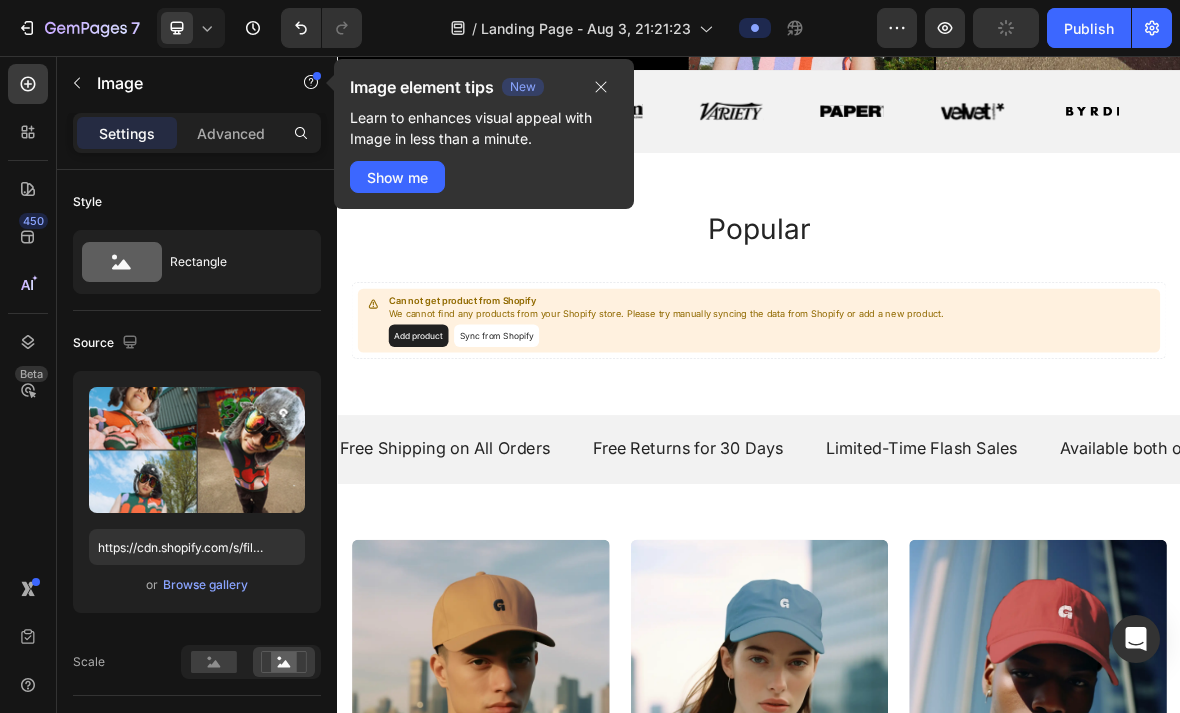 type on "https://cdn.shopify.com/s/files/1/0664/2293/1587/files/gempages_578377246302011920-94ae112d-a2c0-4e48-93b6-0fe0f6b424db.webp" 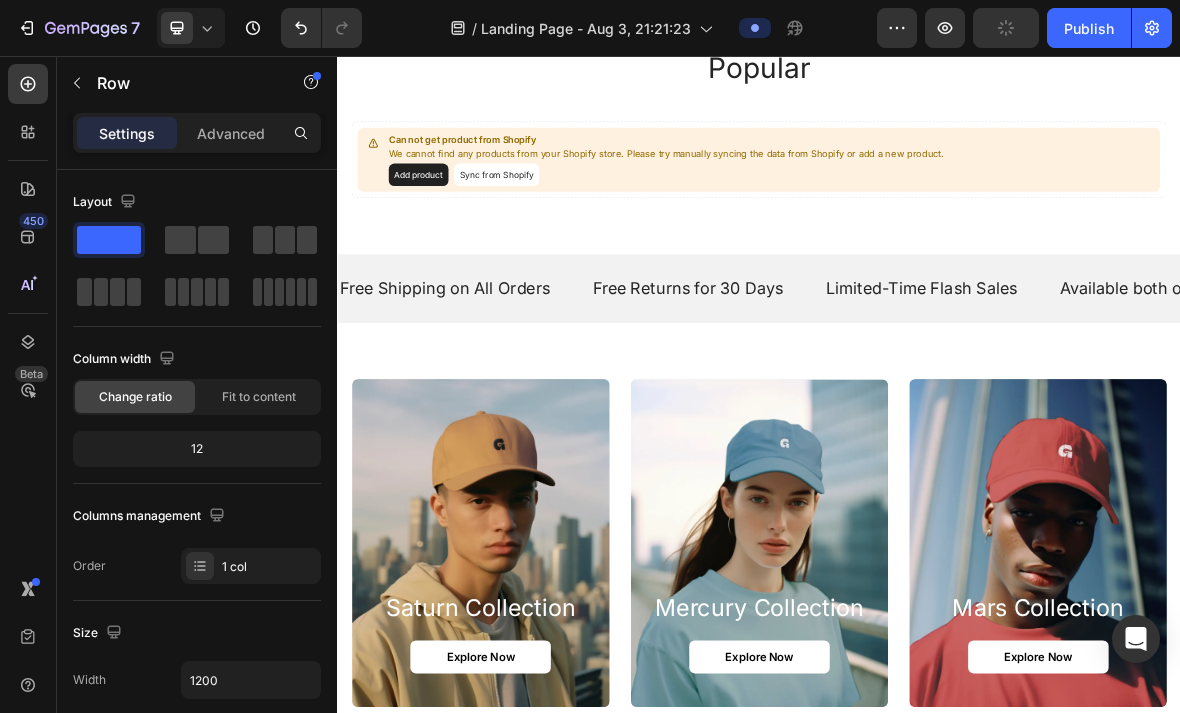 scroll, scrollTop: 1042, scrollLeft: 0, axis: vertical 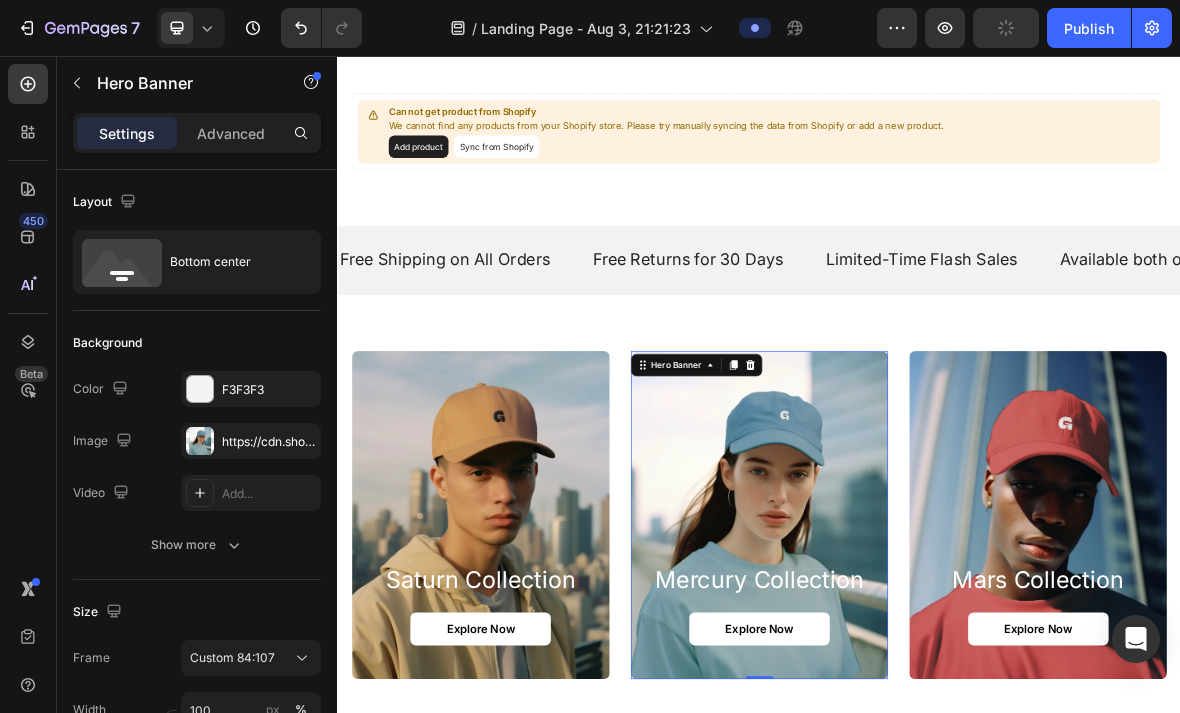 click at bounding box center (937, 709) 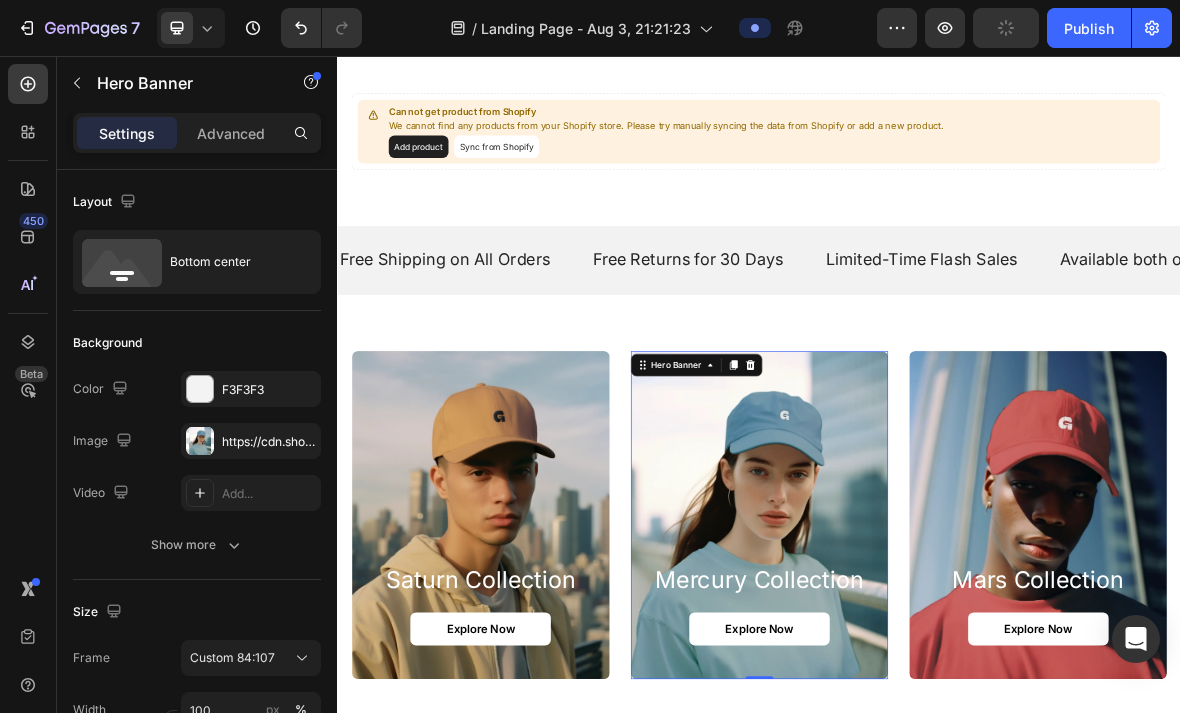 click 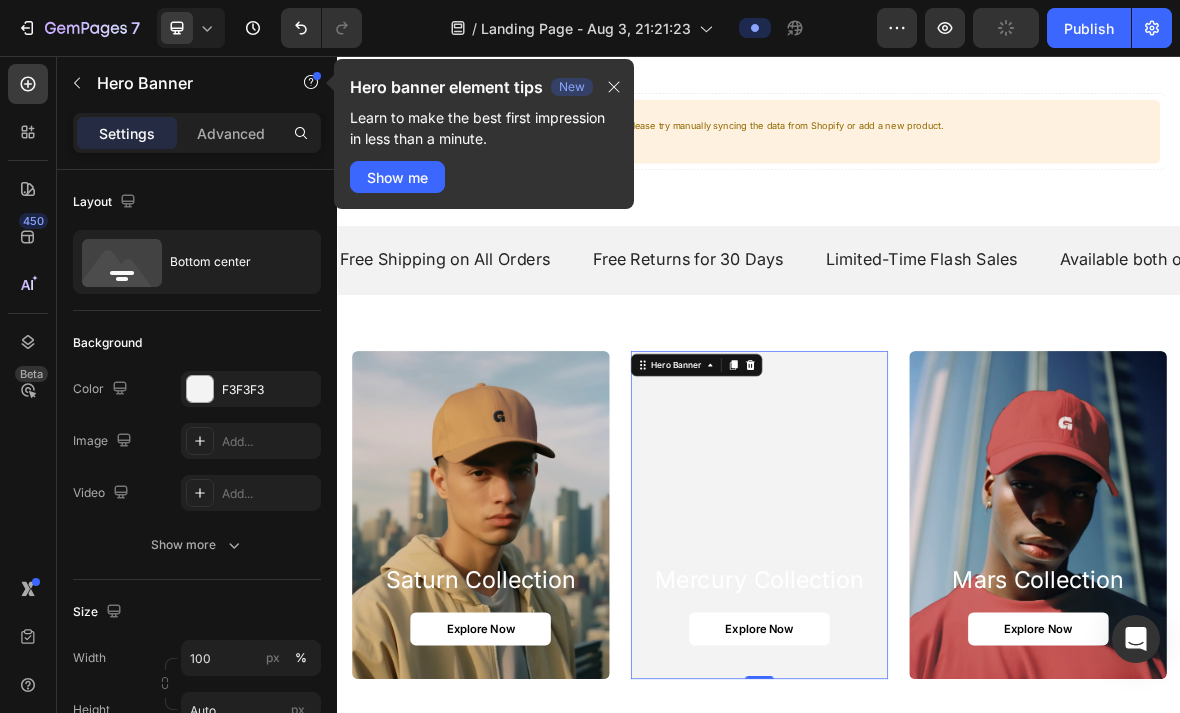click 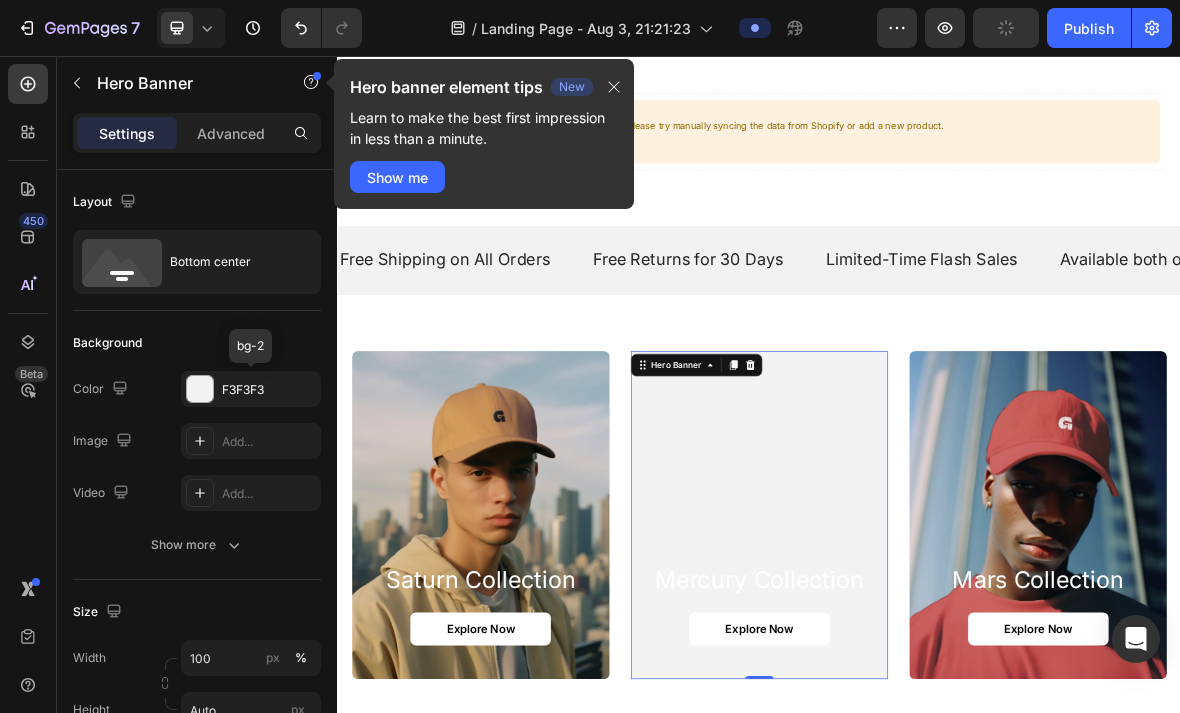 click 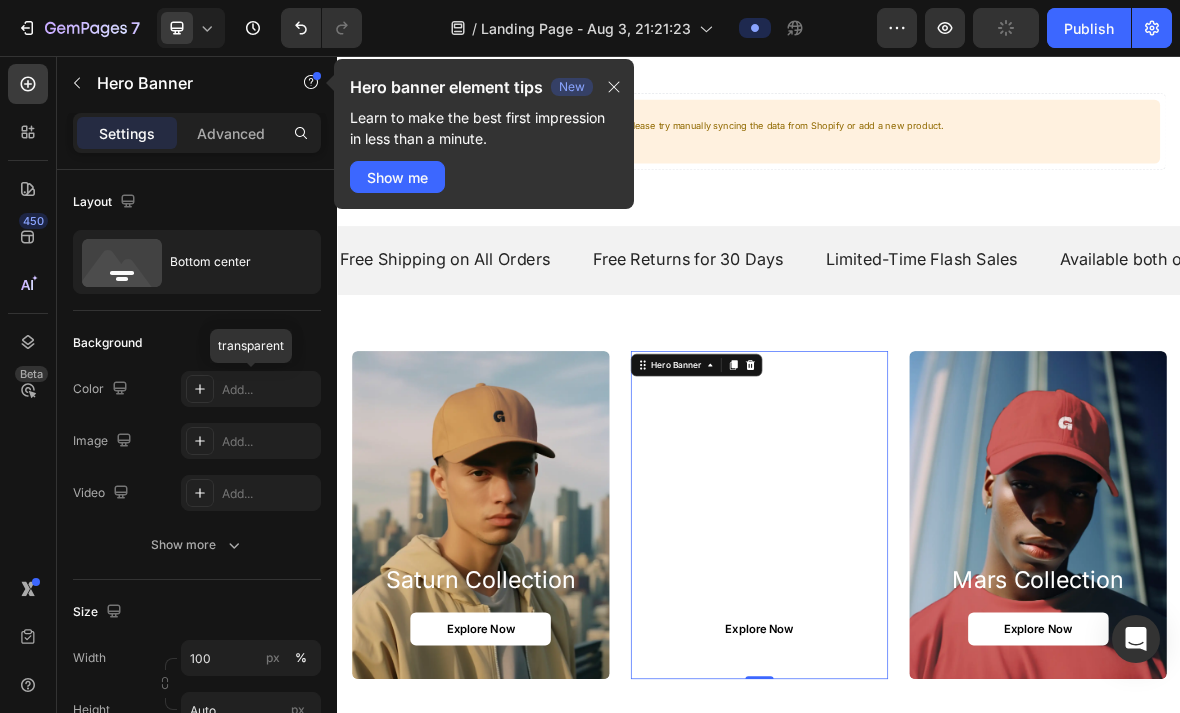 click 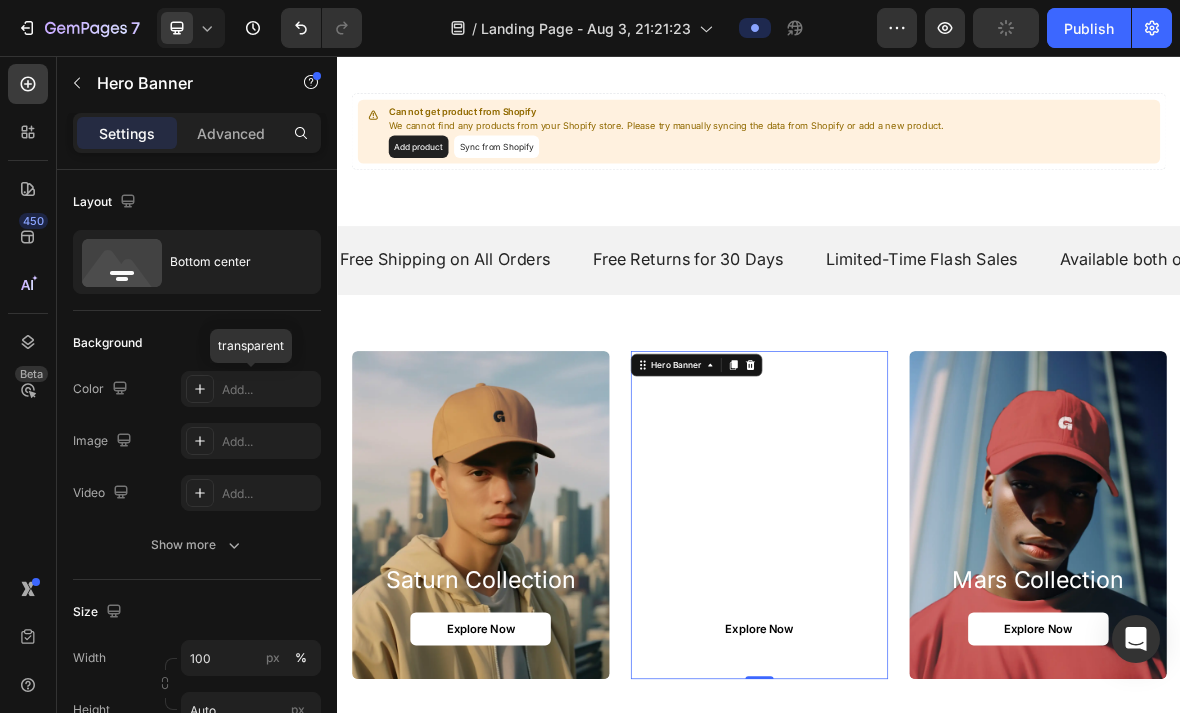 click on "Advanced" at bounding box center [231, 133] 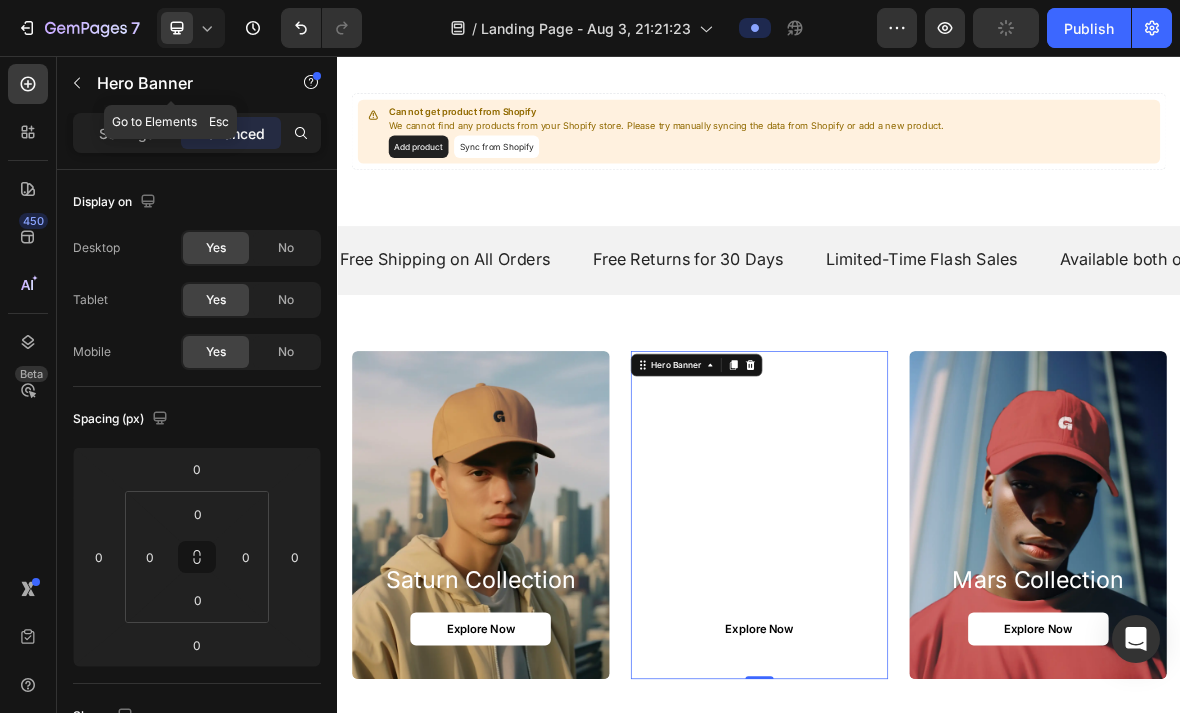 click on "Hero Banner" at bounding box center (171, 83) 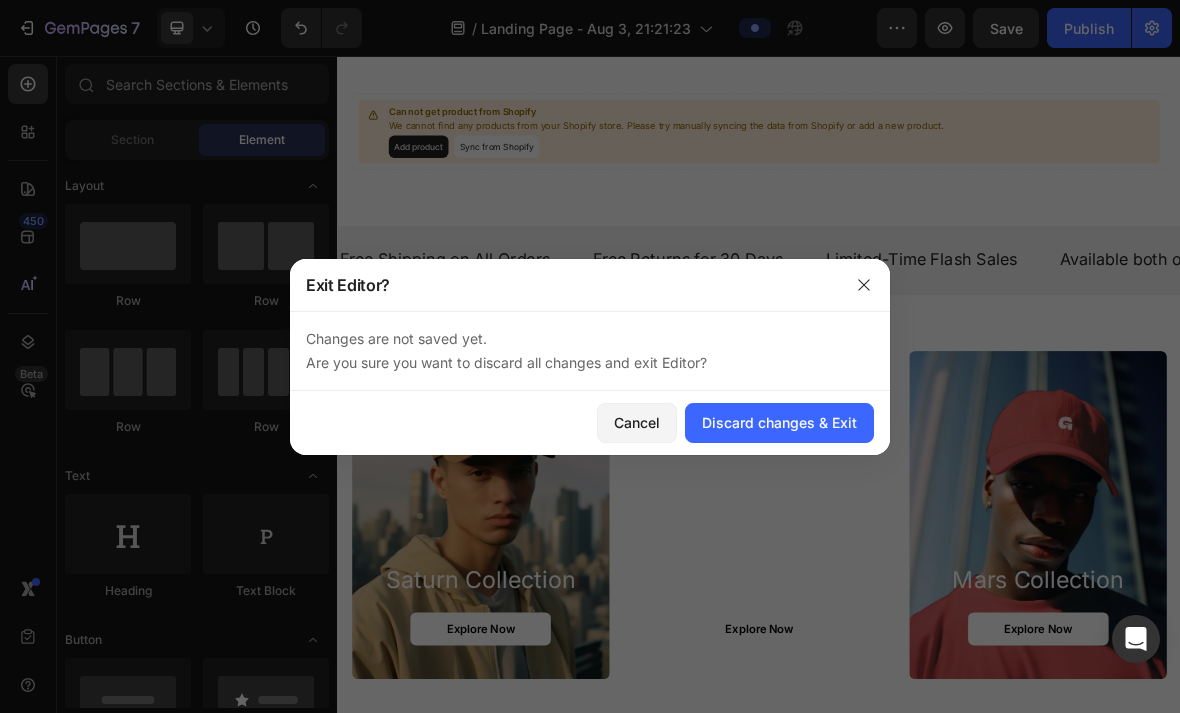 click on "Discard changes & Exit" at bounding box center (779, 422) 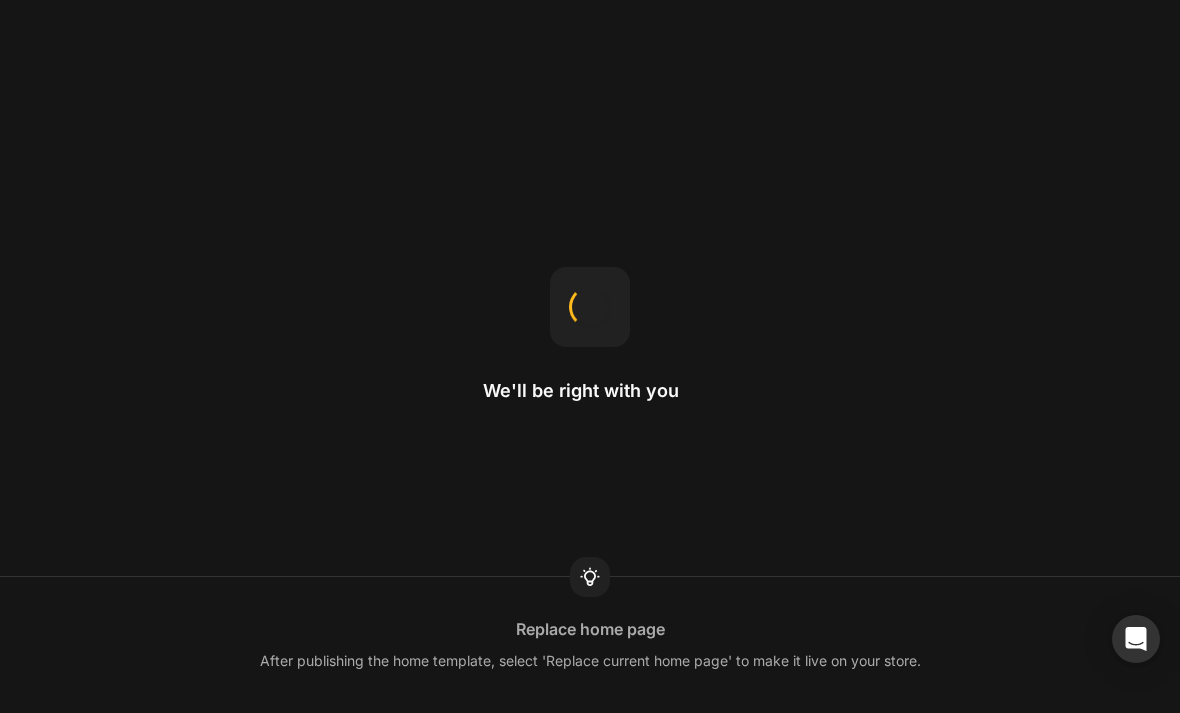 scroll, scrollTop: 0, scrollLeft: 0, axis: both 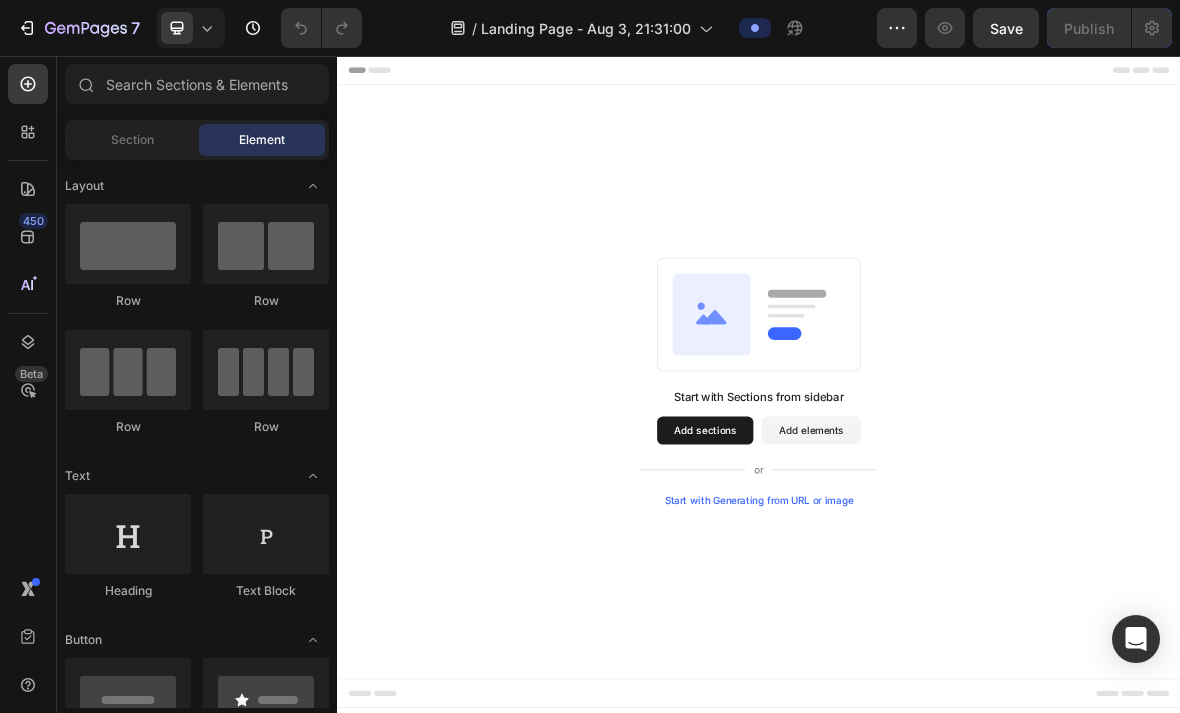 click at bounding box center (266, 244) 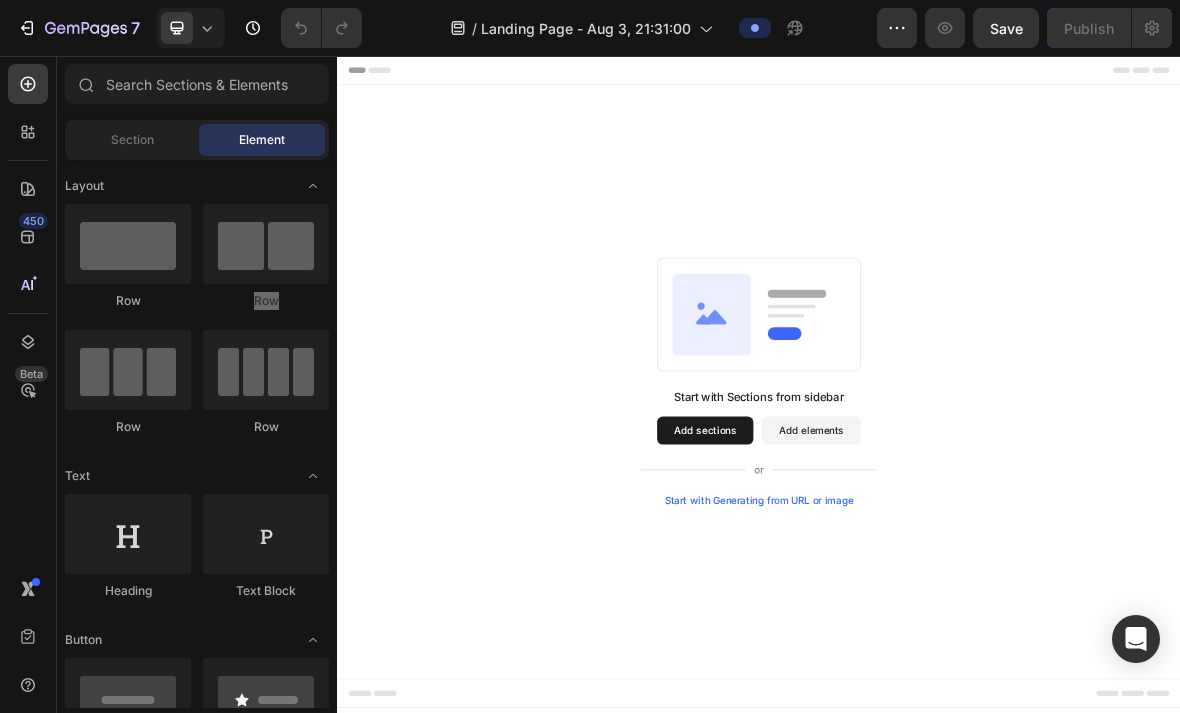 click on "Start with Sections from sidebar Add sections Add elements Start with Generating from URL or image" at bounding box center (937, 520) 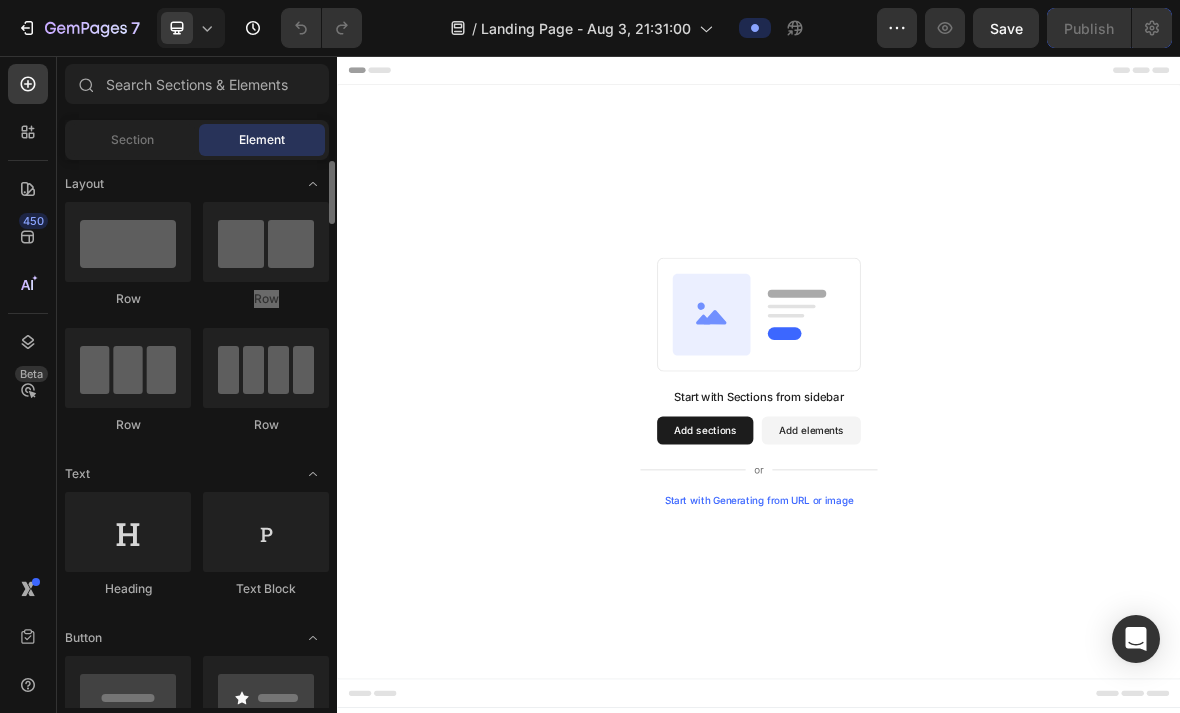 scroll, scrollTop: 3, scrollLeft: 0, axis: vertical 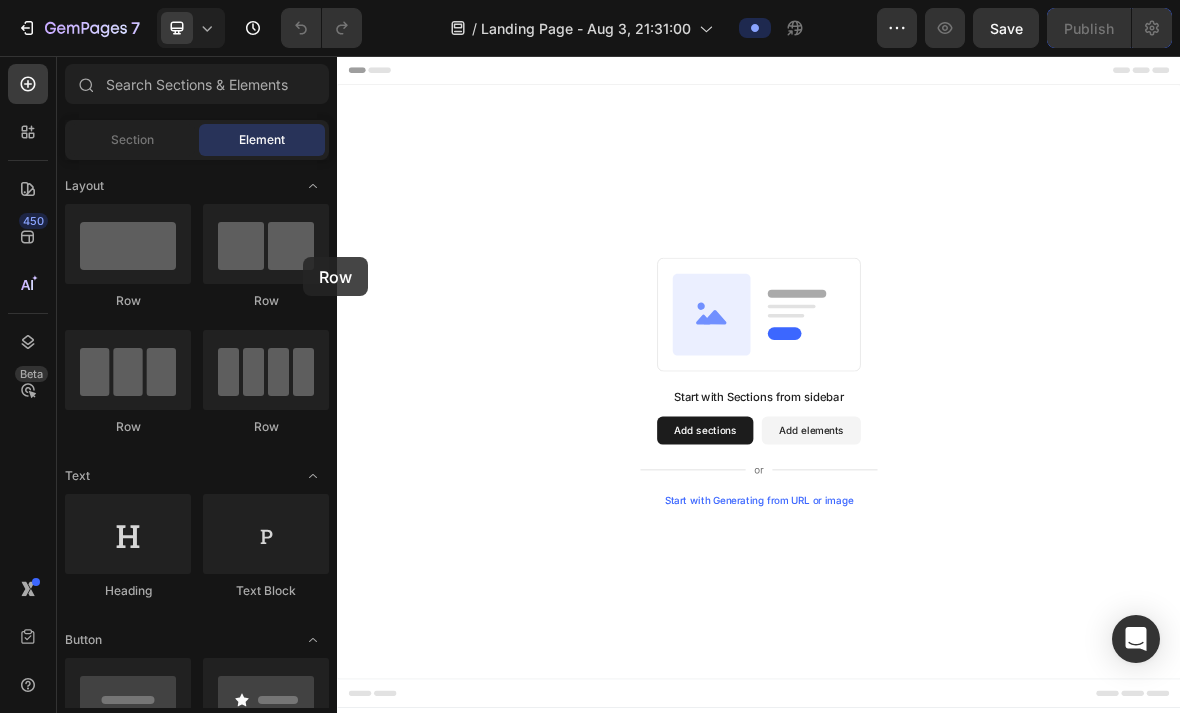 click at bounding box center [266, 244] 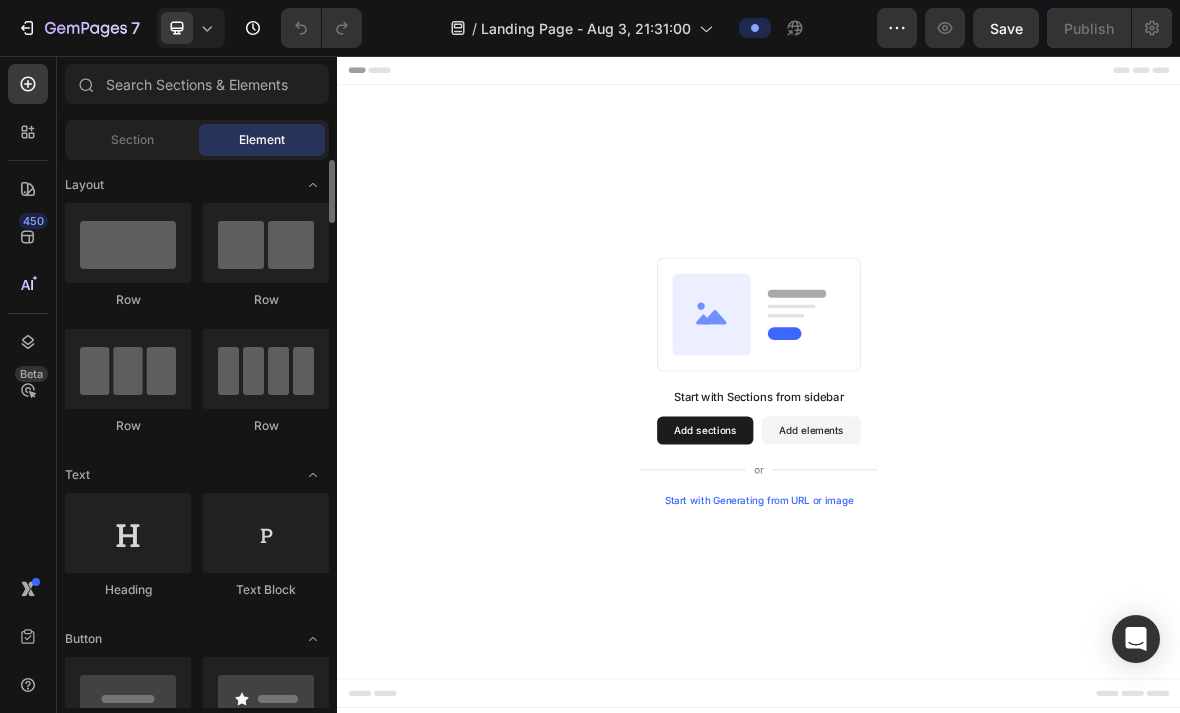 scroll, scrollTop: 0, scrollLeft: 0, axis: both 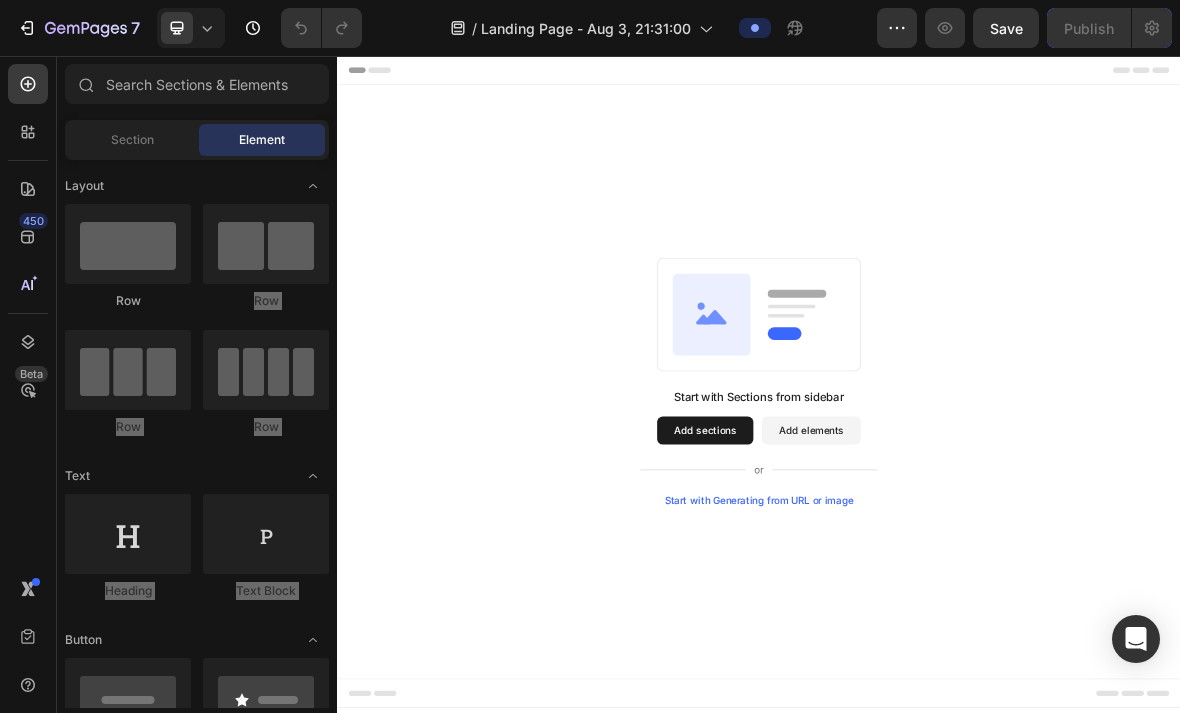 click on "Start with Sections from sidebar Add sections Add elements Start with Generating from URL or image" at bounding box center [937, 519] 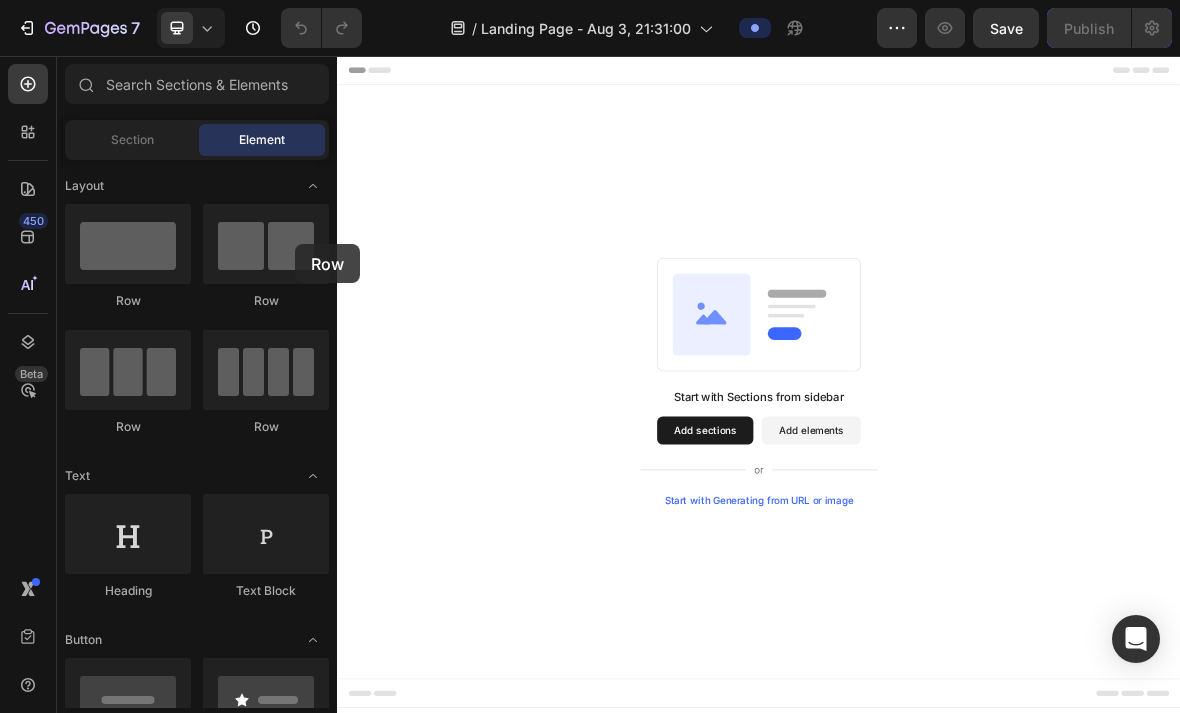 scroll, scrollTop: 3, scrollLeft: 0, axis: vertical 